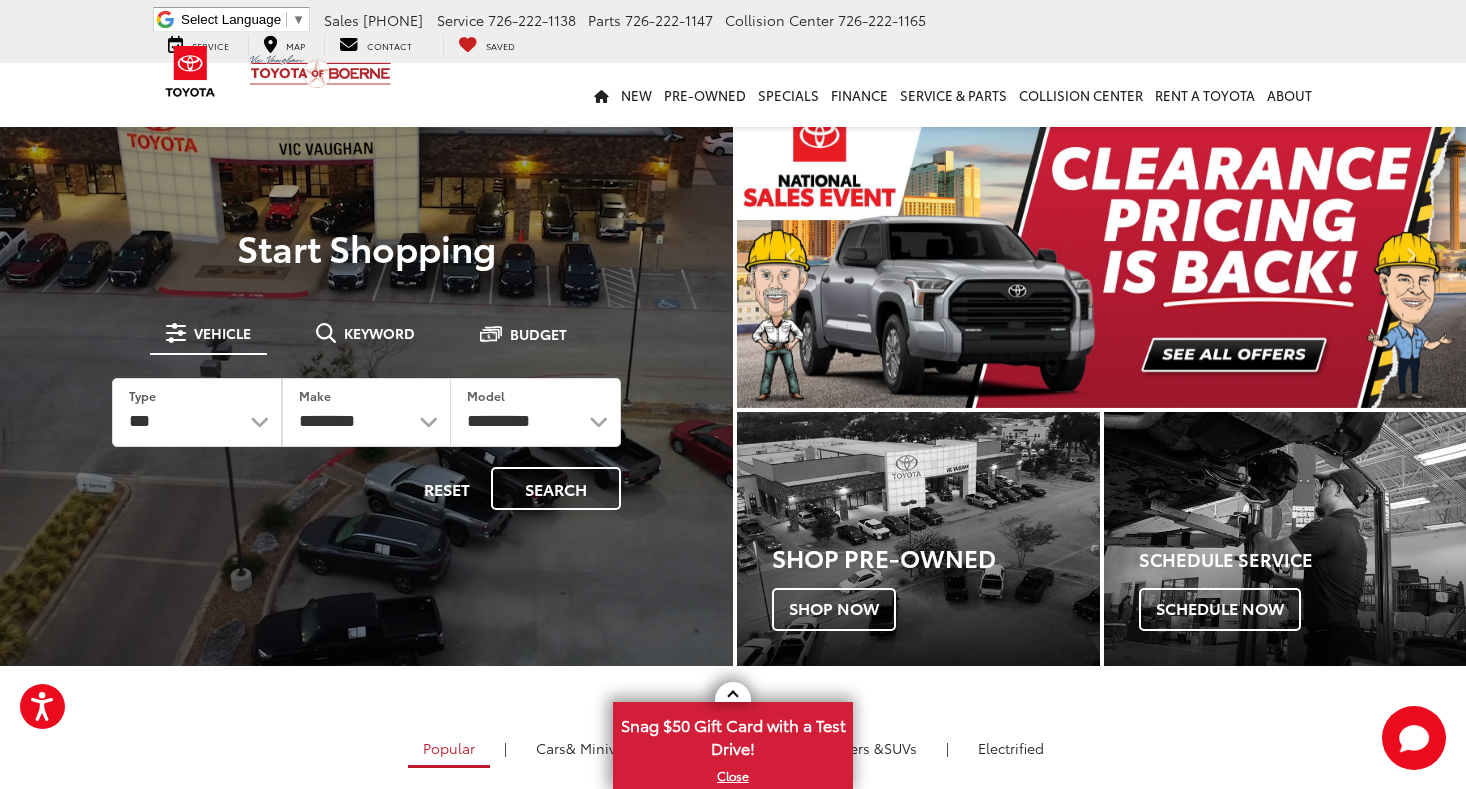scroll, scrollTop: 0, scrollLeft: 0, axis: both 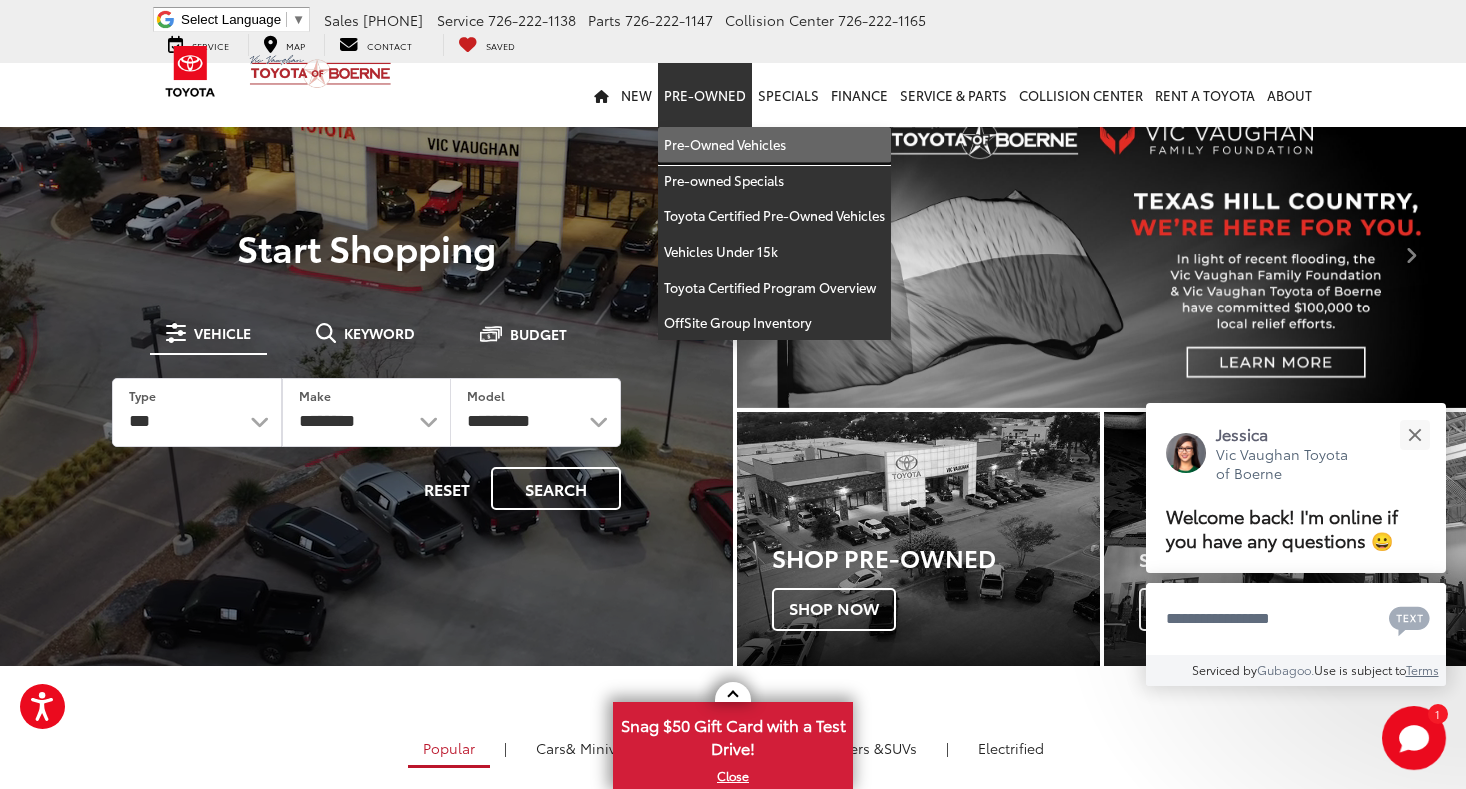 click on "Pre-Owned Vehicles" at bounding box center [774, 145] 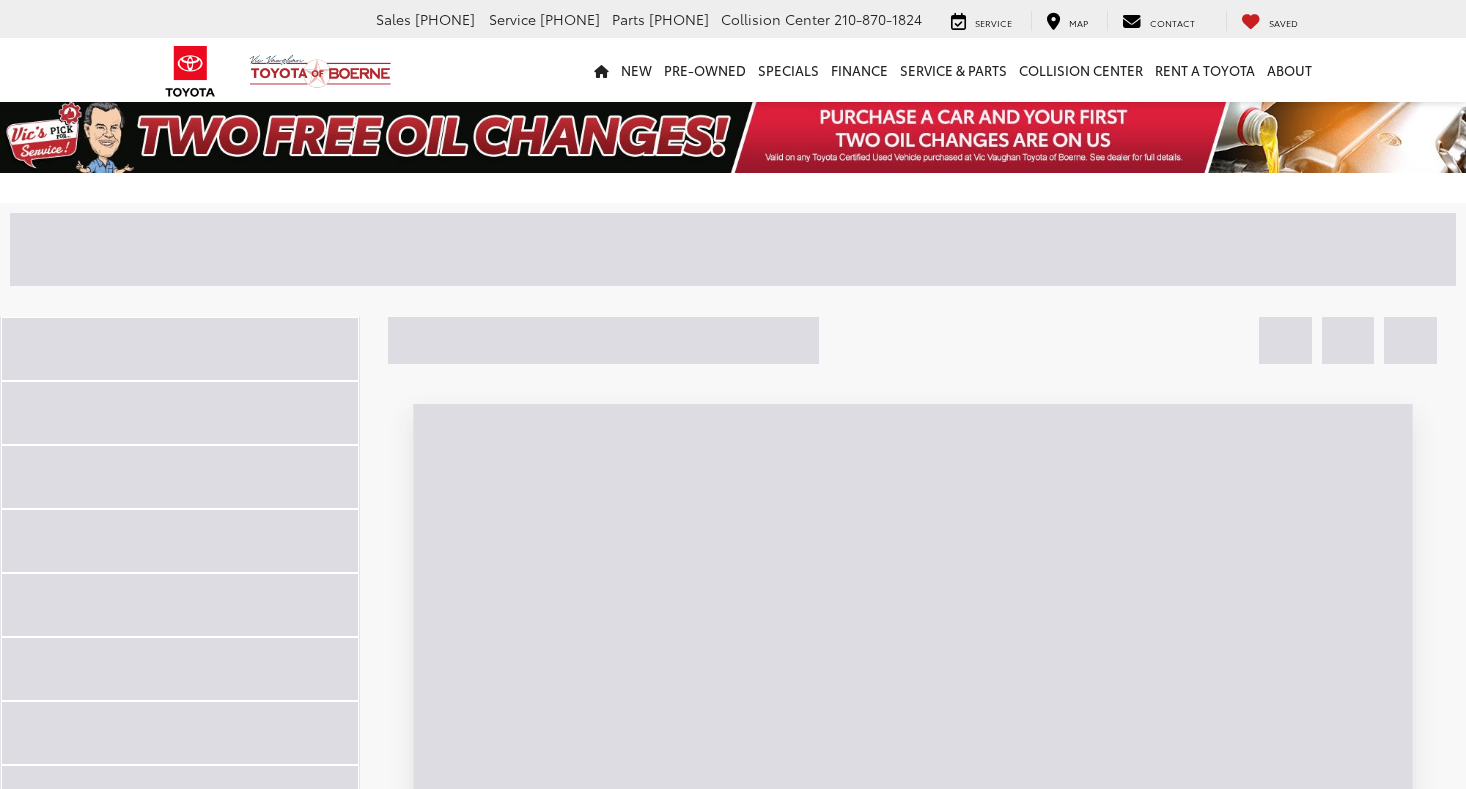 scroll, scrollTop: 0, scrollLeft: 0, axis: both 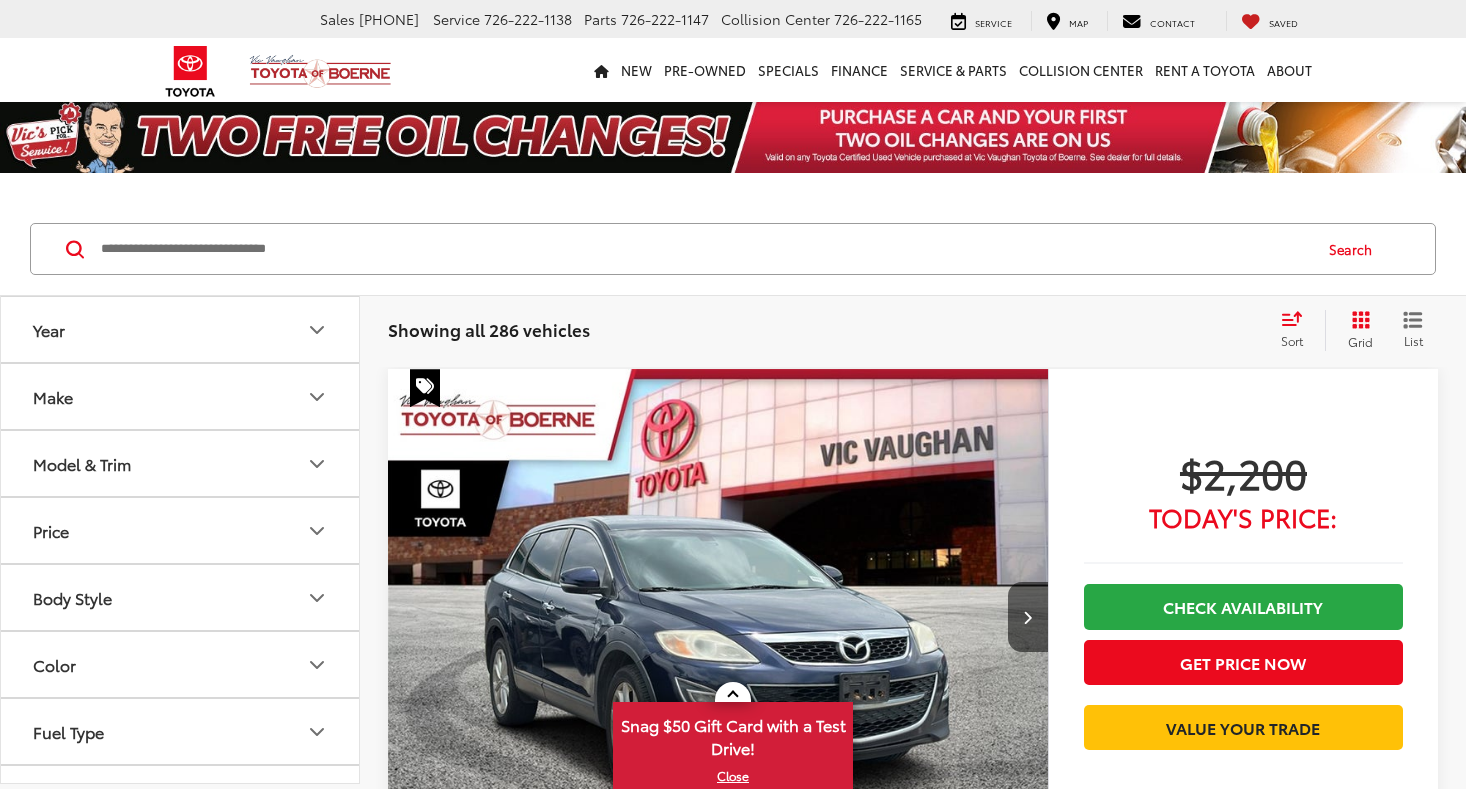 click on "Model & Trim" at bounding box center (82, 463) 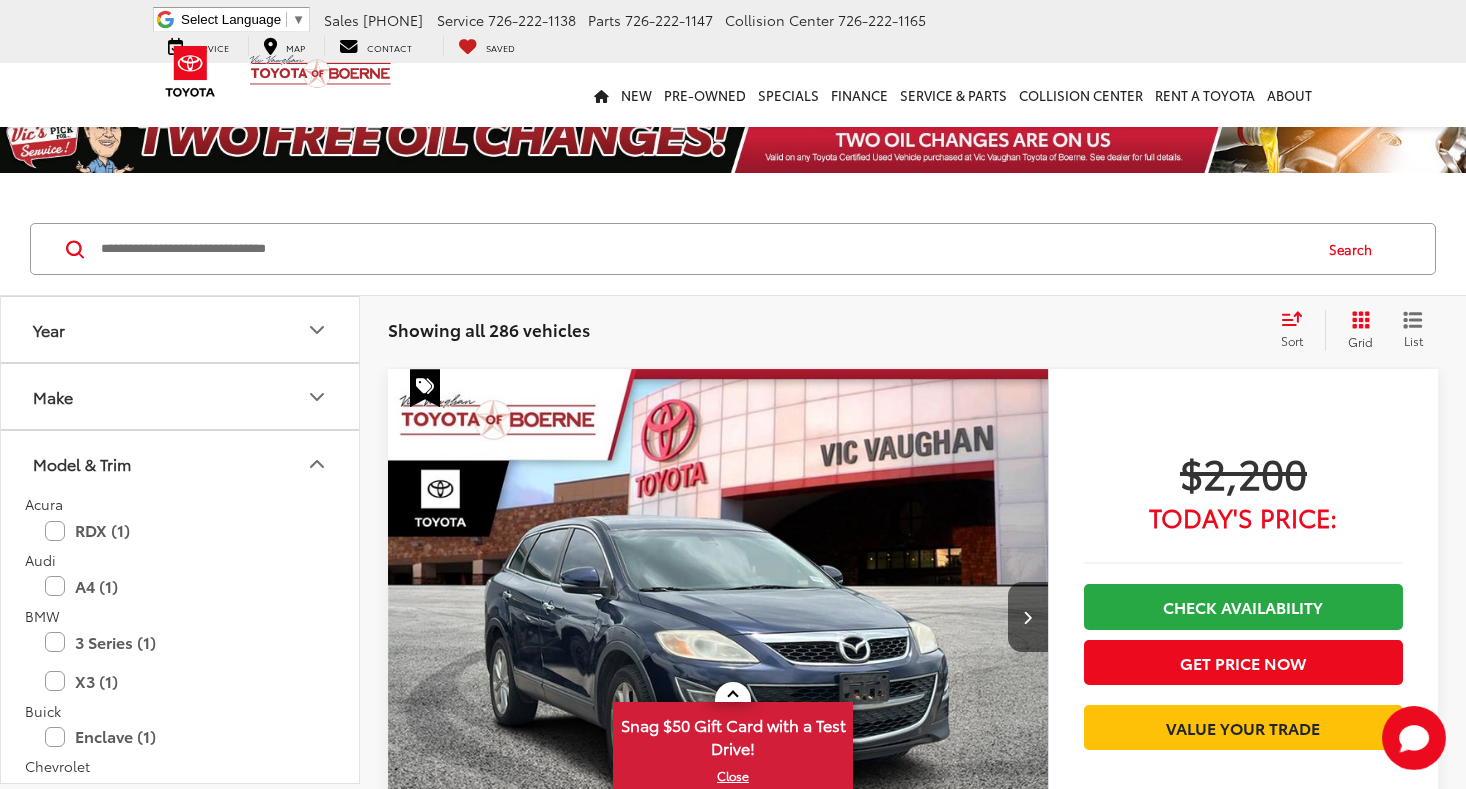 scroll, scrollTop: 147, scrollLeft: 0, axis: vertical 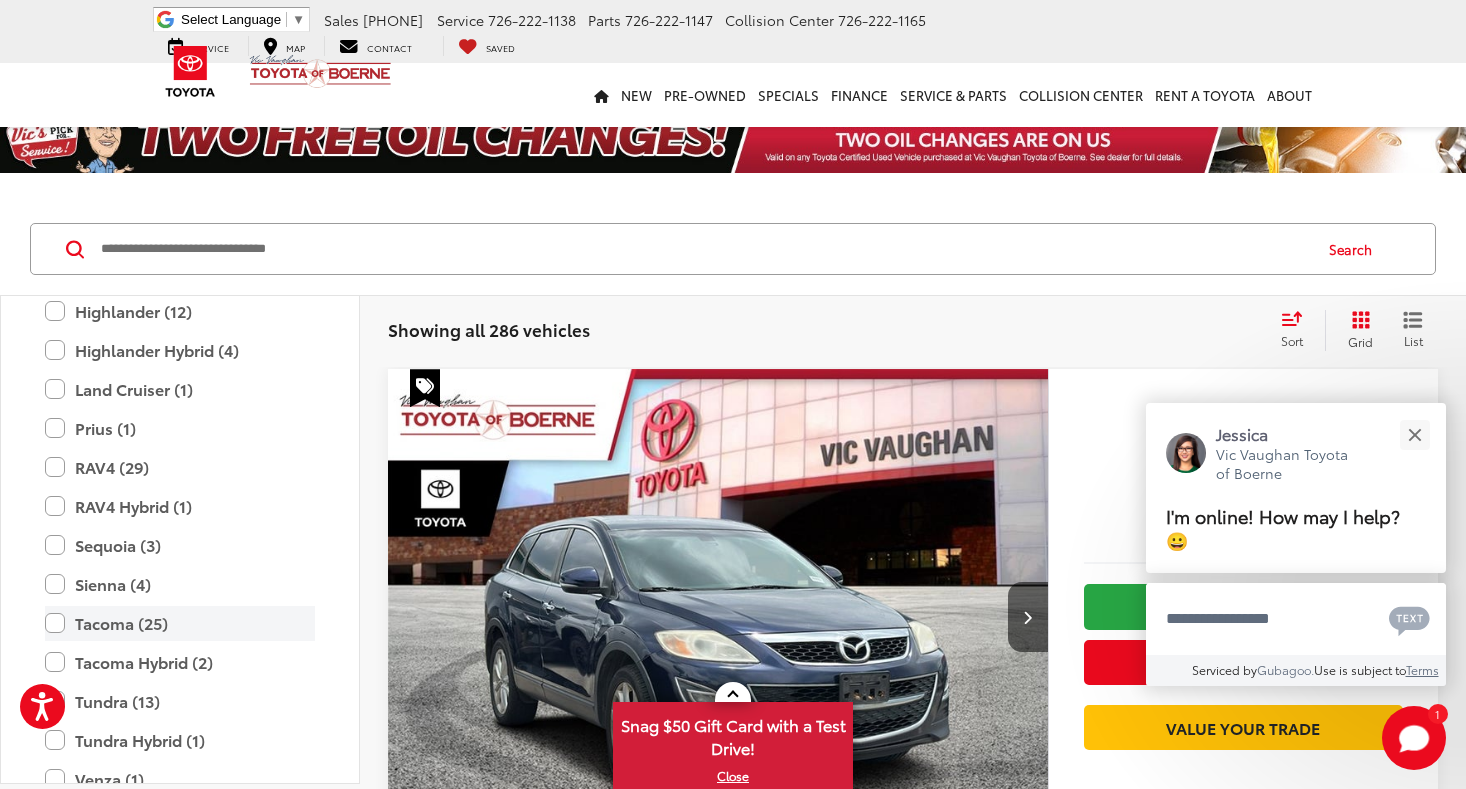 click on "Tacoma (25)" at bounding box center (180, 623) 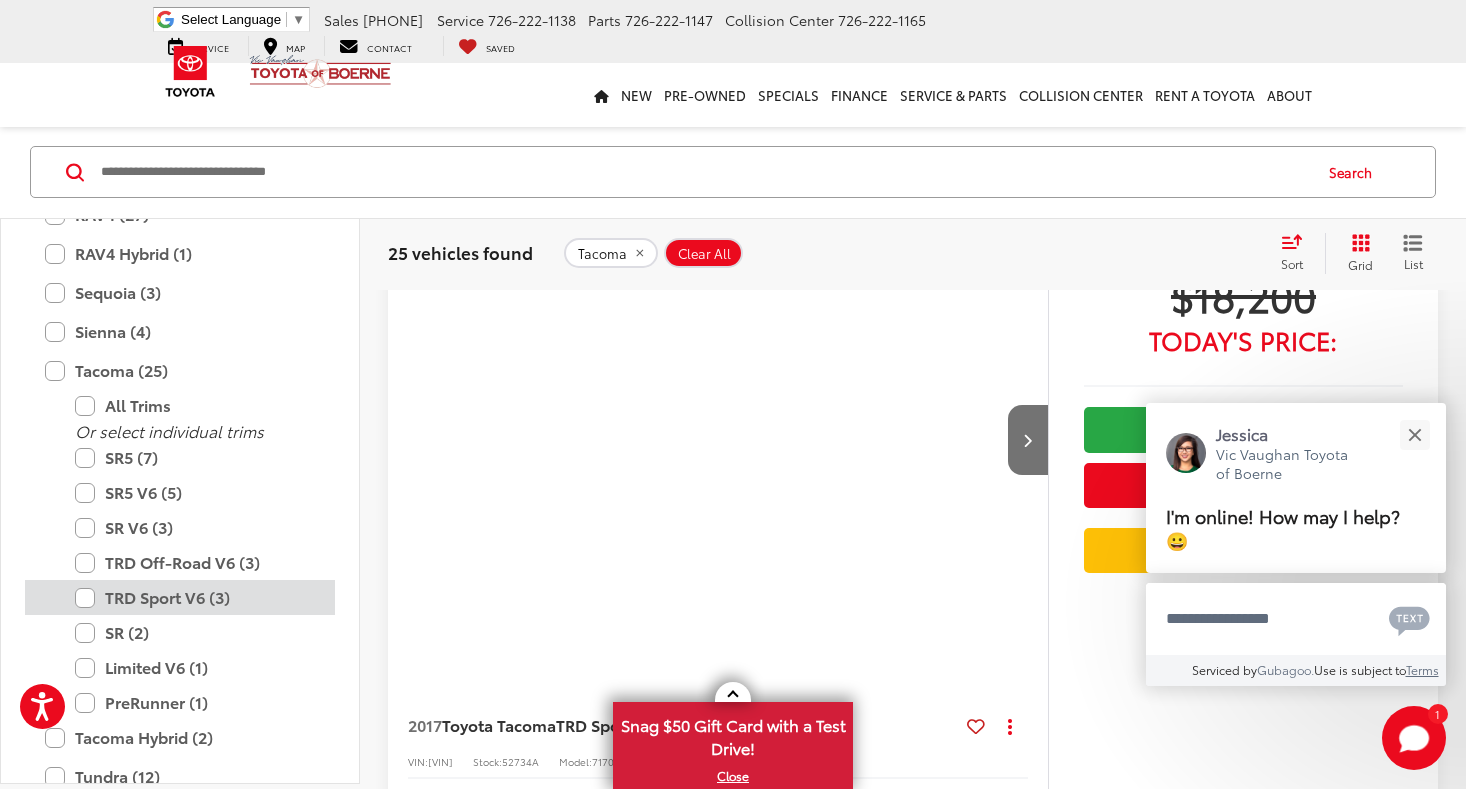 scroll, scrollTop: 183, scrollLeft: 0, axis: vertical 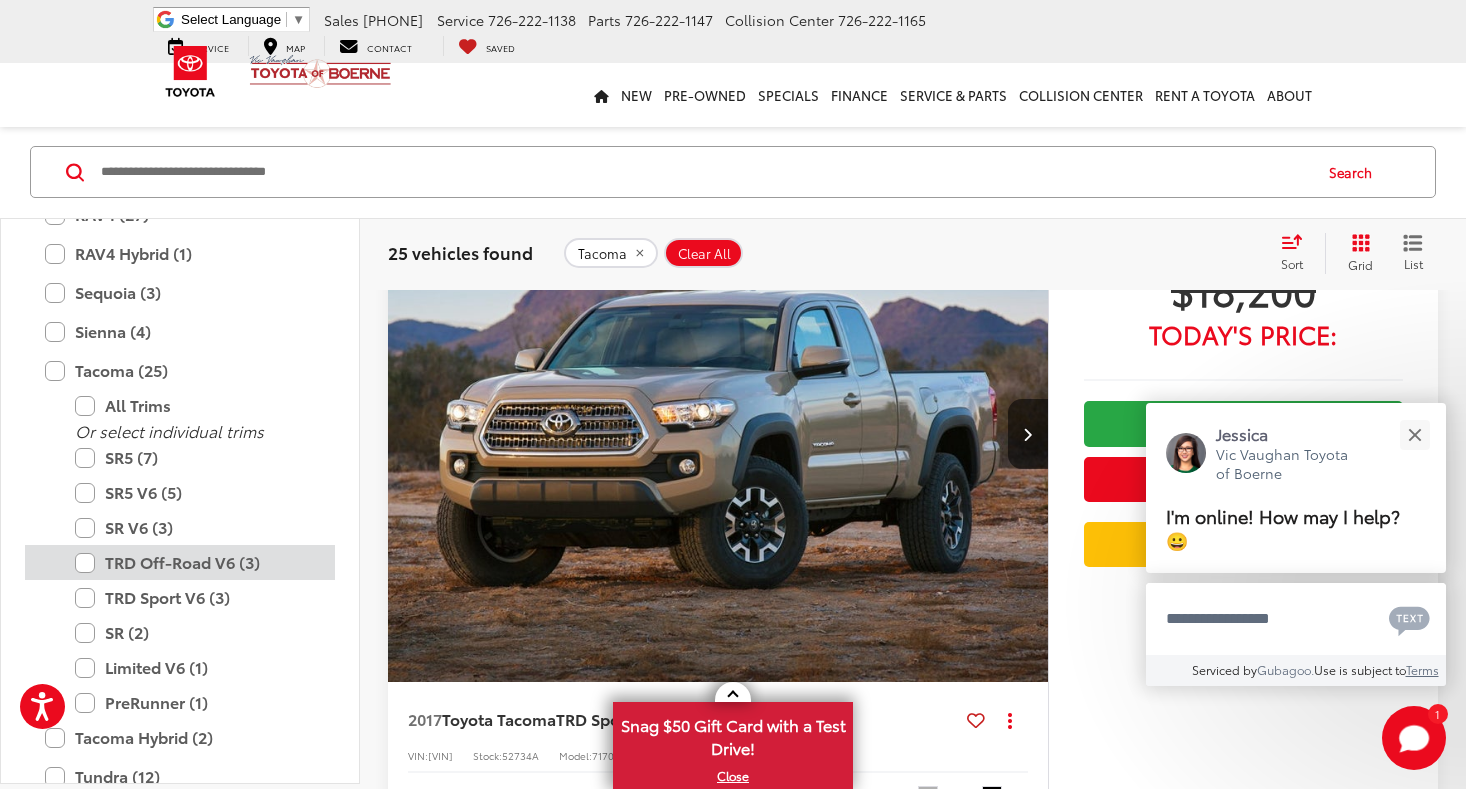 click on "TRD Off-Road V6 (3)" at bounding box center (195, 562) 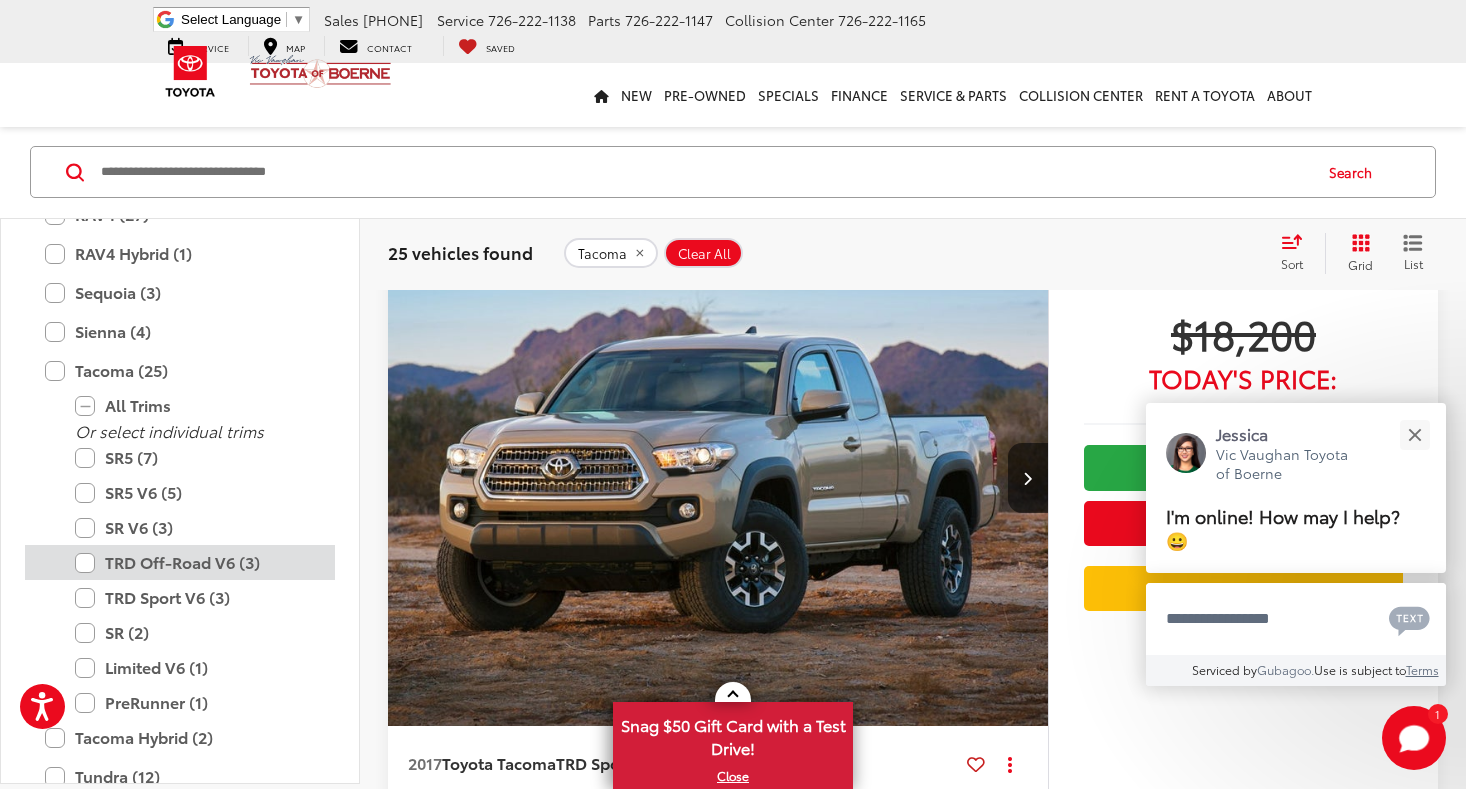 scroll, scrollTop: 76, scrollLeft: 0, axis: vertical 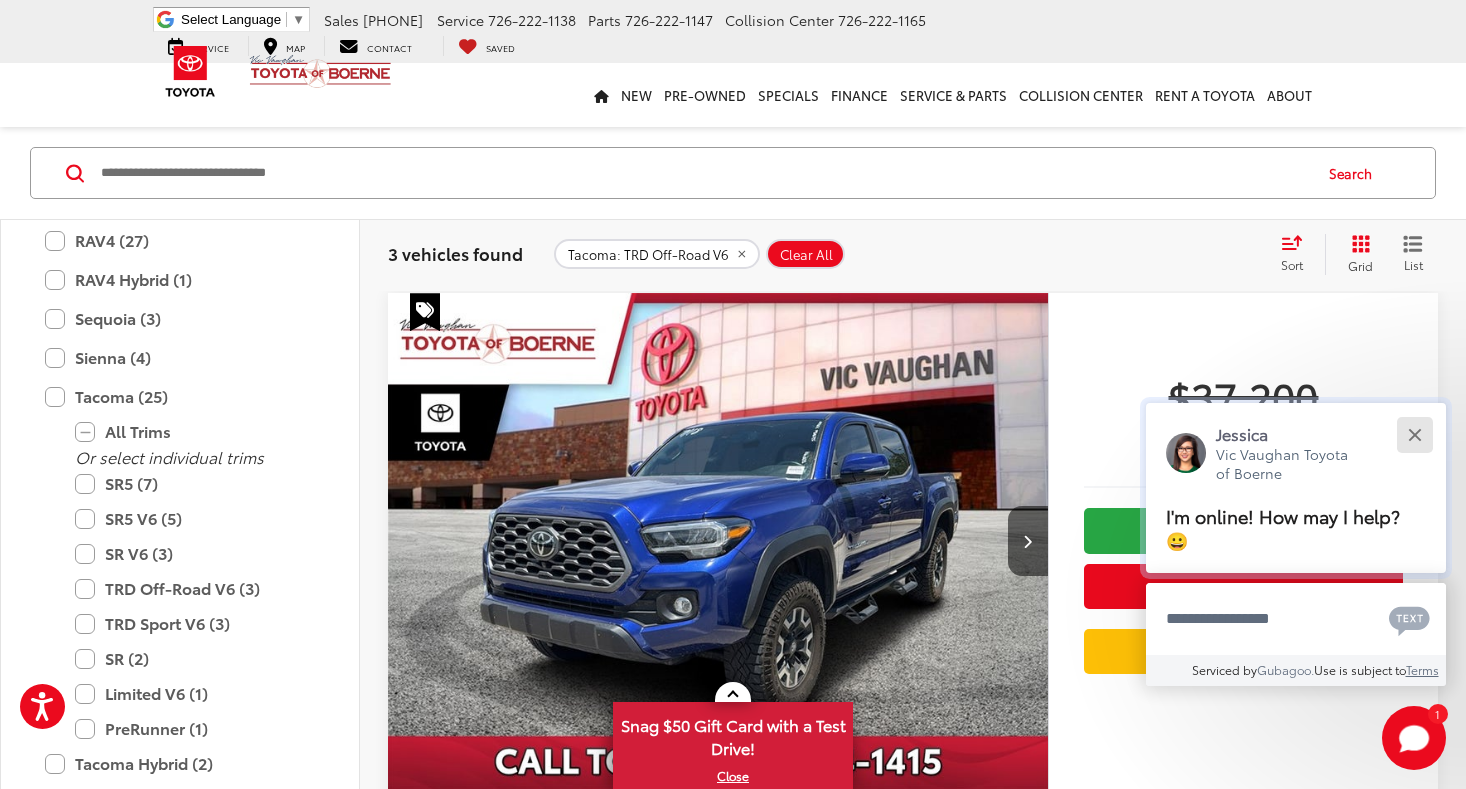 click at bounding box center [1414, 434] 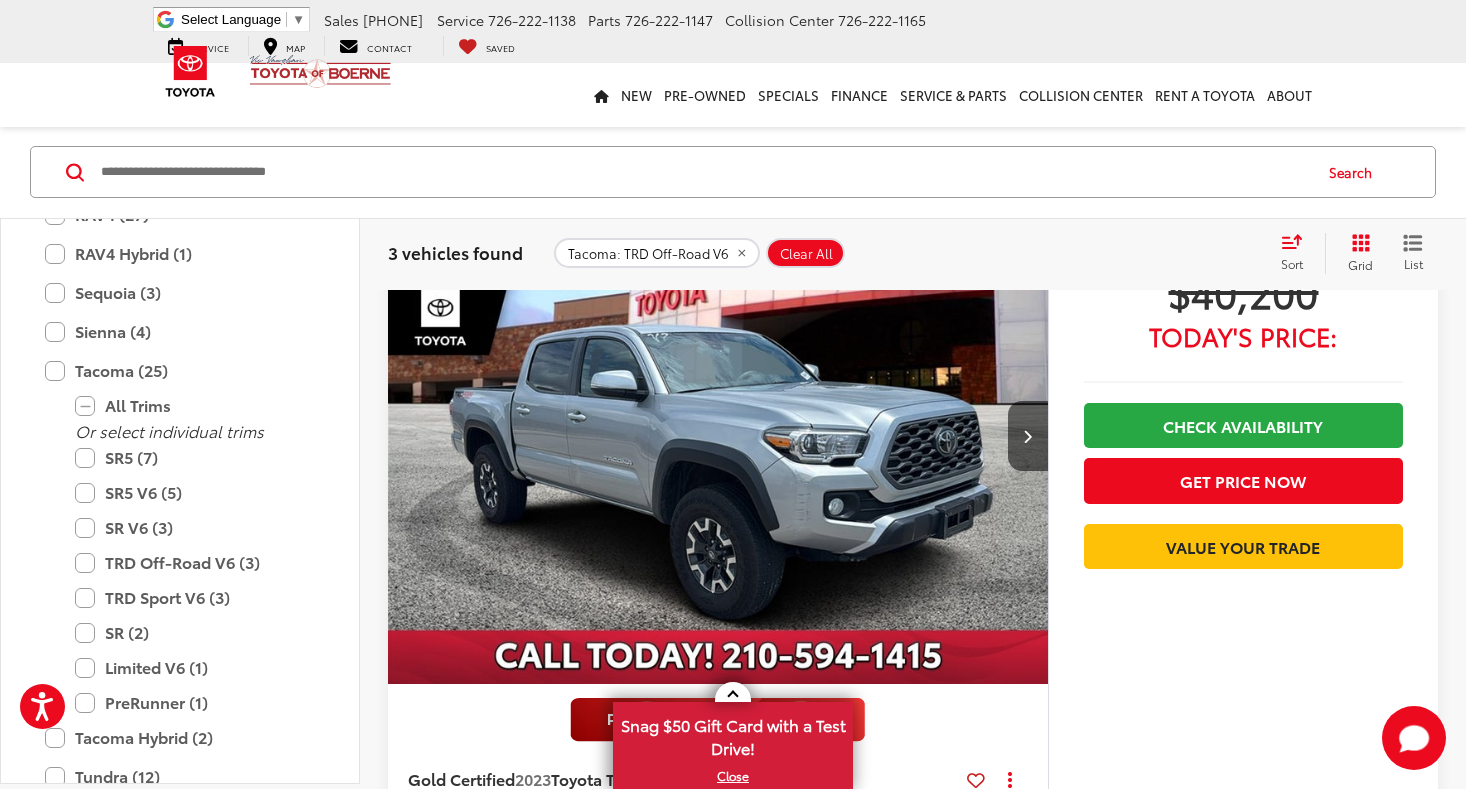 scroll, scrollTop: 1867, scrollLeft: 0, axis: vertical 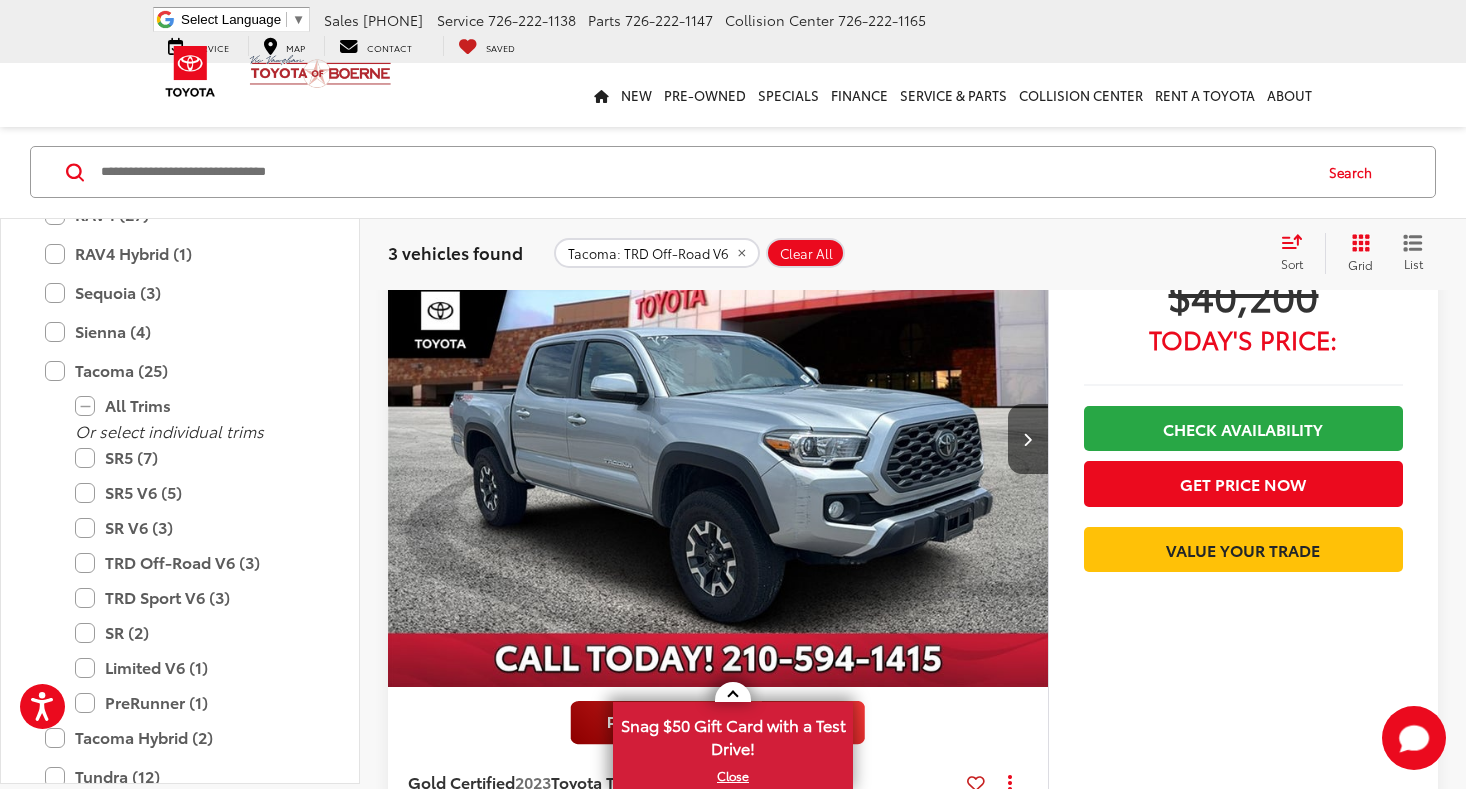 click at bounding box center (718, 439) 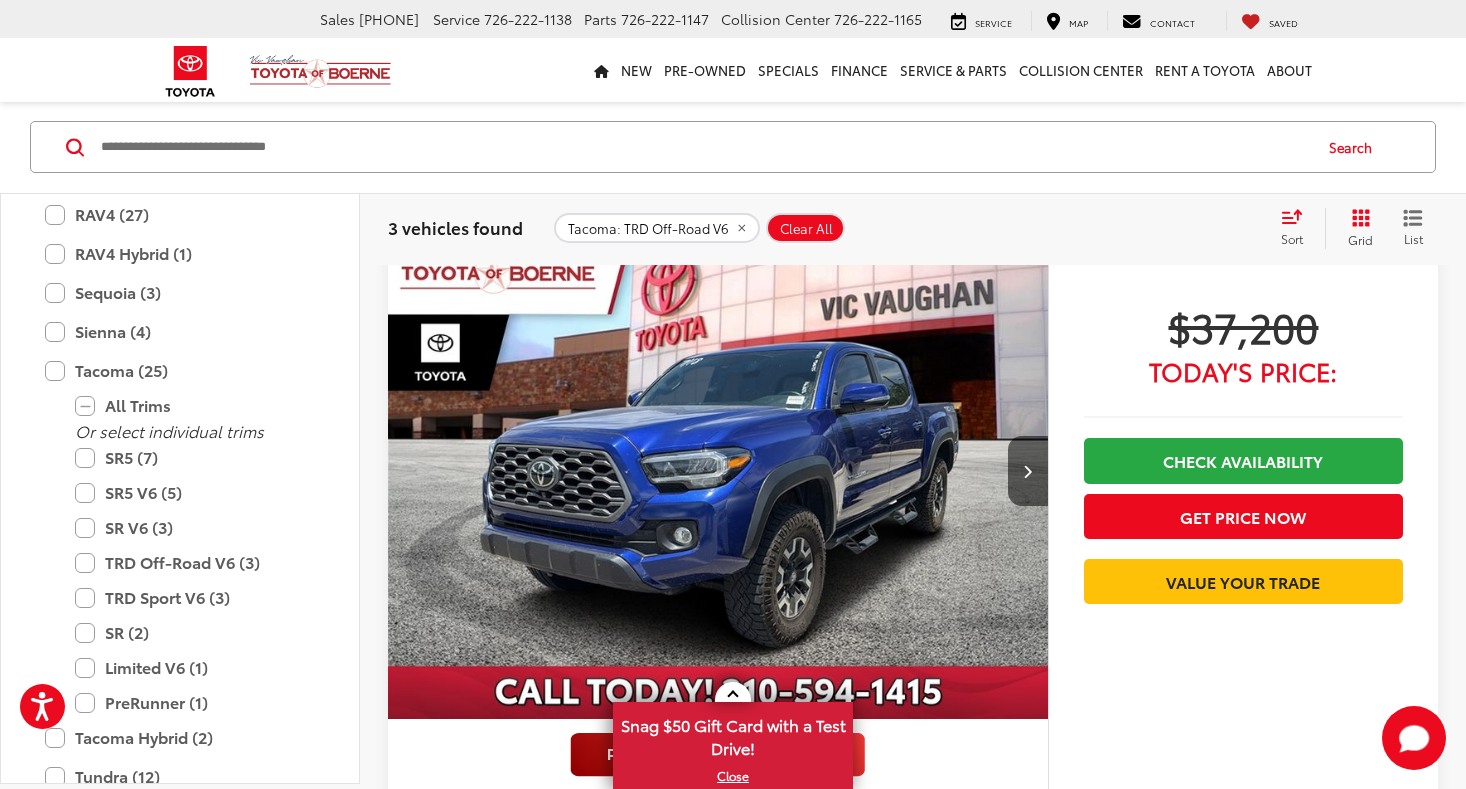scroll, scrollTop: 144, scrollLeft: 0, axis: vertical 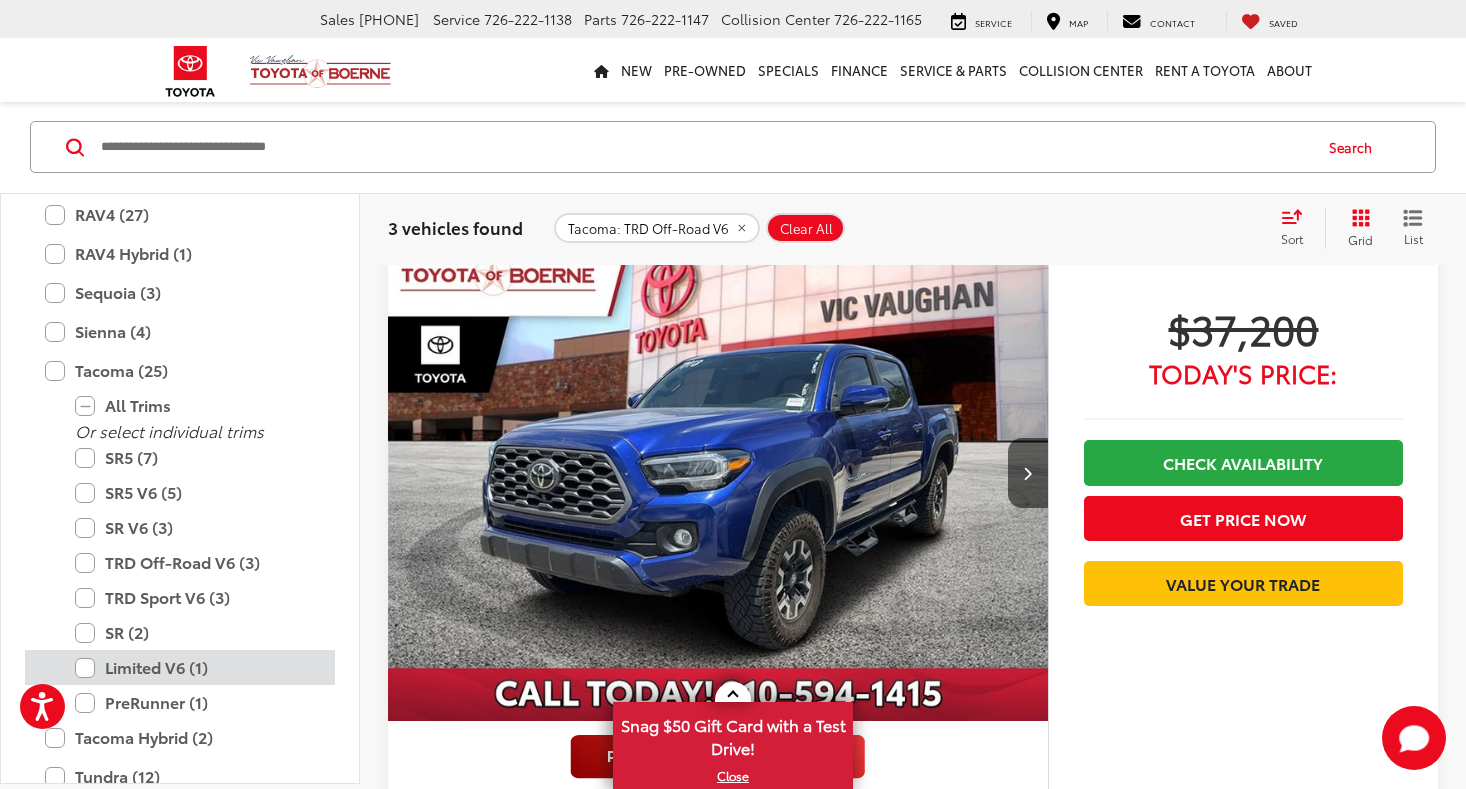 click on "Limited V6 (1)" at bounding box center [195, 667] 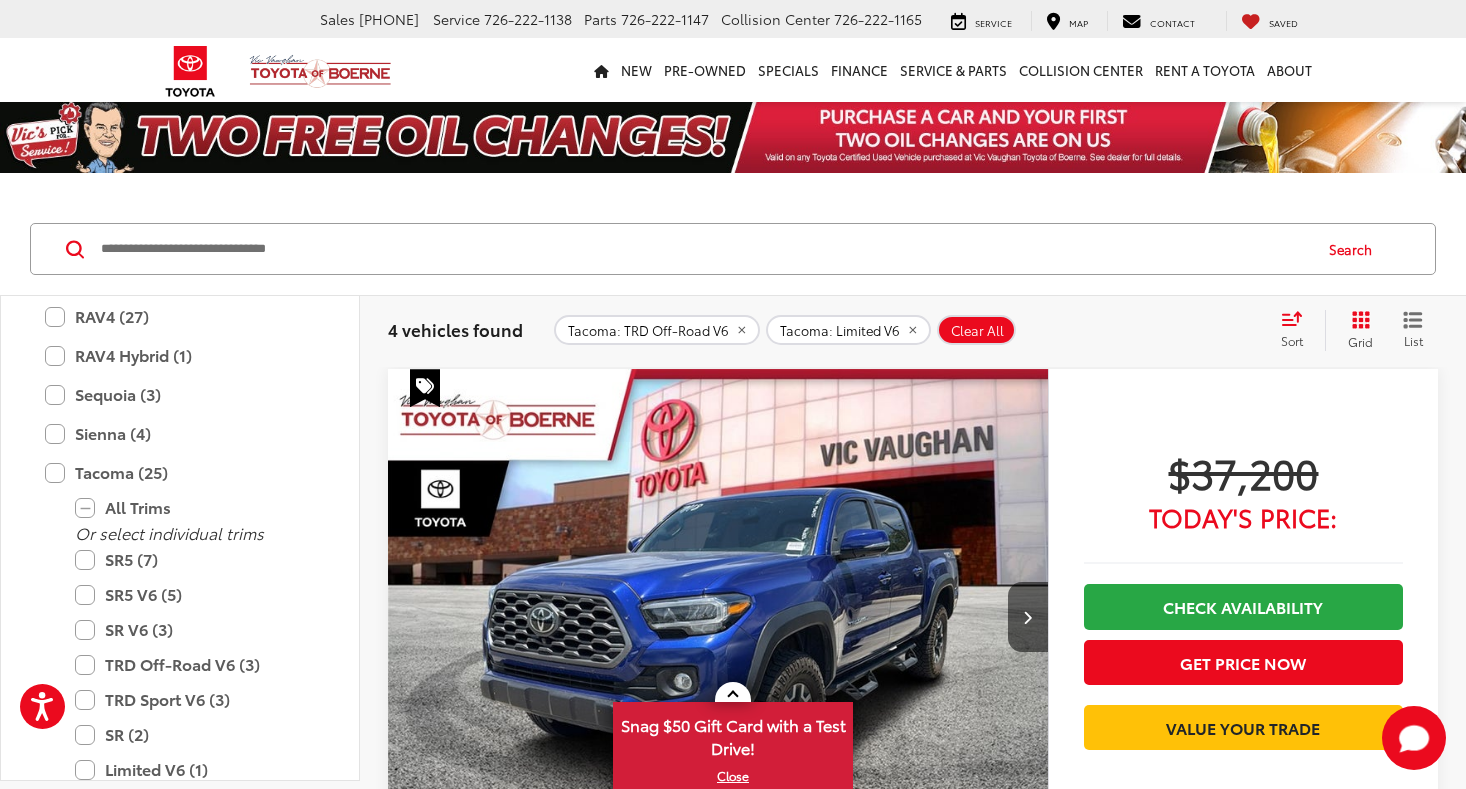 scroll, scrollTop: 0, scrollLeft: 0, axis: both 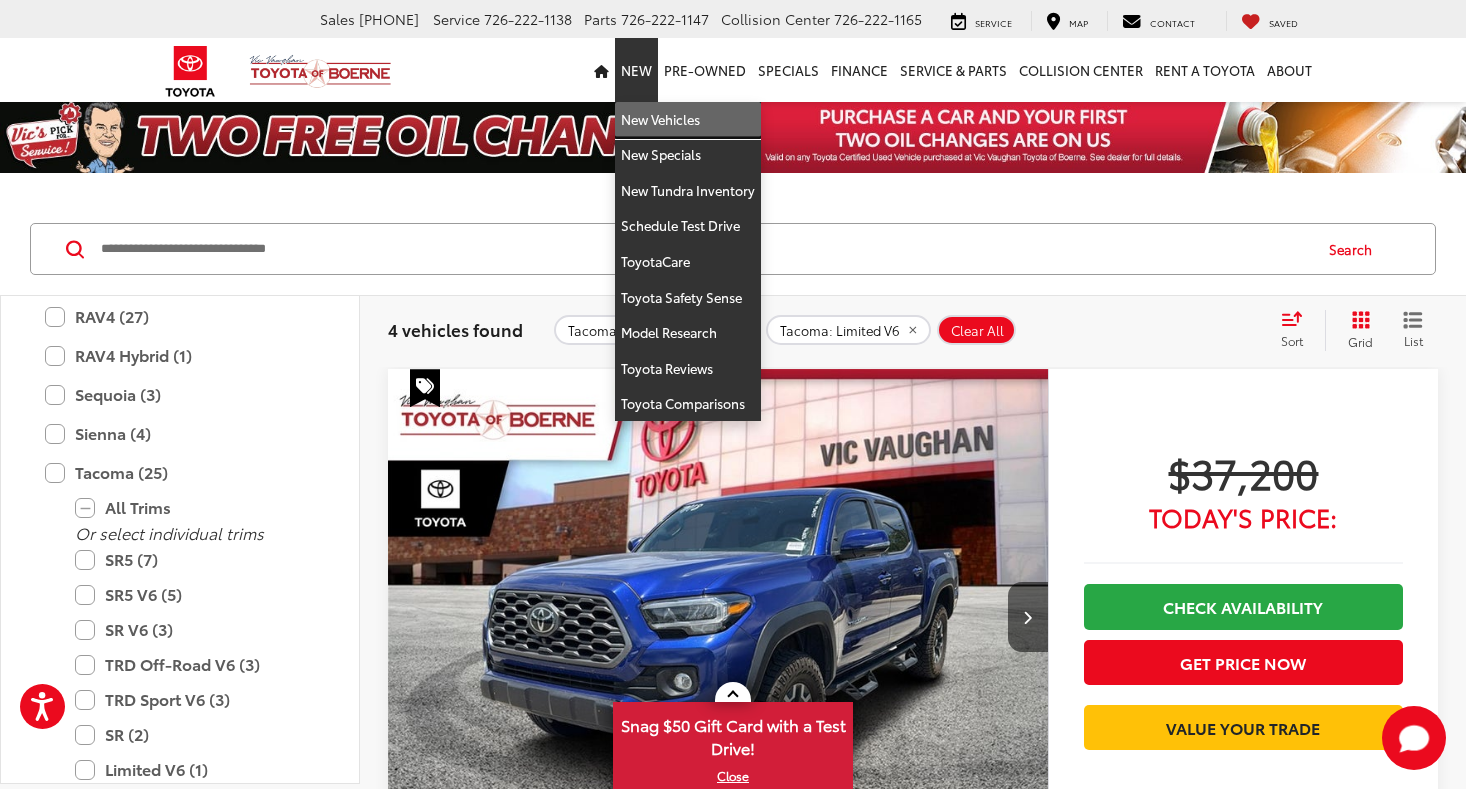 click on "New Vehicles" at bounding box center (688, 120) 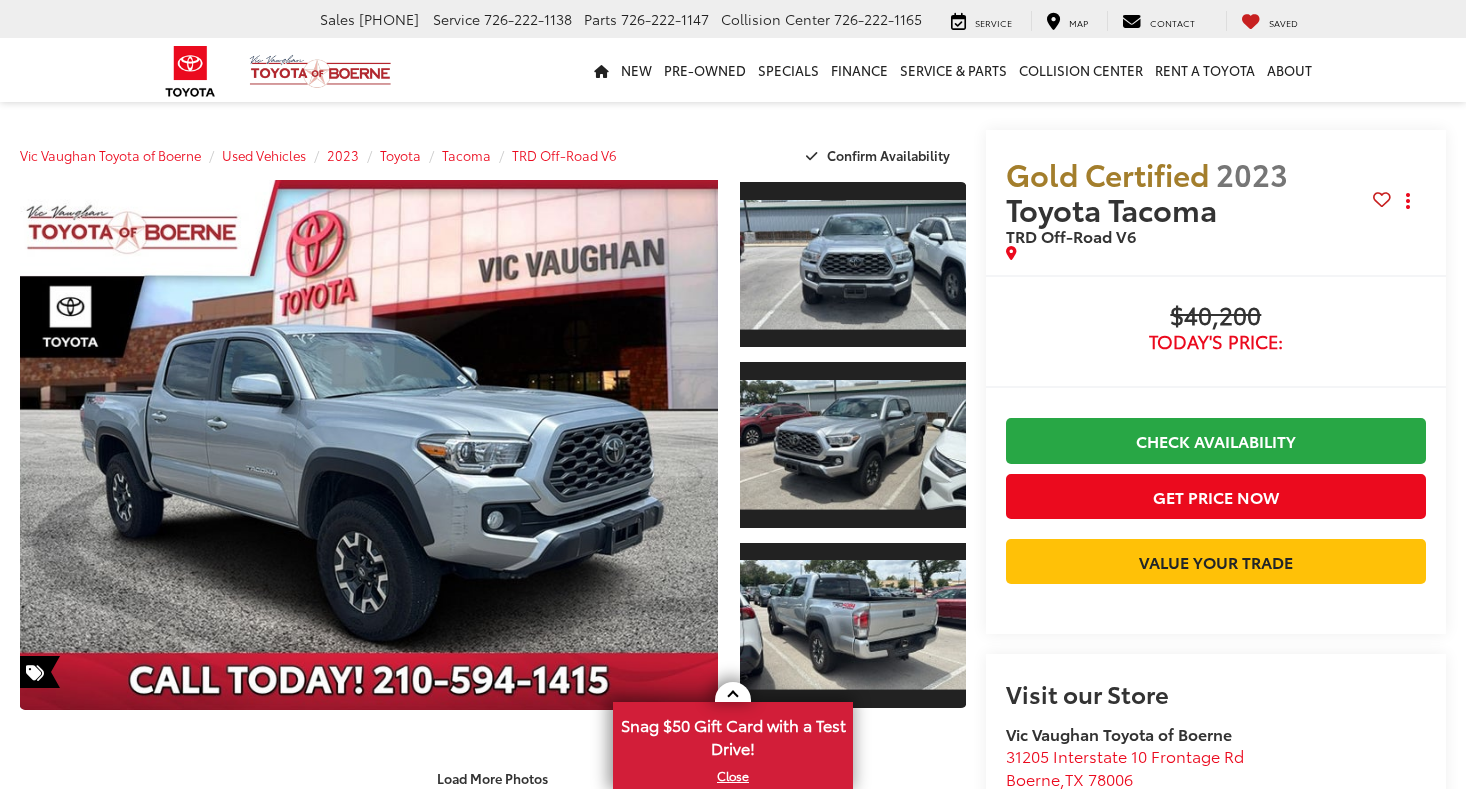 scroll, scrollTop: 0, scrollLeft: 0, axis: both 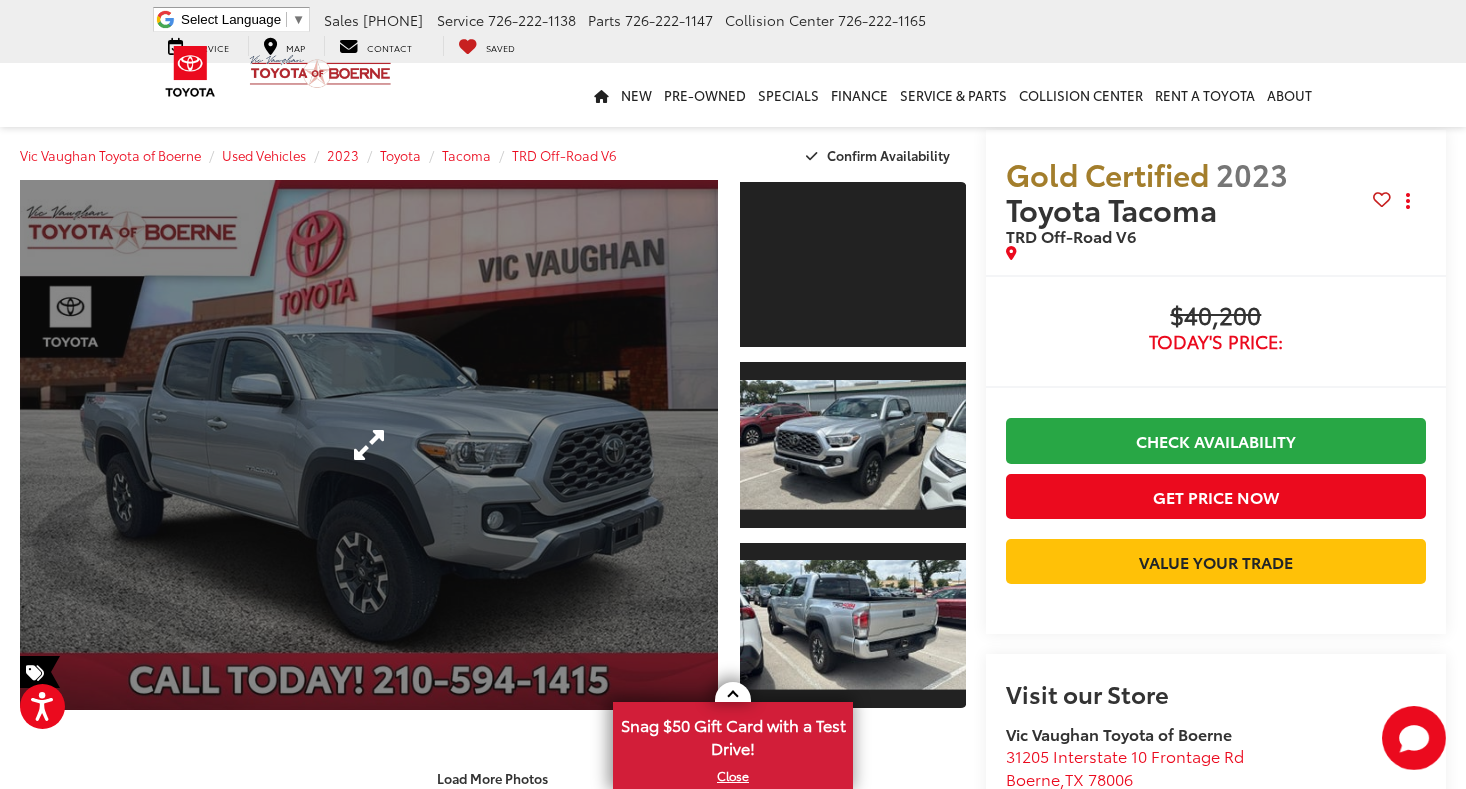 click at bounding box center [369, 445] 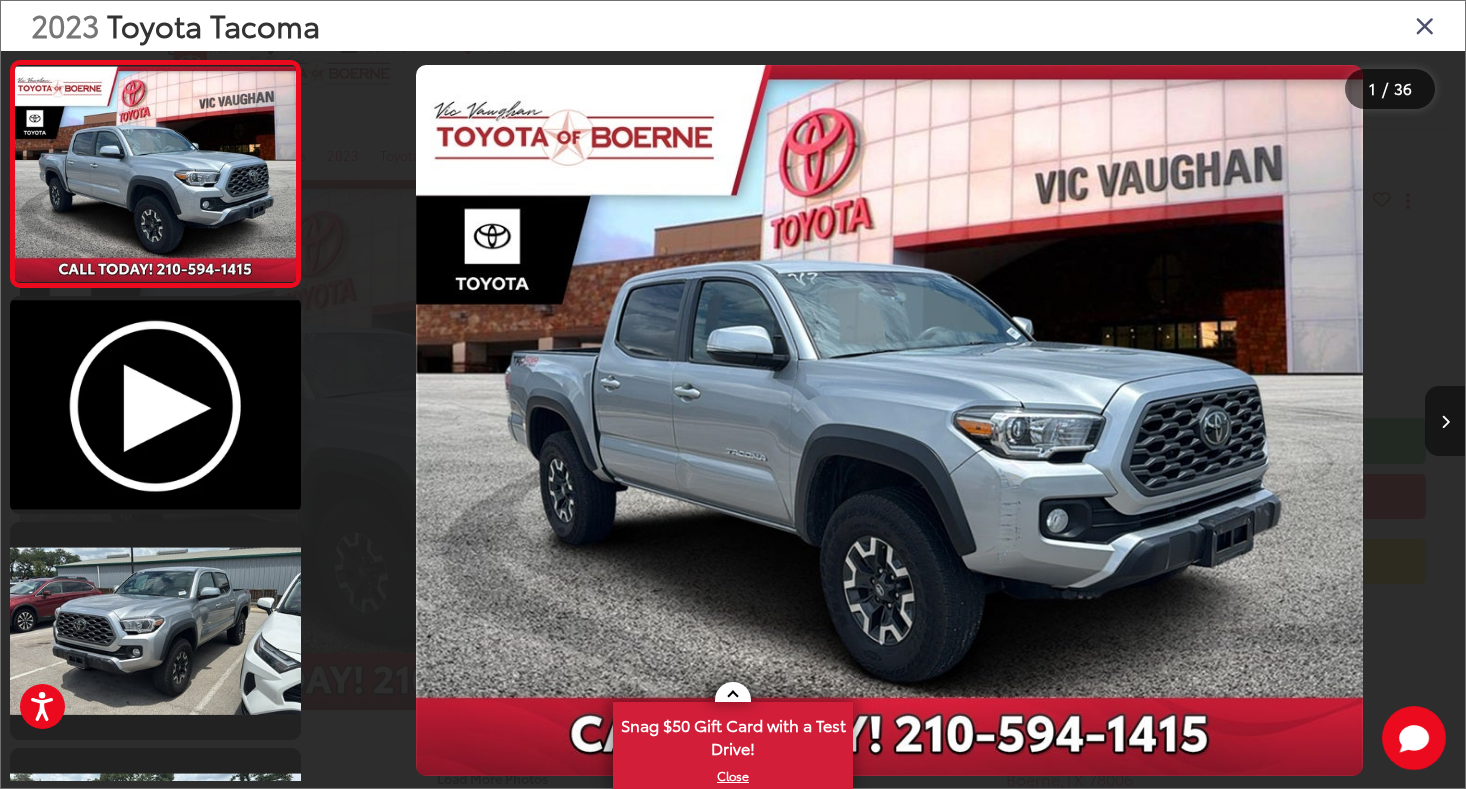 click at bounding box center [1445, 422] 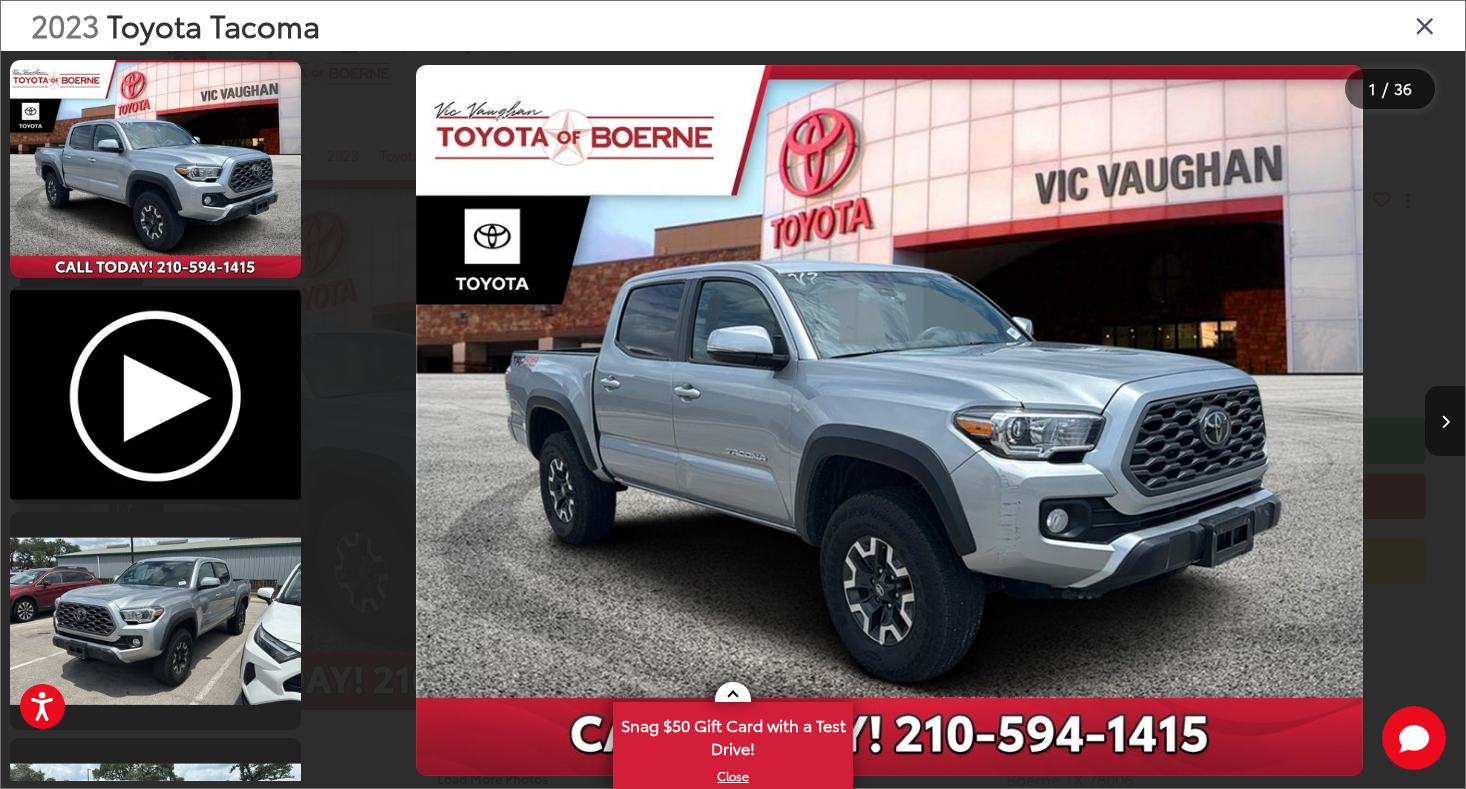 scroll, scrollTop: 38, scrollLeft: 0, axis: vertical 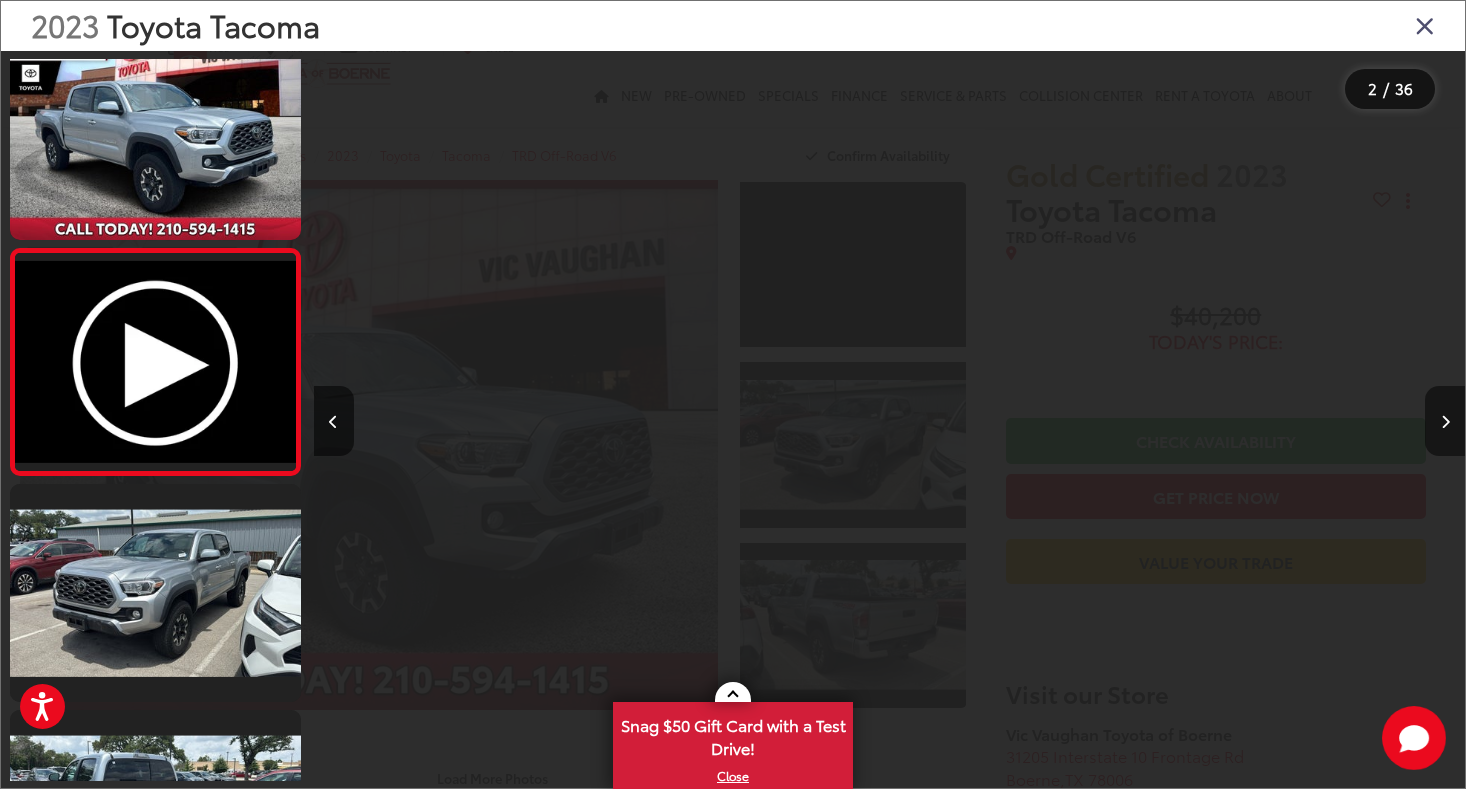 click at bounding box center (1445, 422) 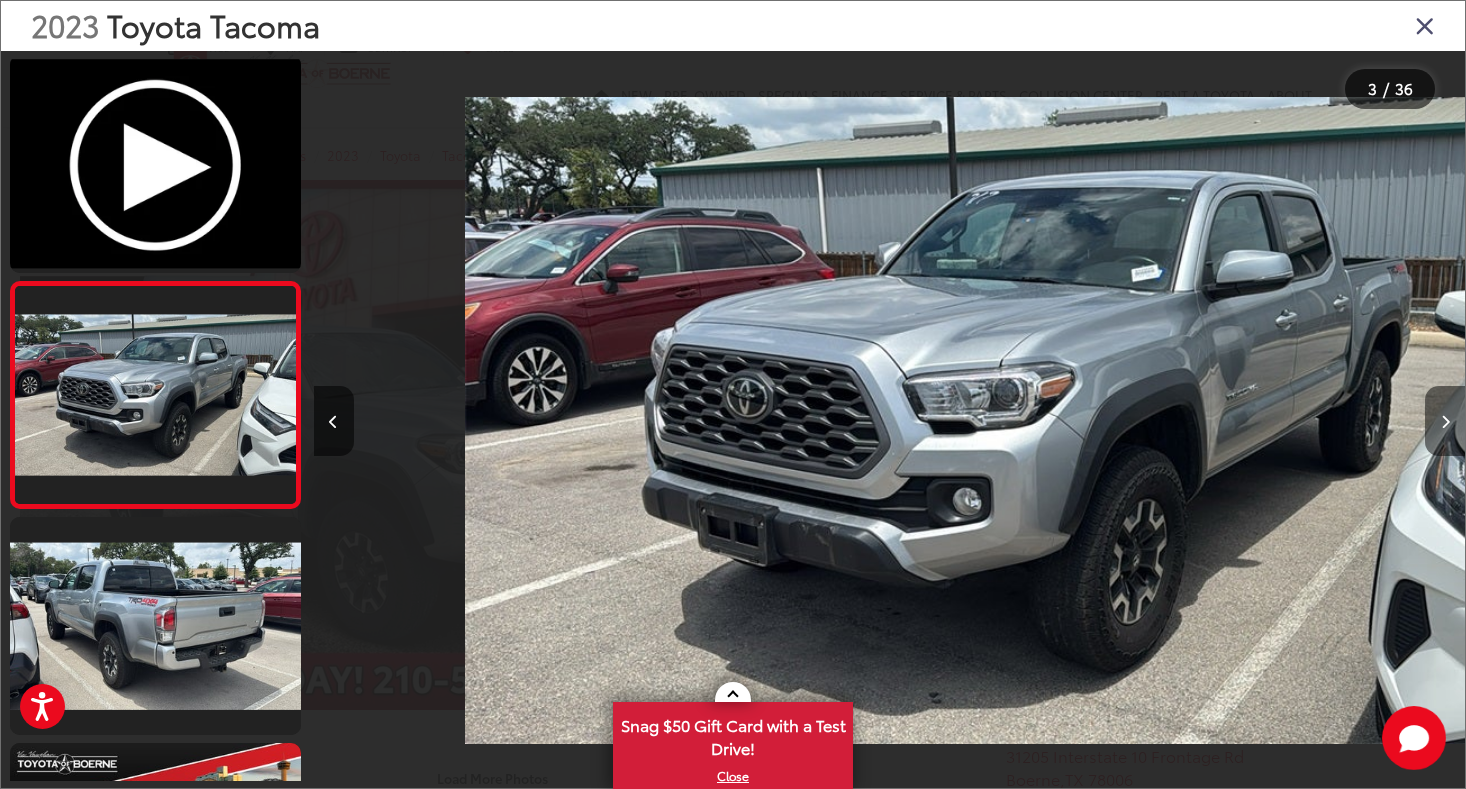 scroll, scrollTop: 262, scrollLeft: 0, axis: vertical 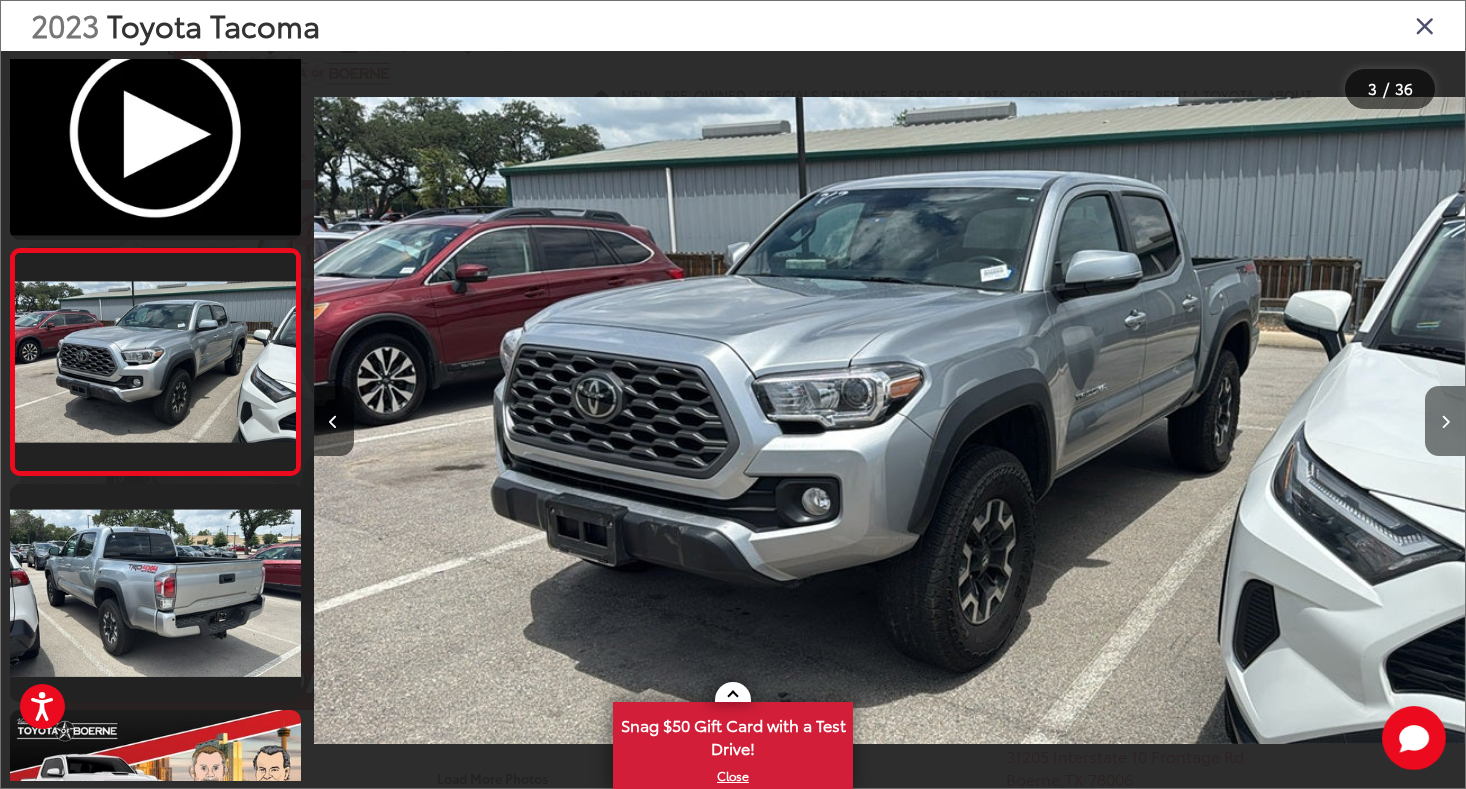 click at bounding box center [1445, 422] 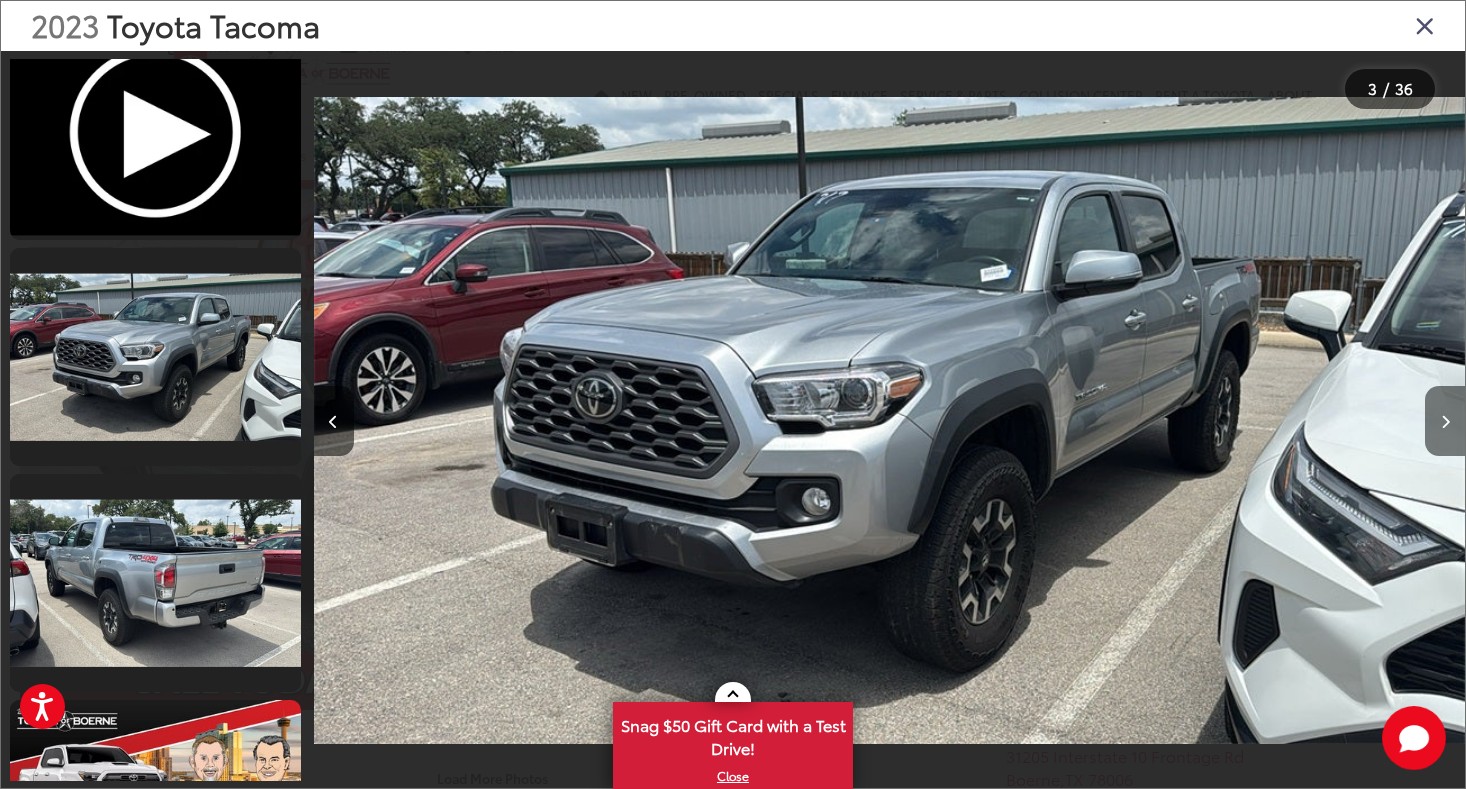 scroll, scrollTop: 490, scrollLeft: 0, axis: vertical 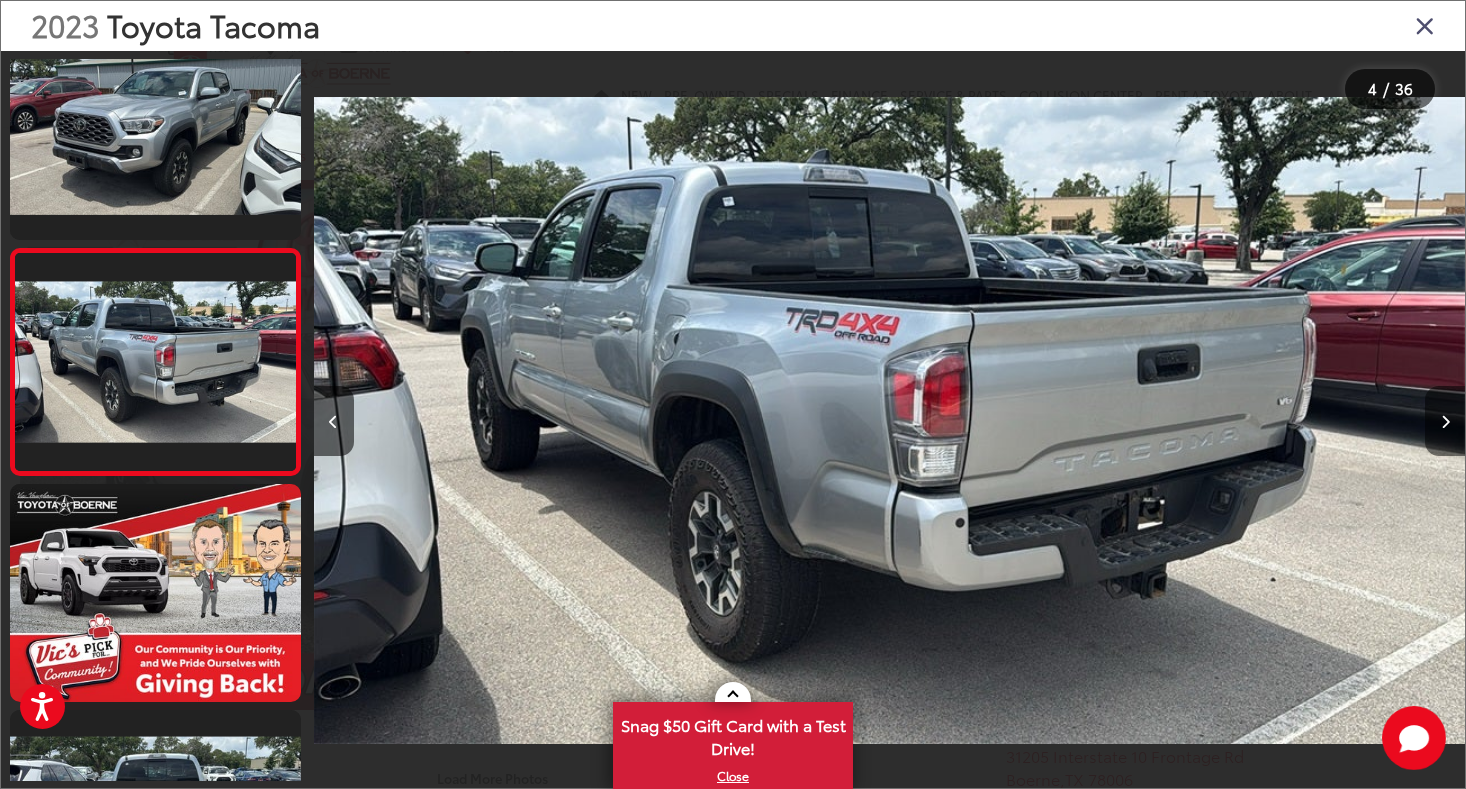 click at bounding box center (1445, 421) 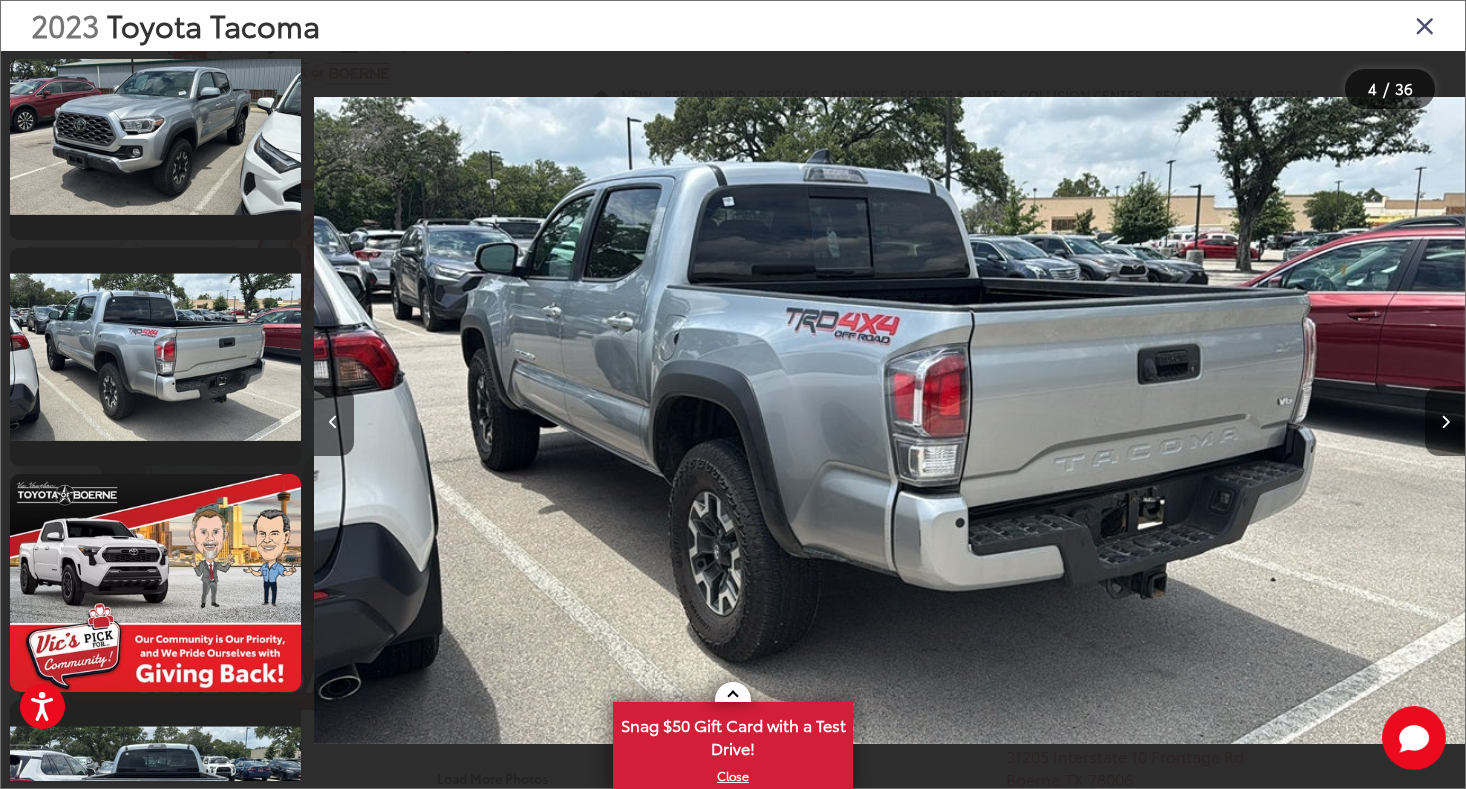 scroll, scrollTop: 682, scrollLeft: 0, axis: vertical 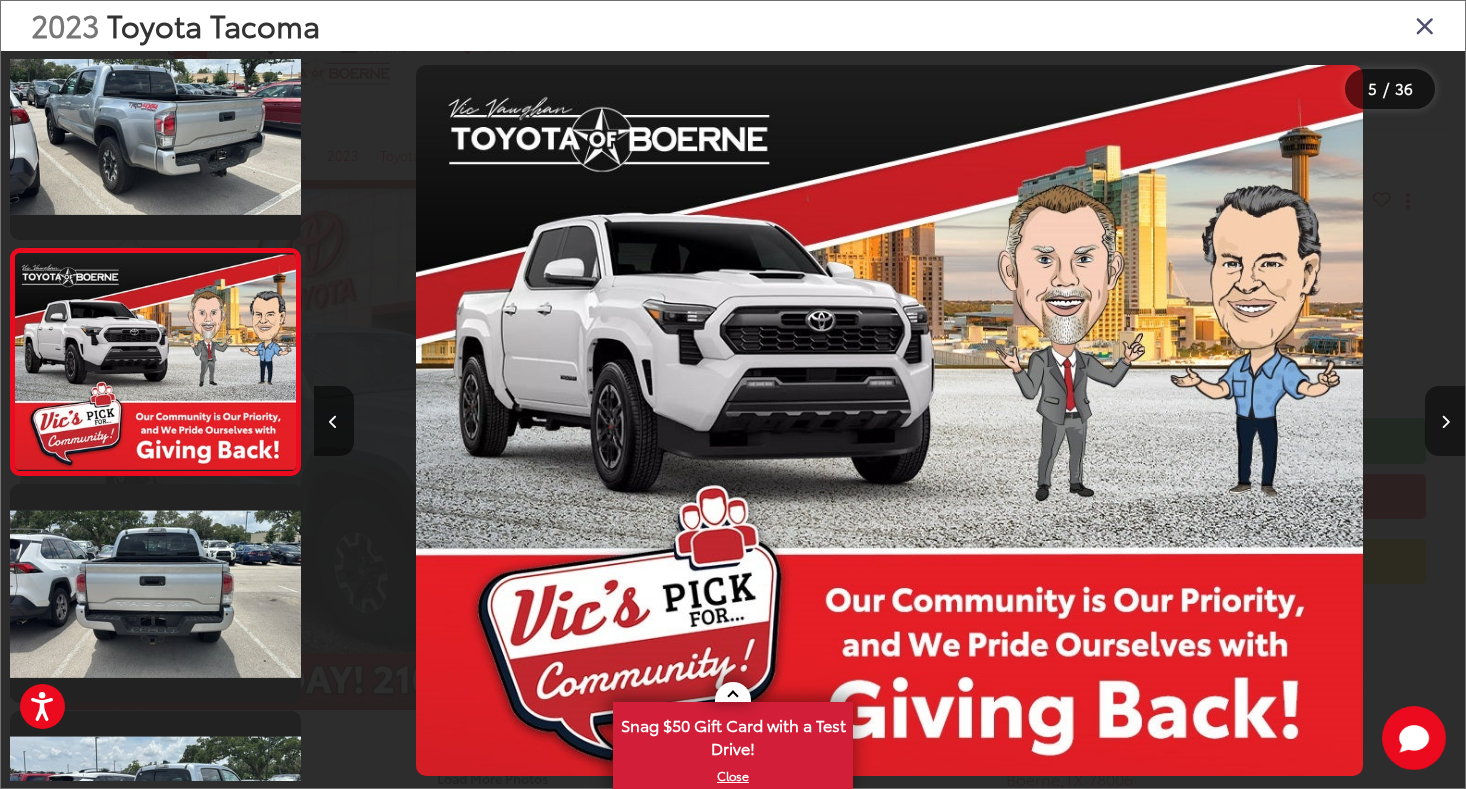 click at bounding box center (1445, 421) 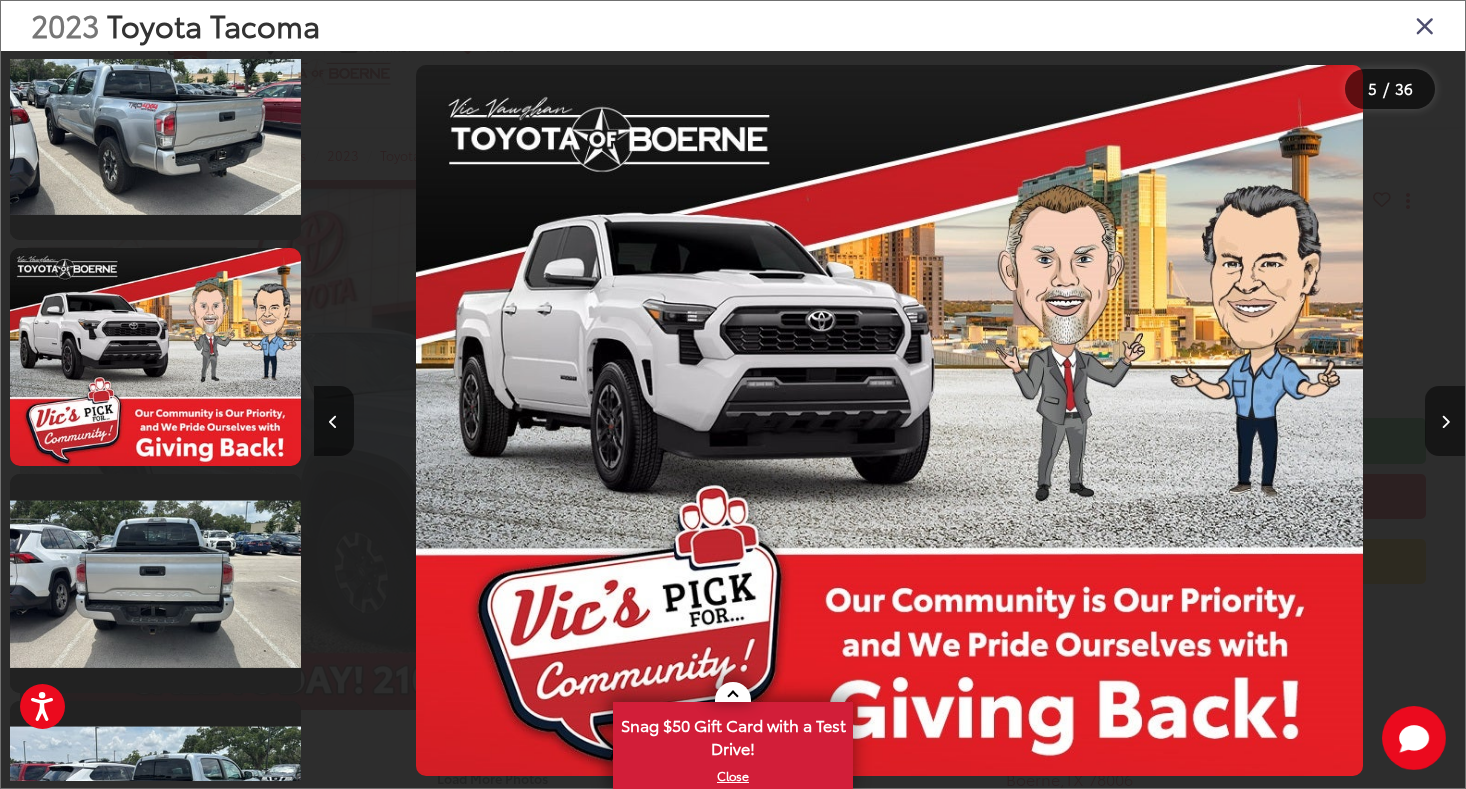 scroll, scrollTop: 0, scrollLeft: 5756, axis: horizontal 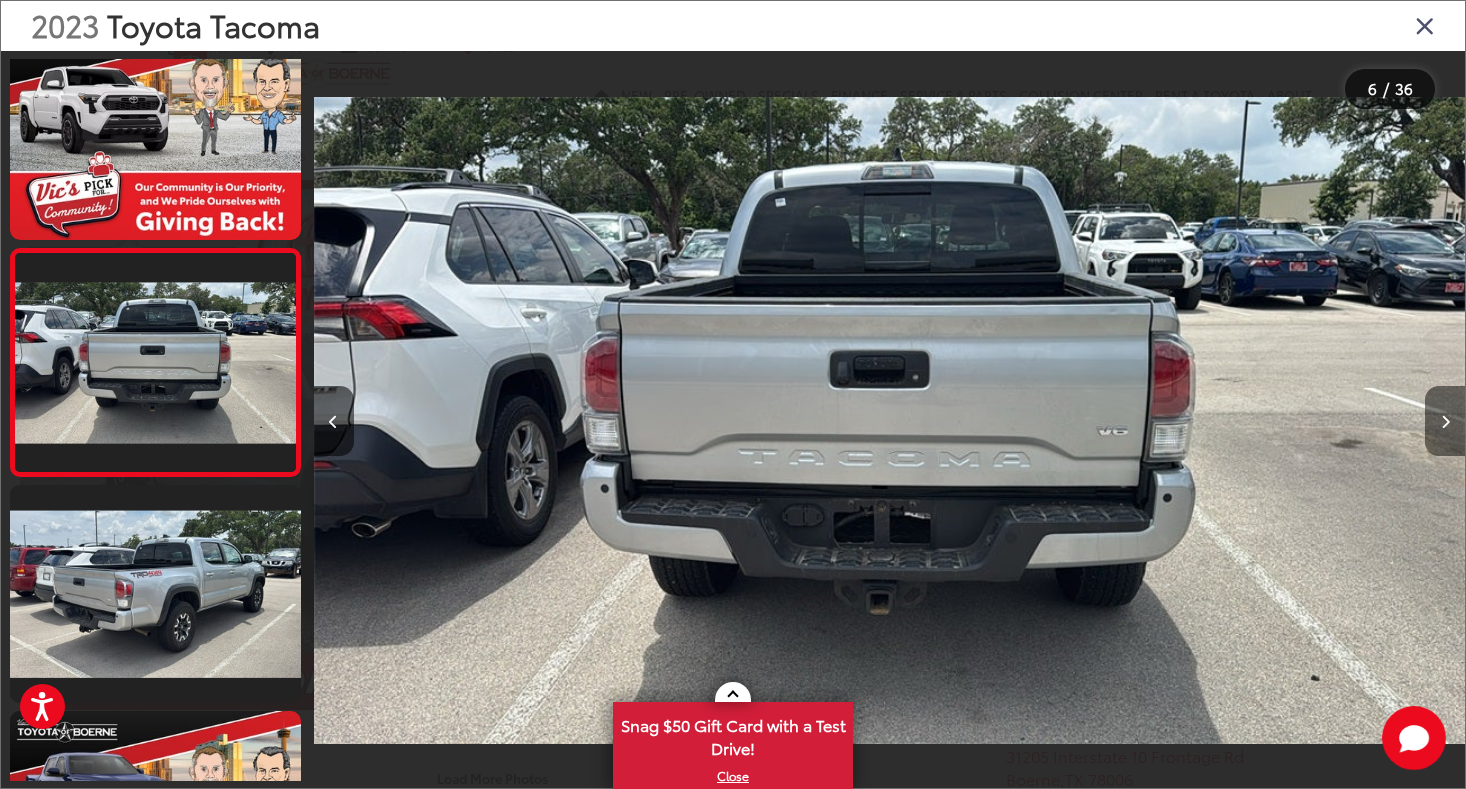 click at bounding box center [1445, 421] 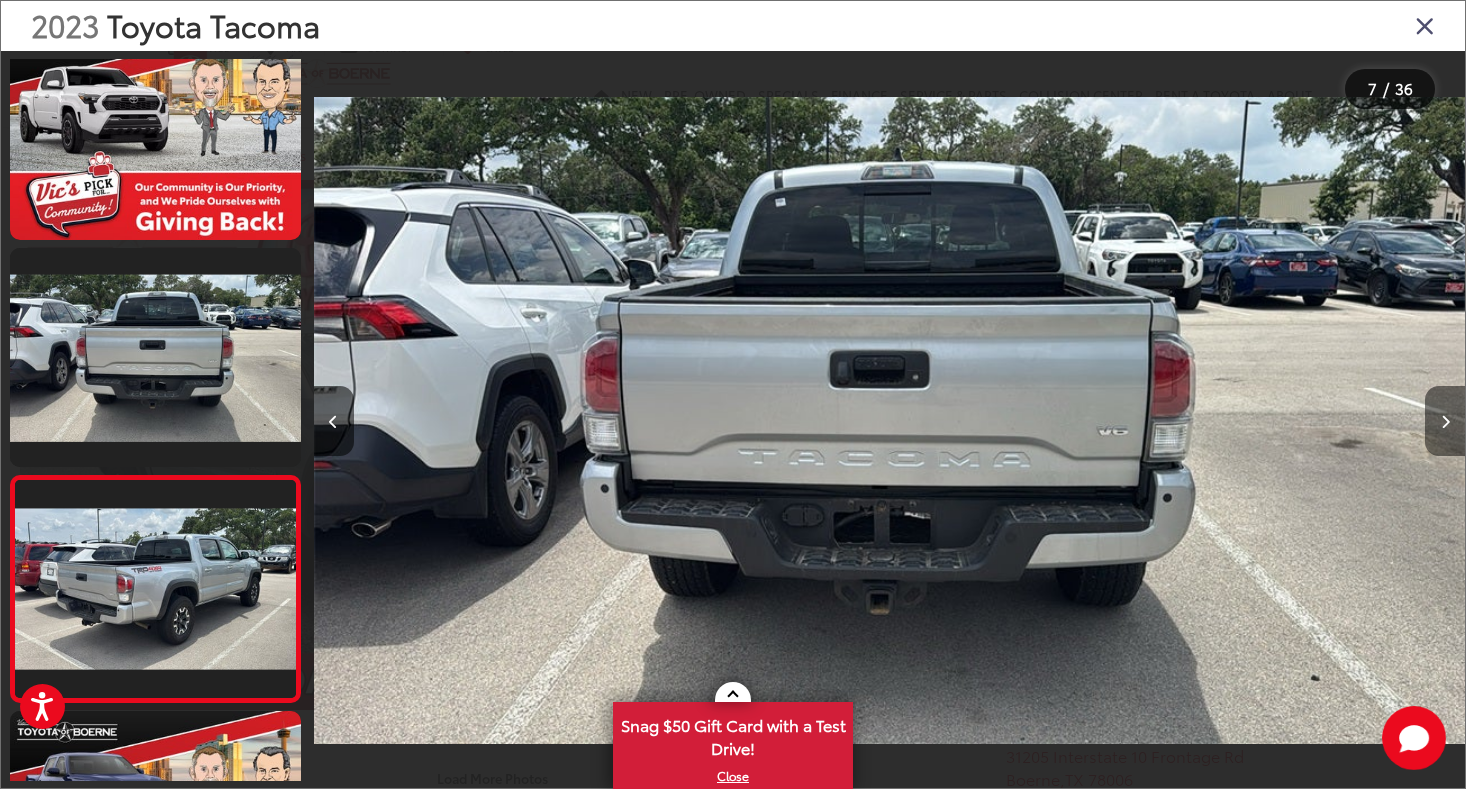 scroll, scrollTop: 1169, scrollLeft: 0, axis: vertical 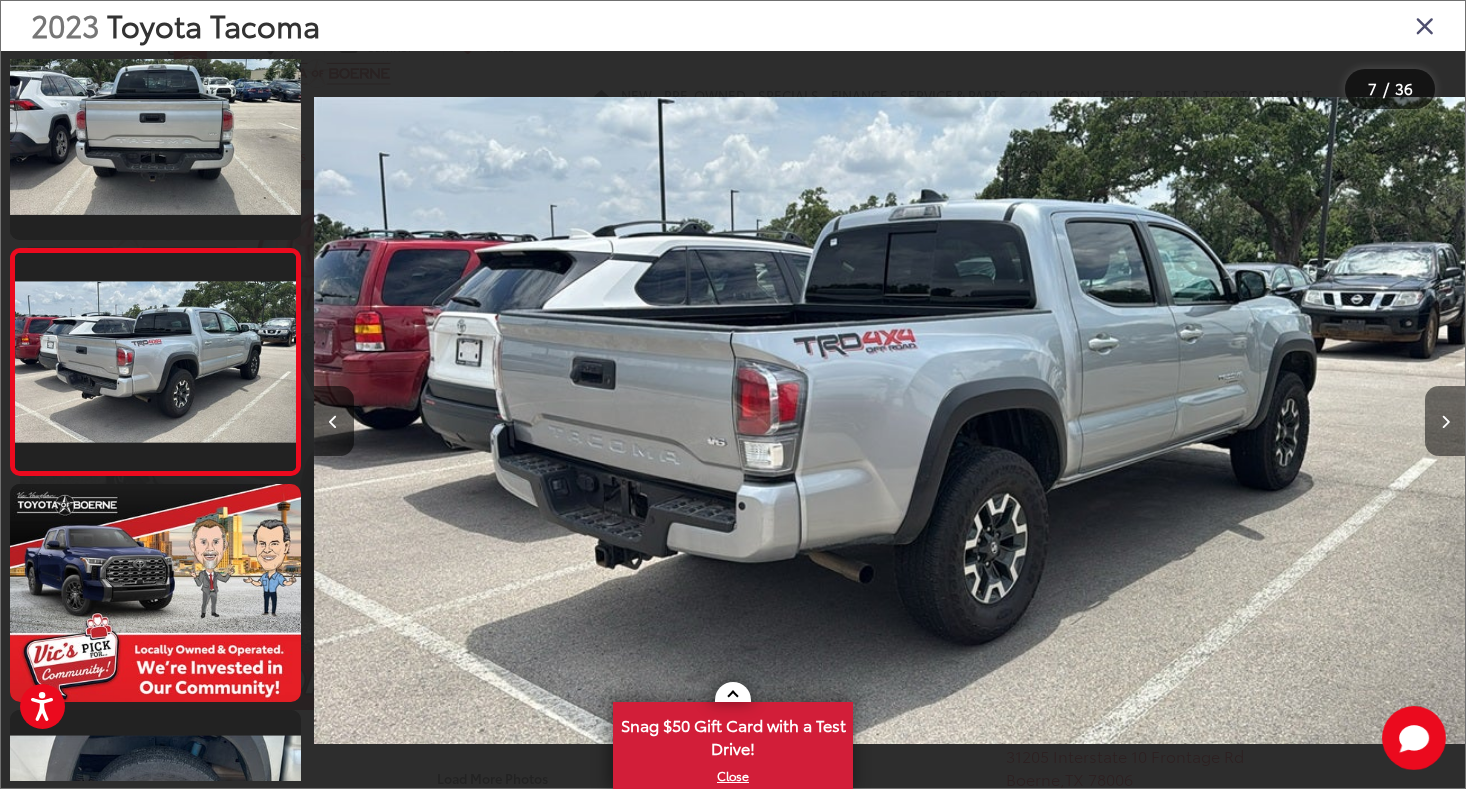 click at bounding box center [1445, 421] 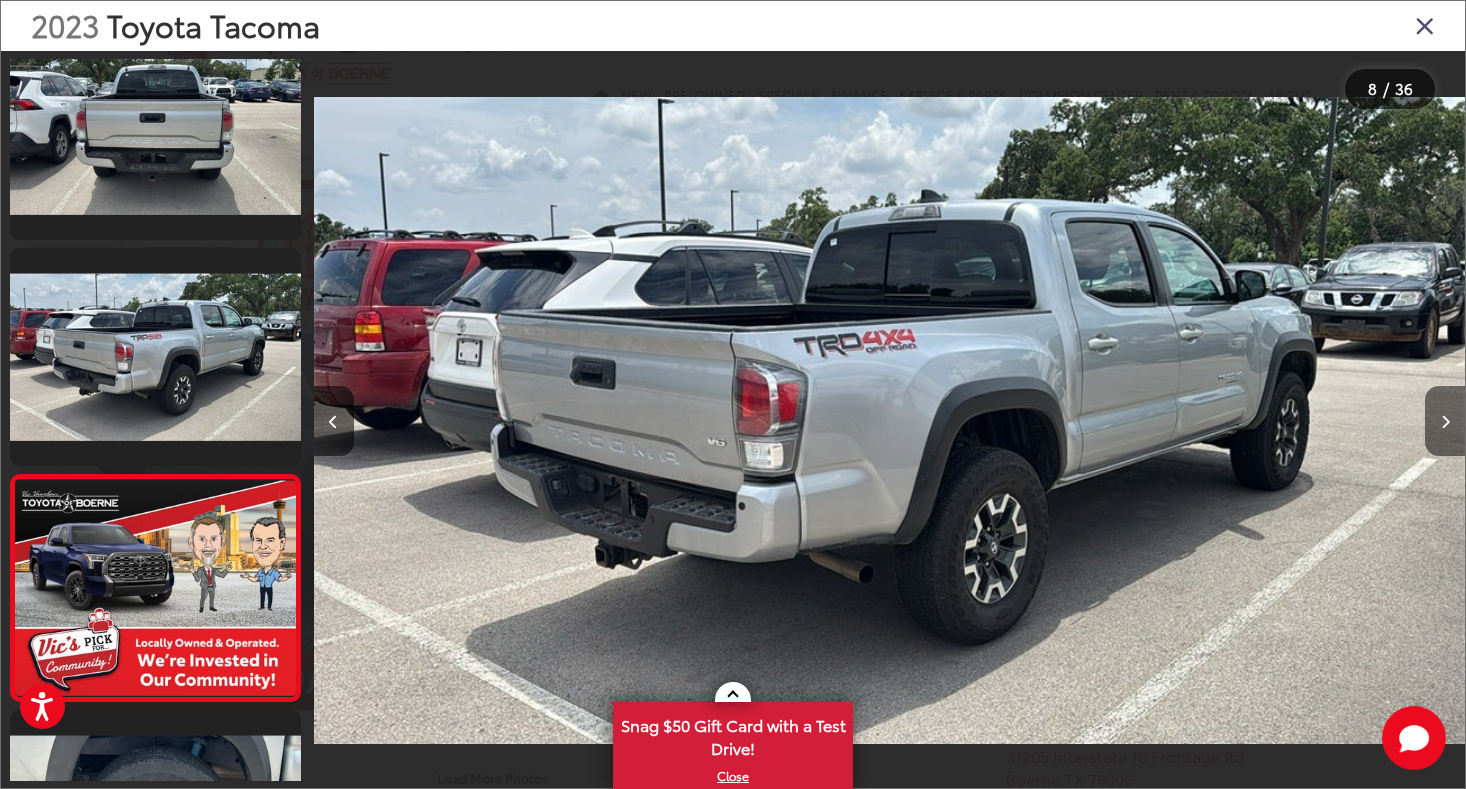 scroll, scrollTop: 1395, scrollLeft: 0, axis: vertical 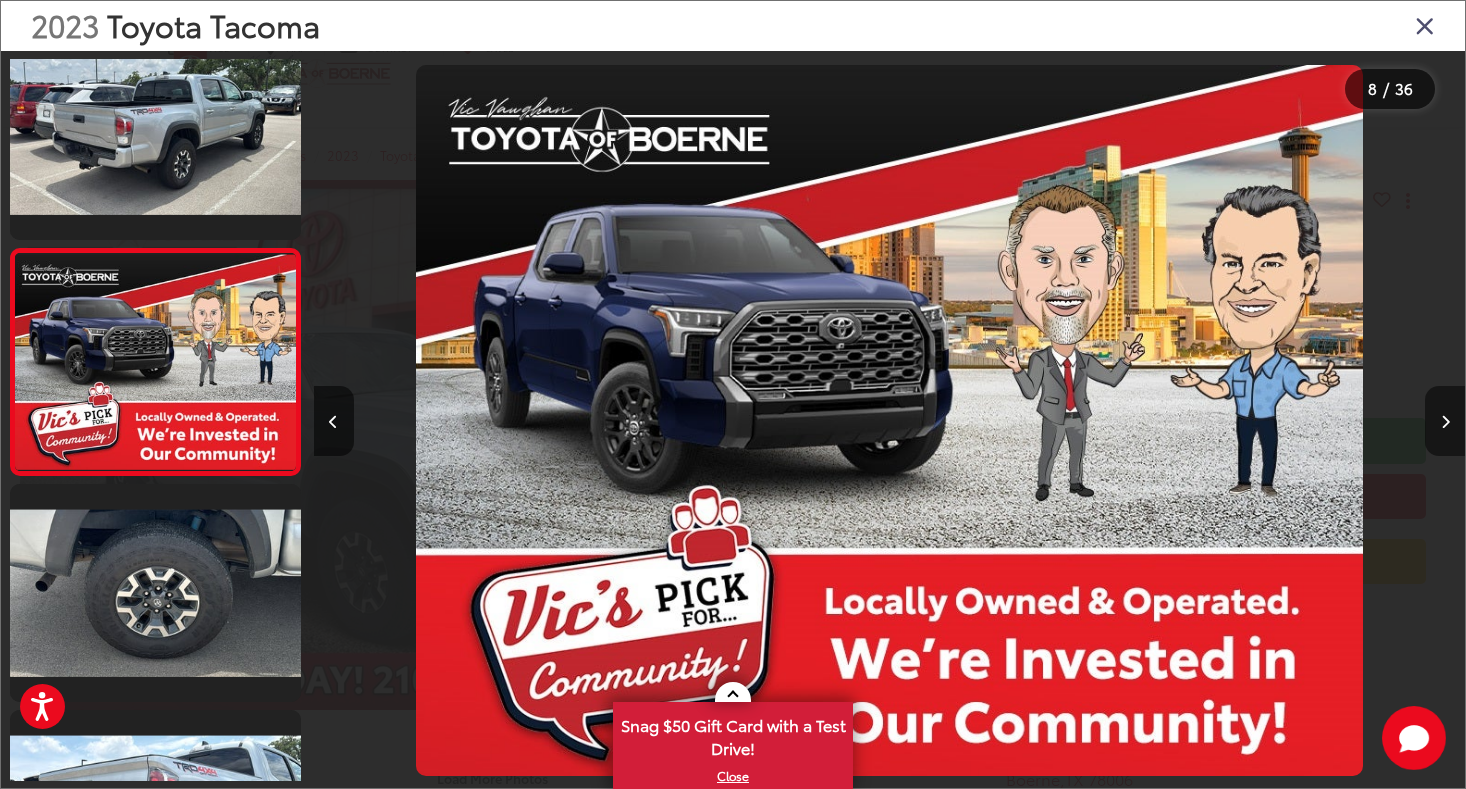 click at bounding box center (1445, 421) 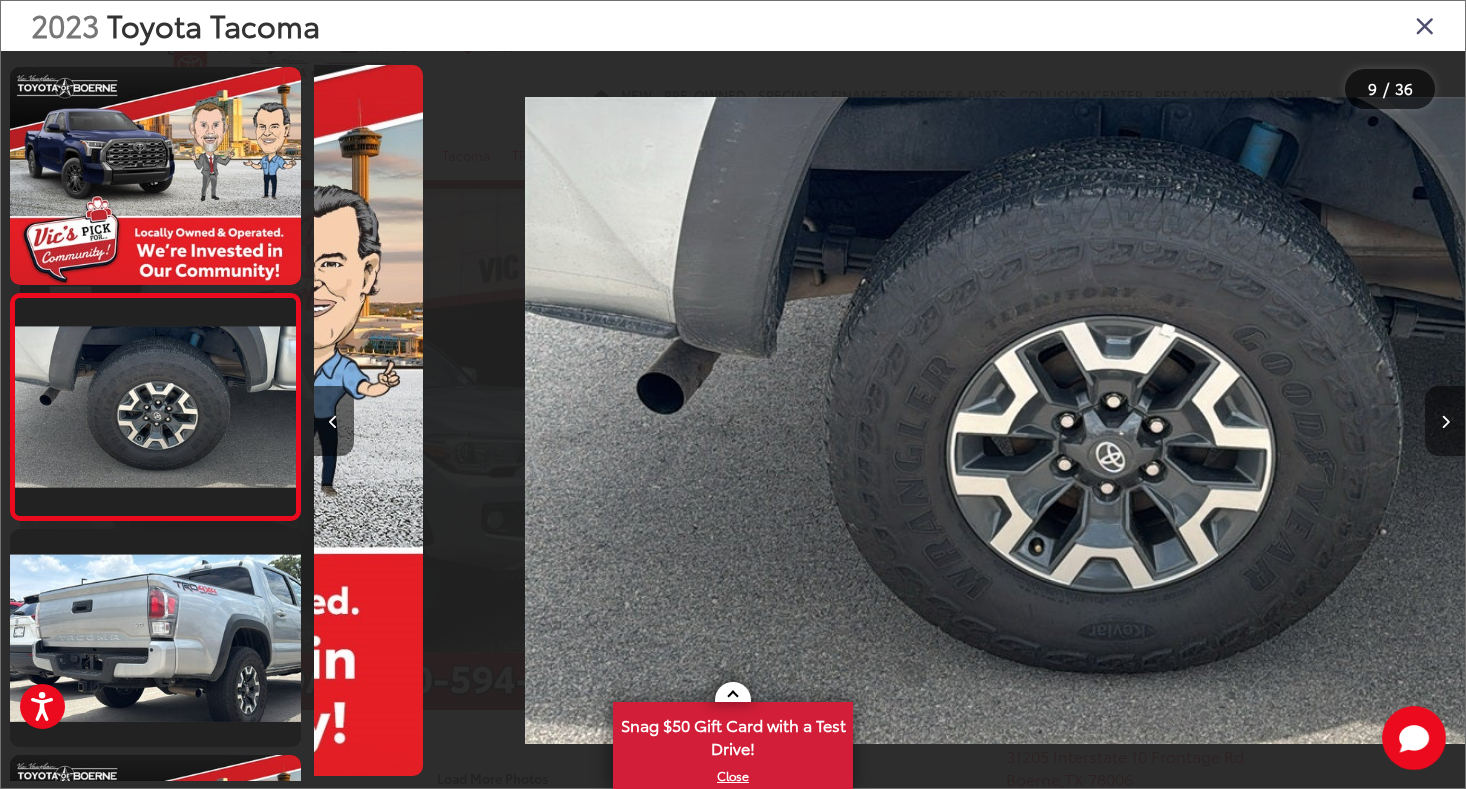 scroll, scrollTop: 1621, scrollLeft: 0, axis: vertical 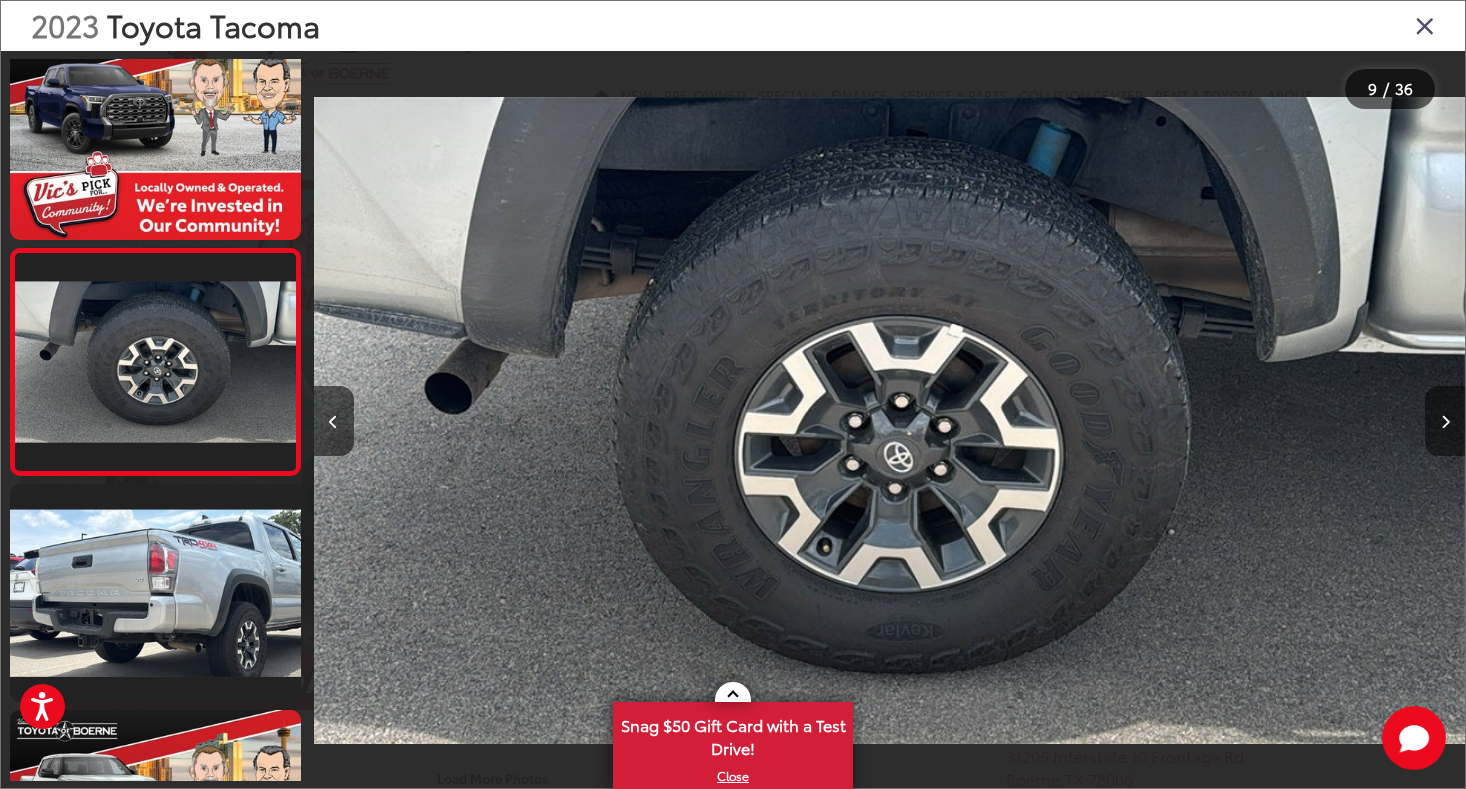 click at bounding box center [1445, 421] 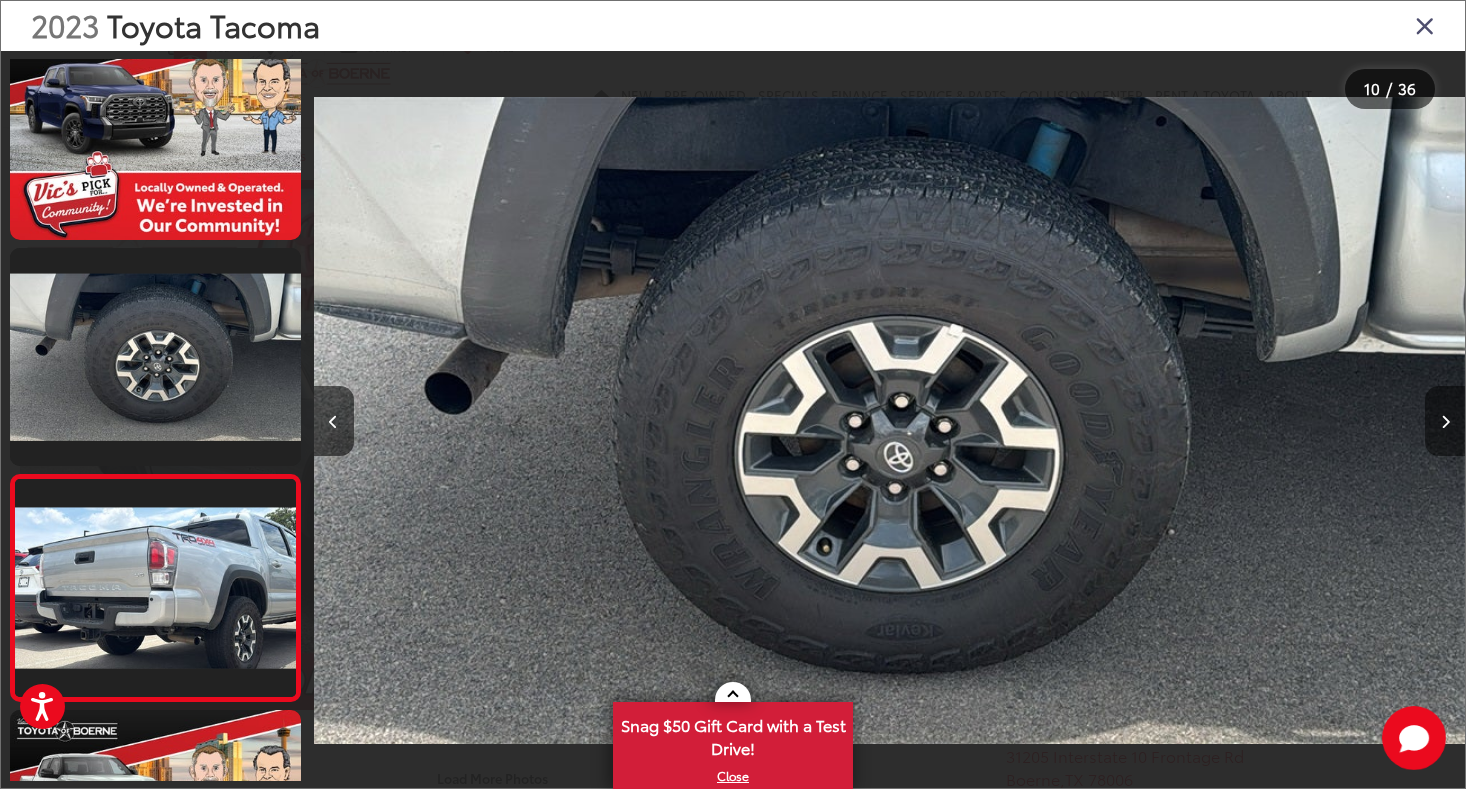 scroll, scrollTop: 0, scrollLeft: 10361, axis: horizontal 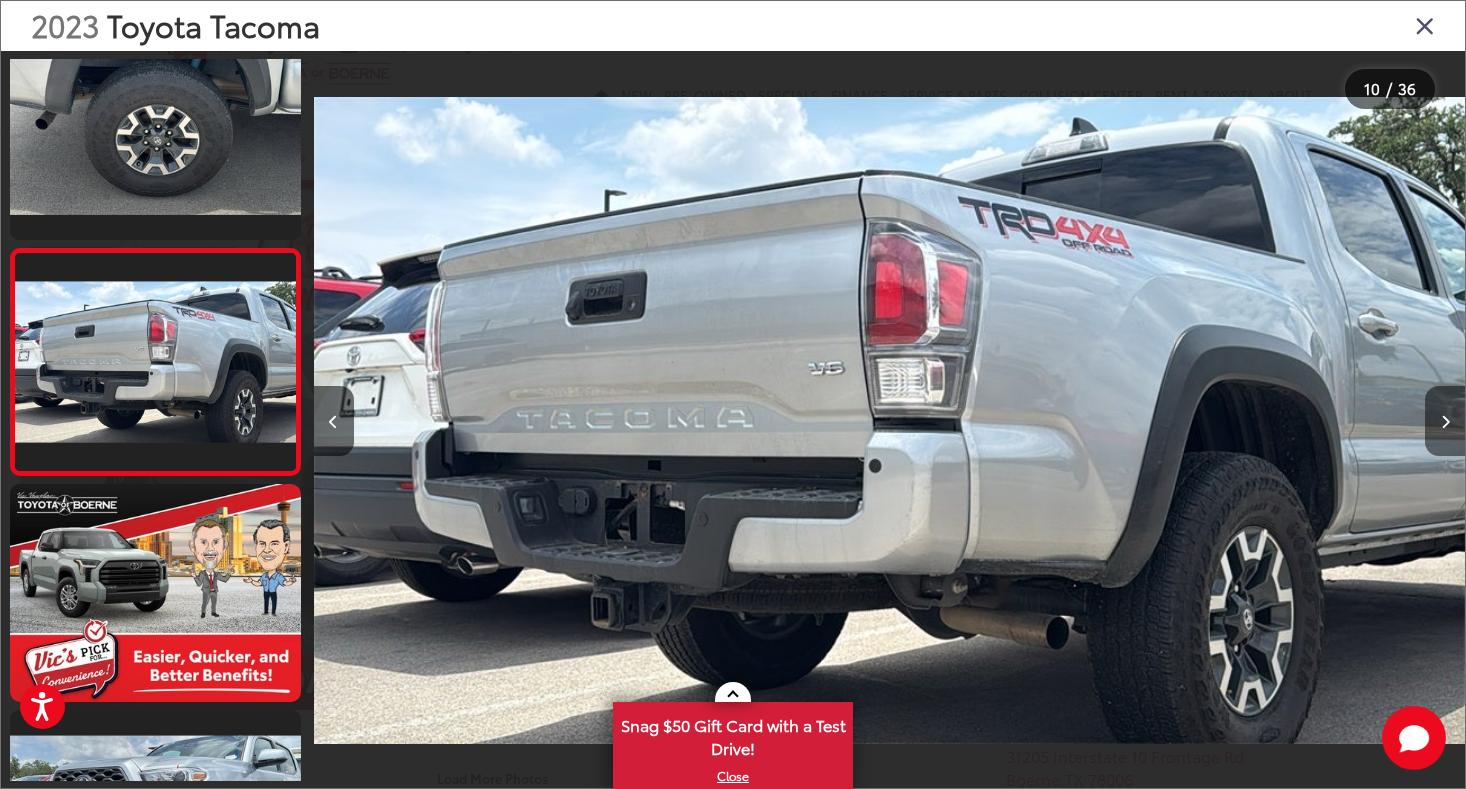 click at bounding box center [1445, 421] 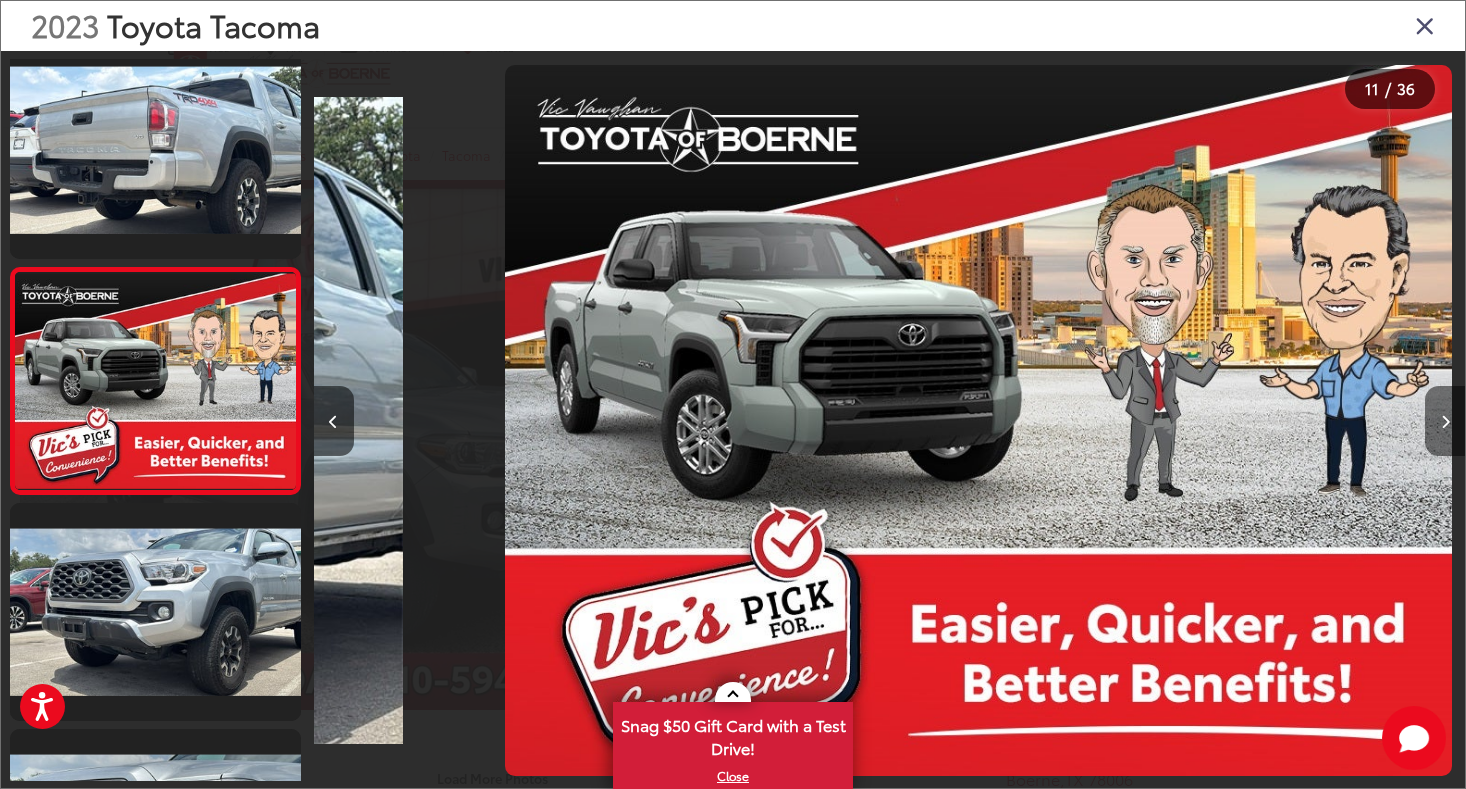 scroll, scrollTop: 2073, scrollLeft: 0, axis: vertical 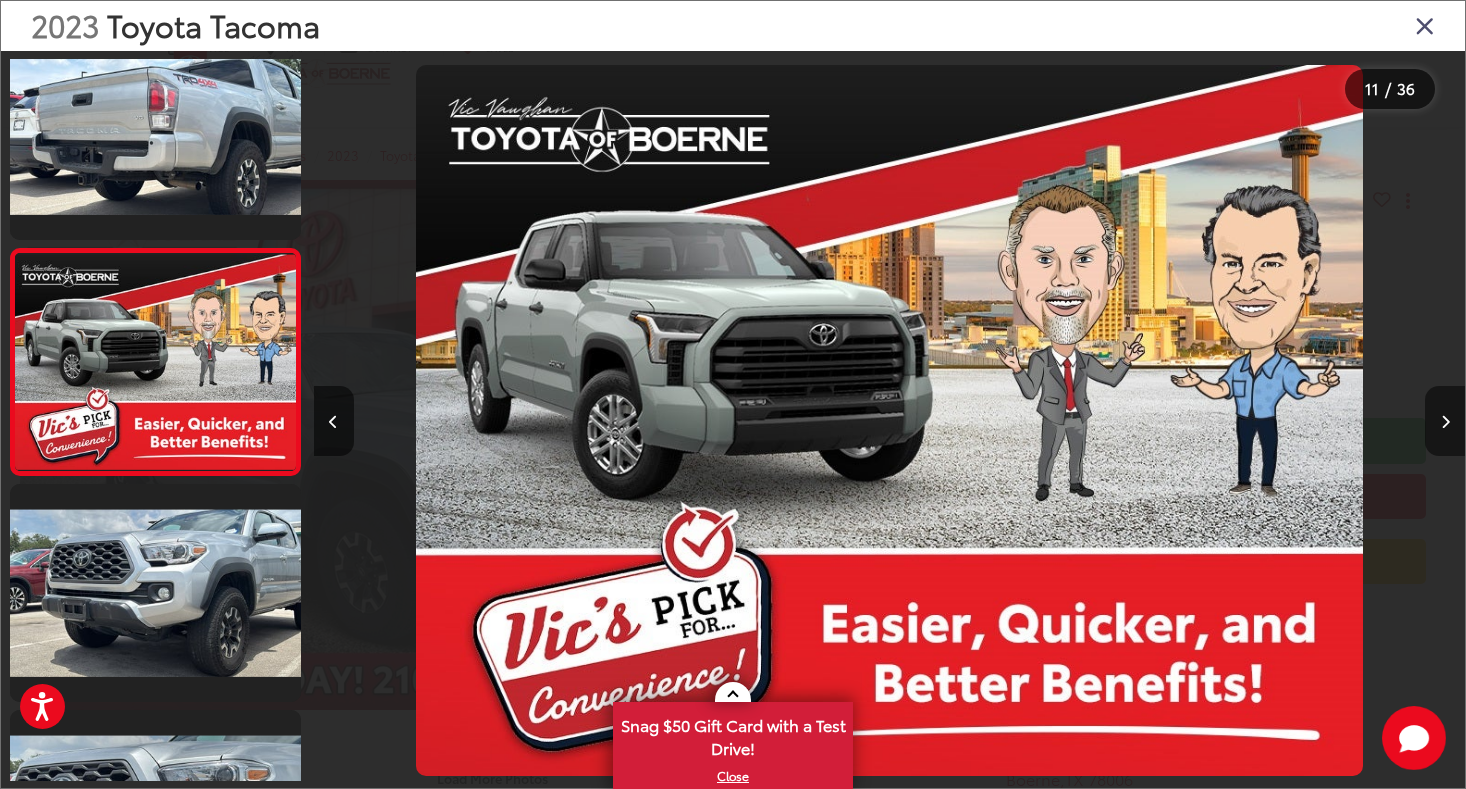 click at bounding box center [1445, 421] 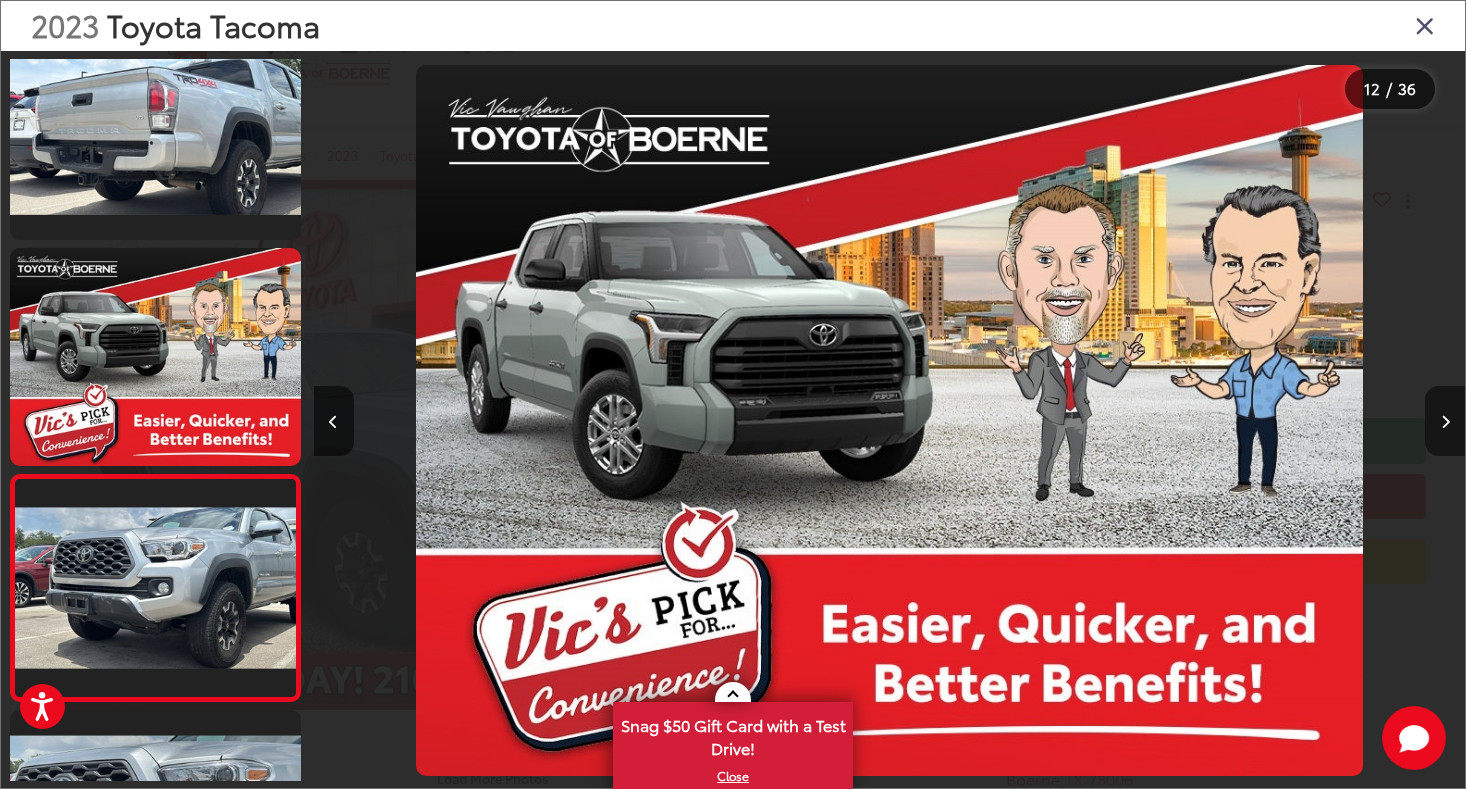 scroll, scrollTop: 2299, scrollLeft: 0, axis: vertical 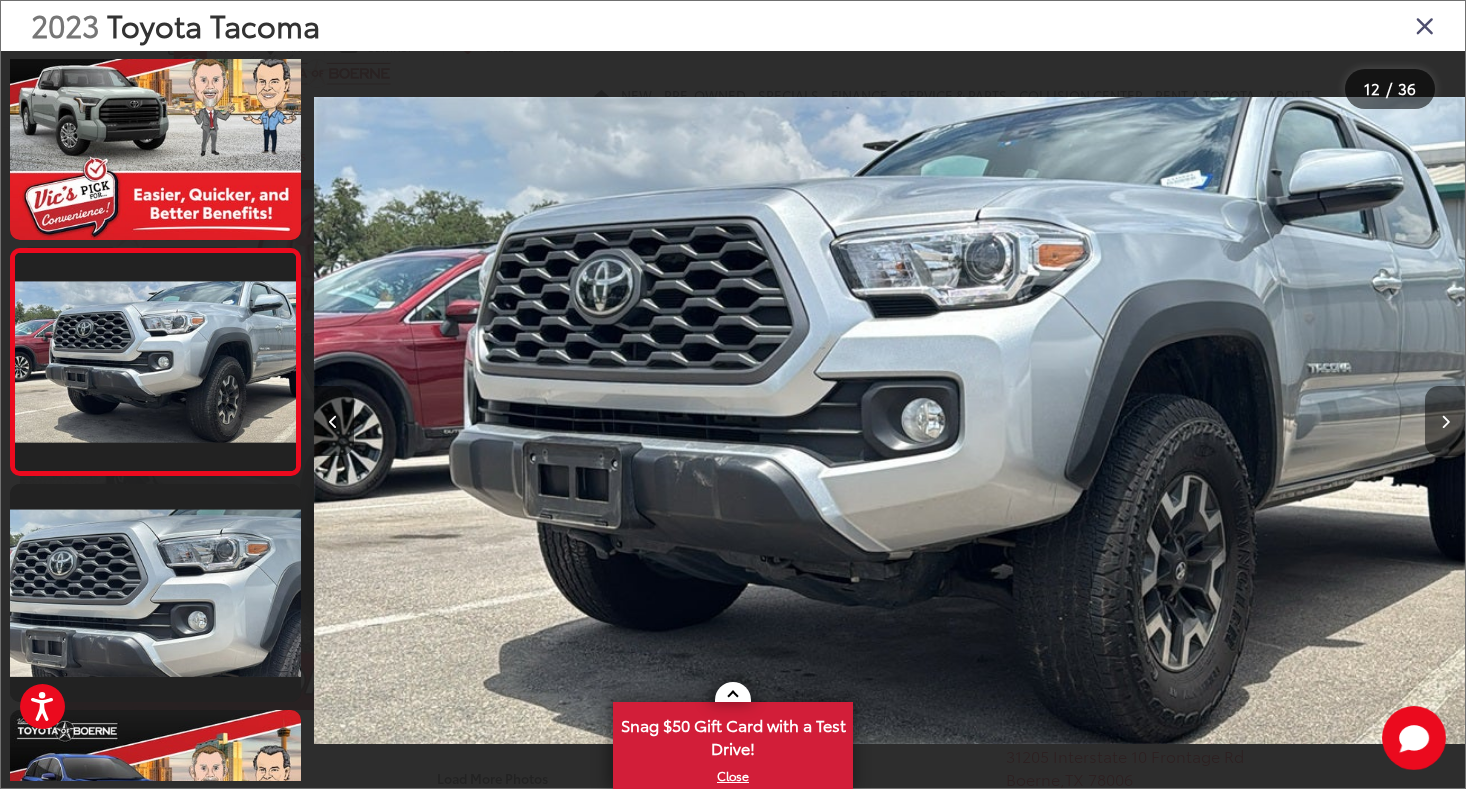 click at bounding box center [1445, 421] 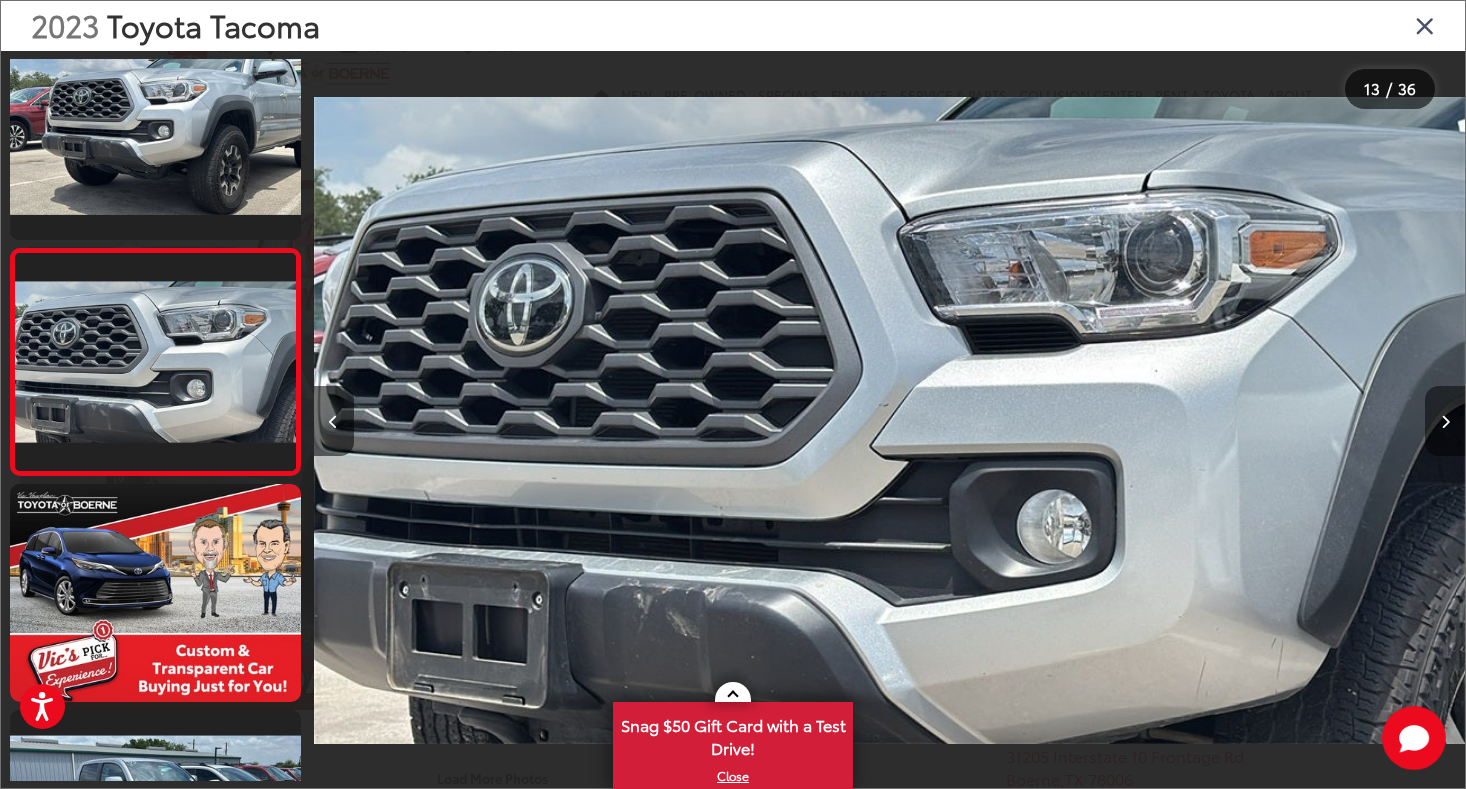 click at bounding box center (1445, 421) 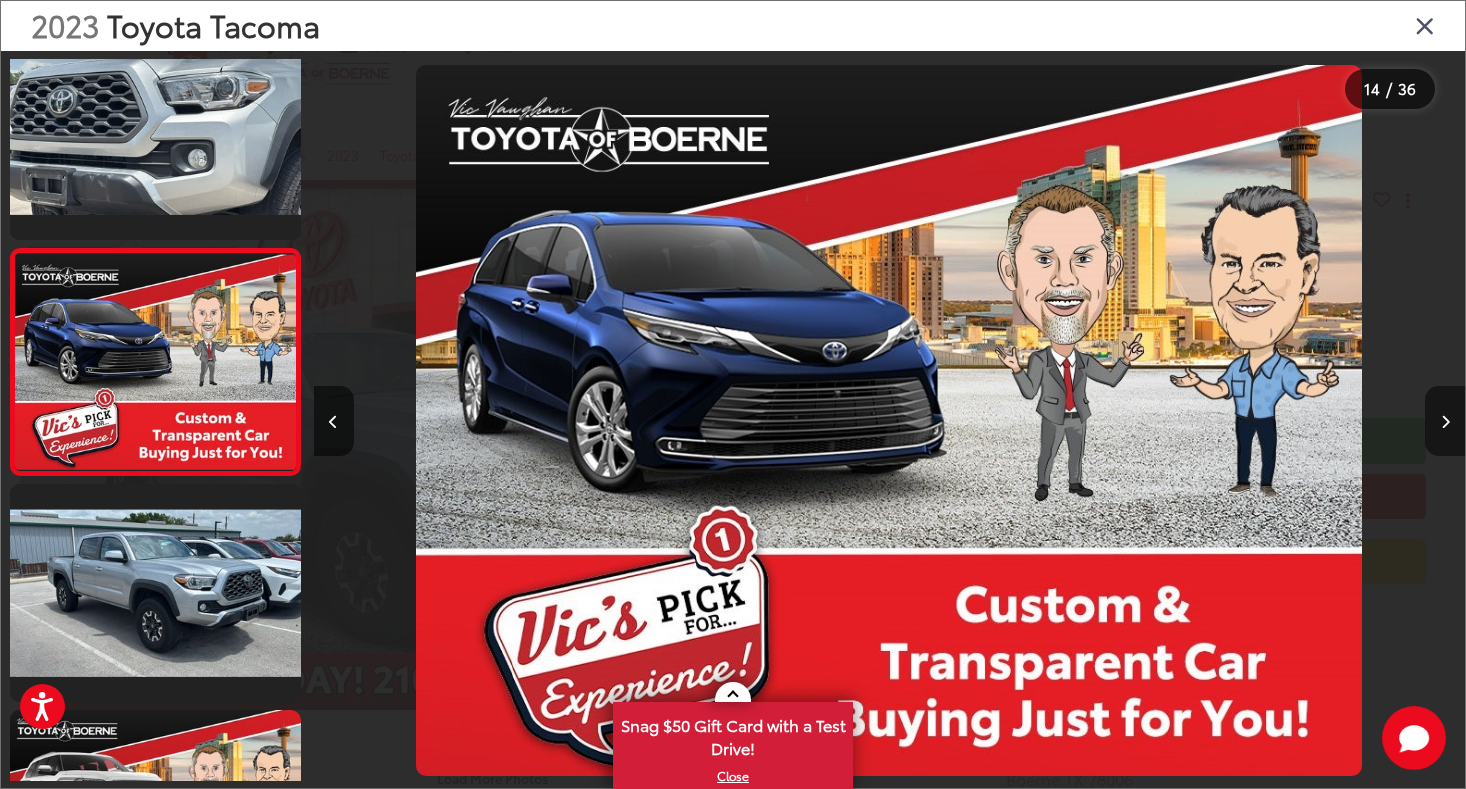click at bounding box center (1445, 421) 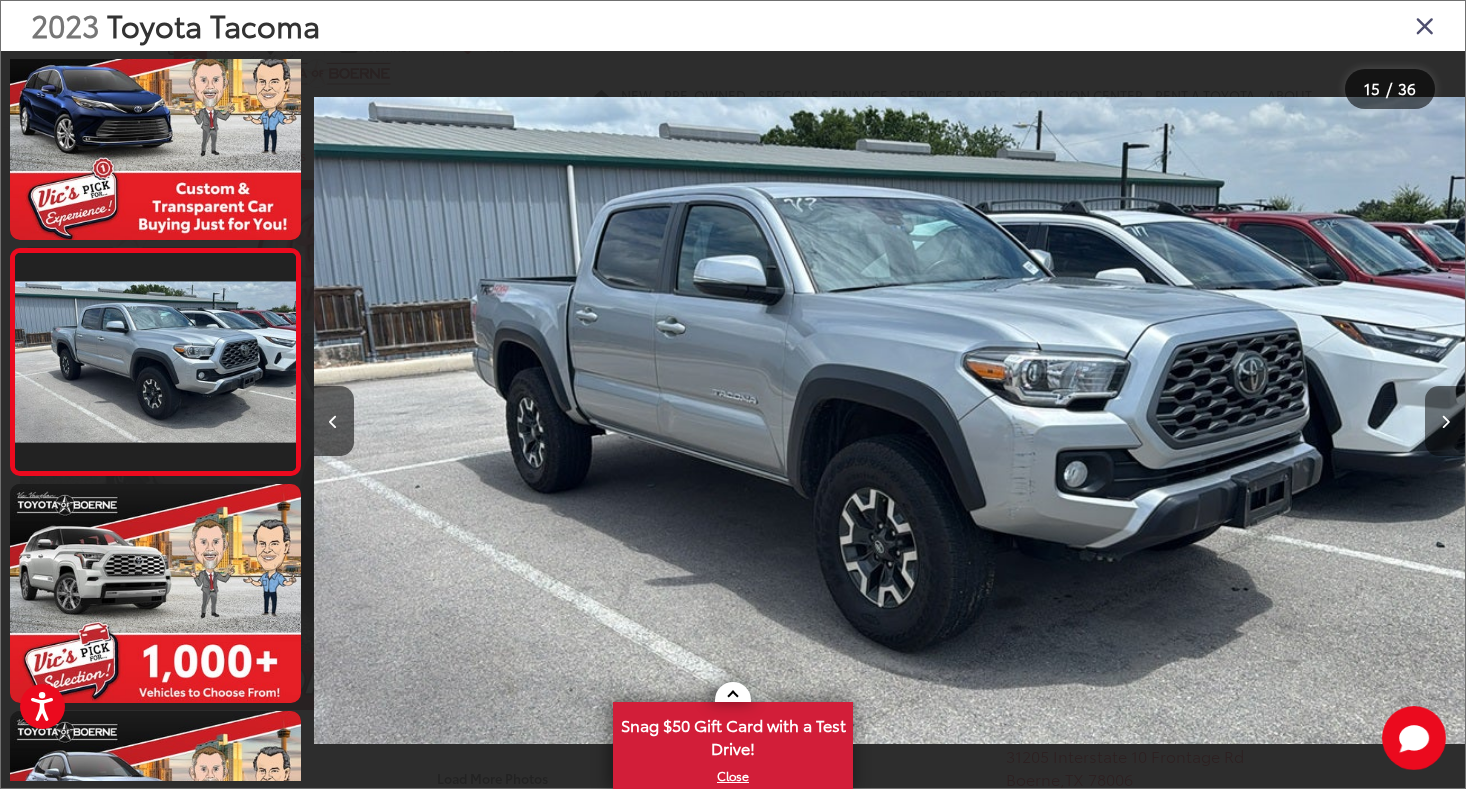 click at bounding box center [1445, 421] 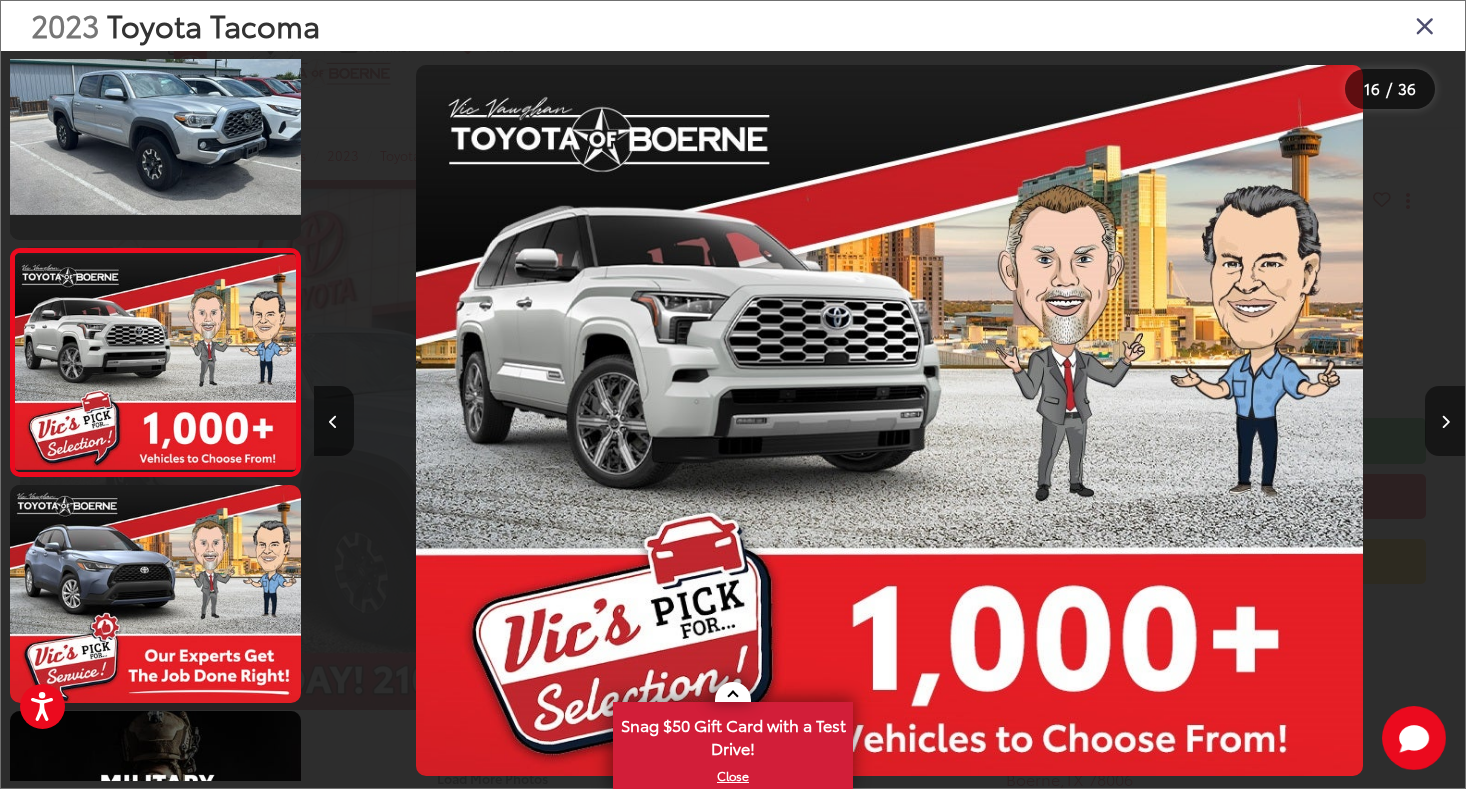 click at bounding box center [1445, 421] 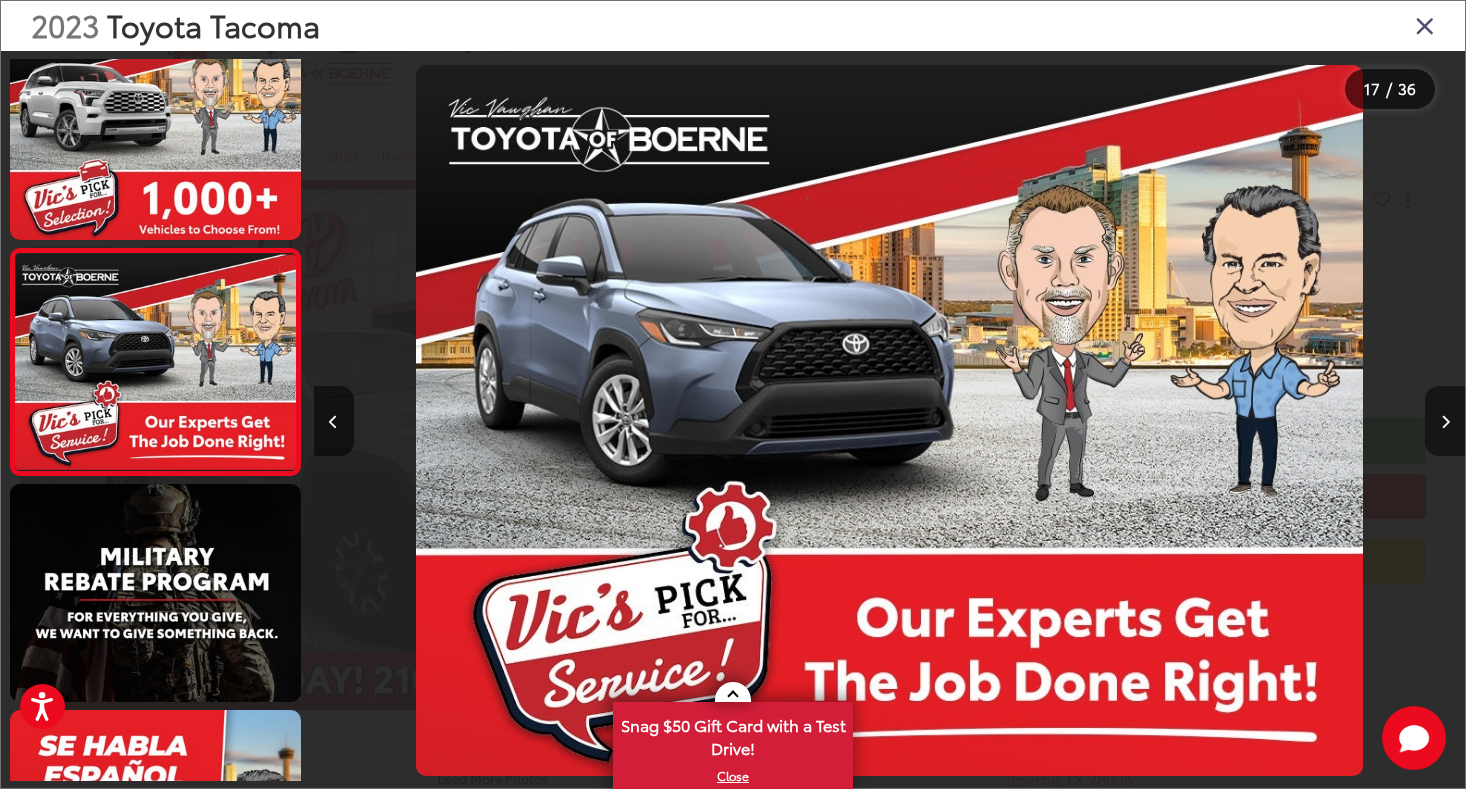 click at bounding box center (1445, 421) 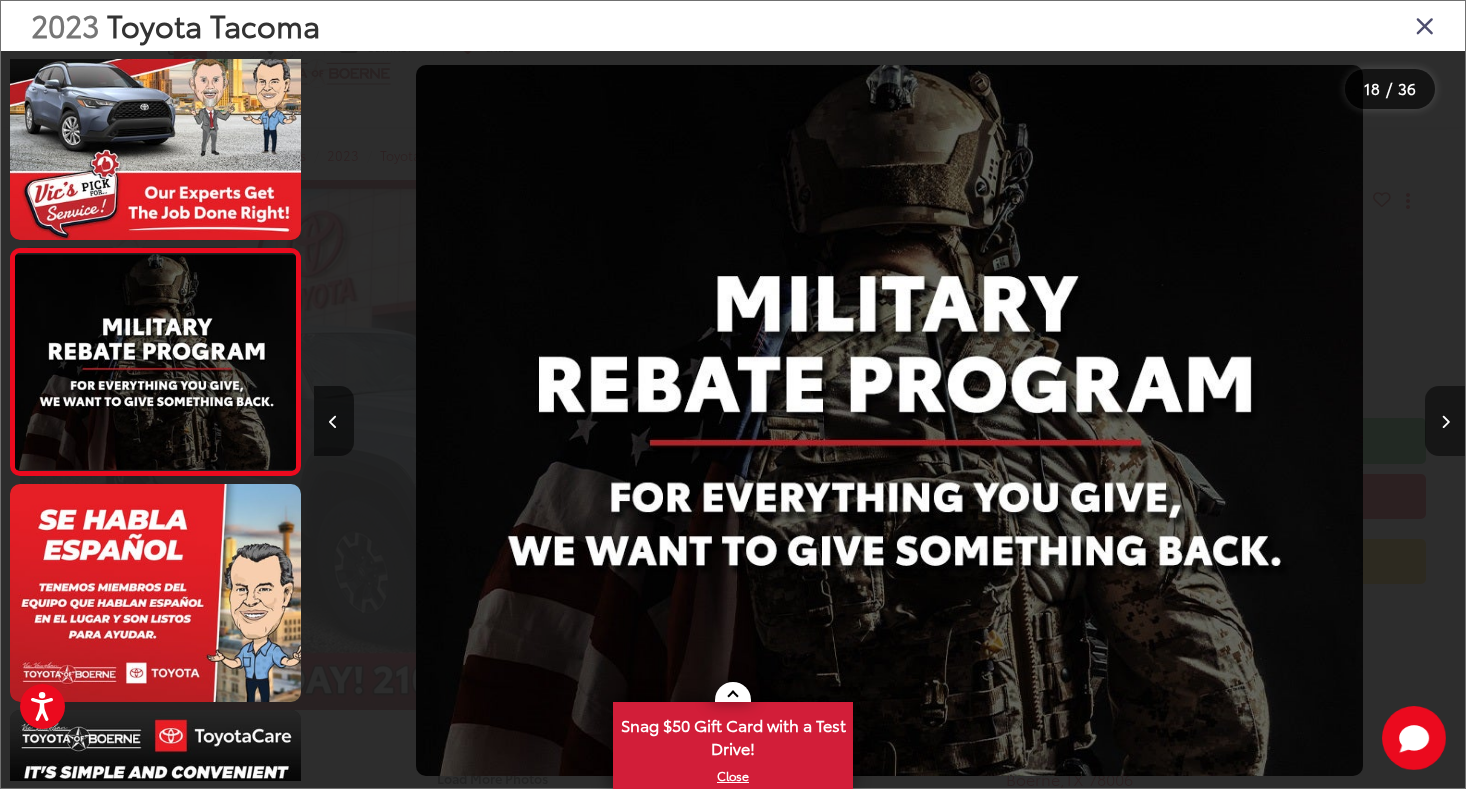 click at bounding box center (1445, 421) 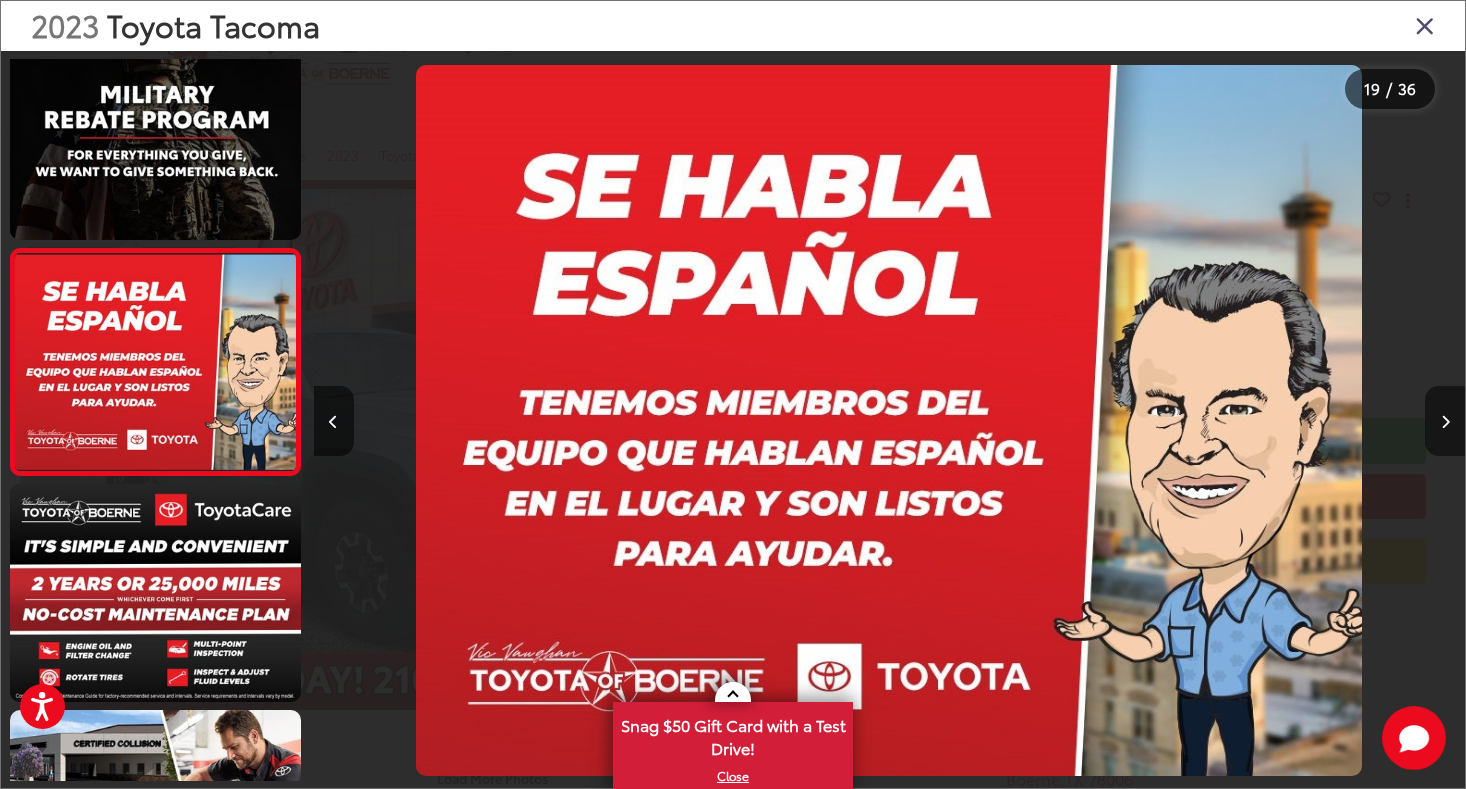 click at bounding box center (1445, 421) 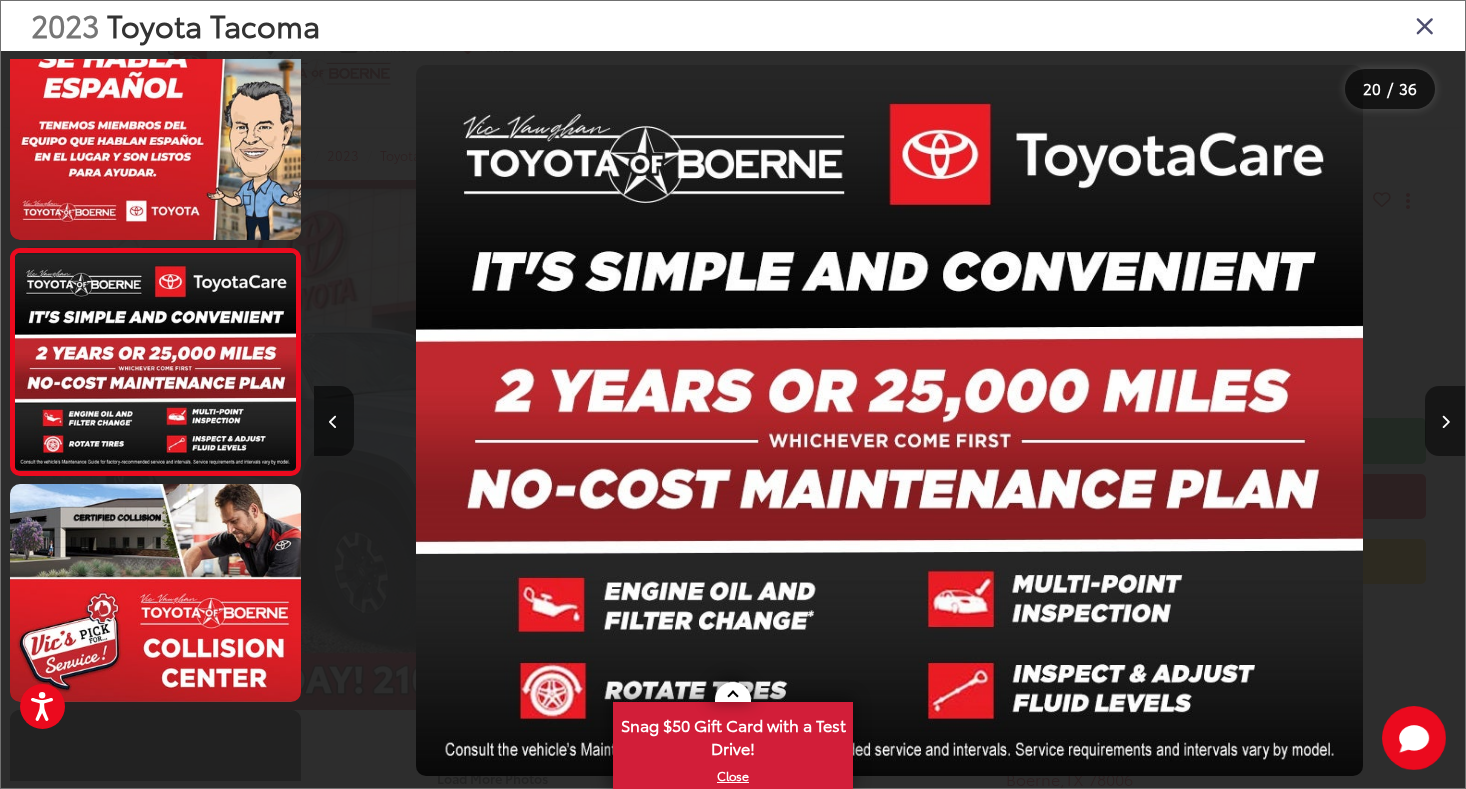 click at bounding box center [1445, 421] 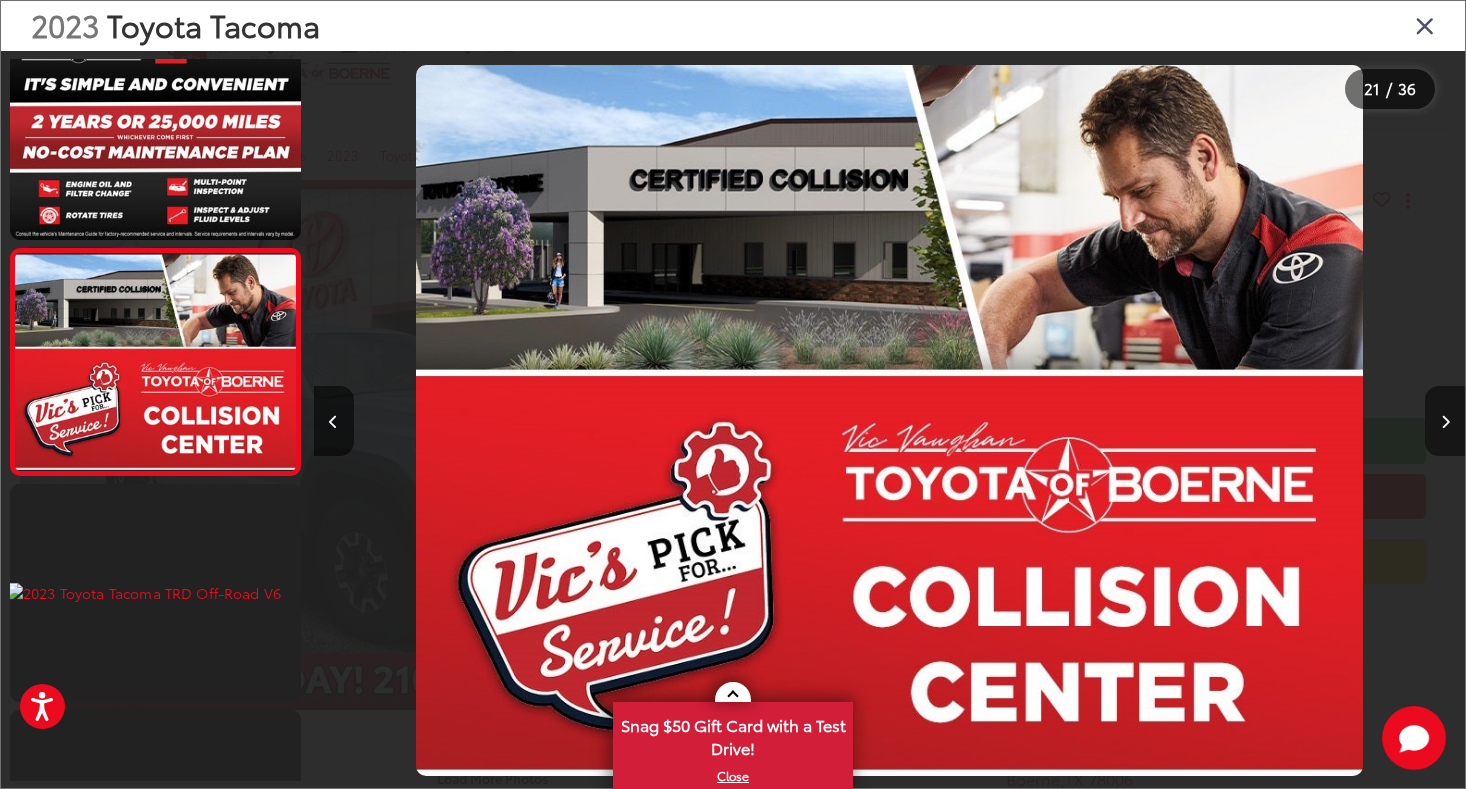 click at bounding box center [1445, 421] 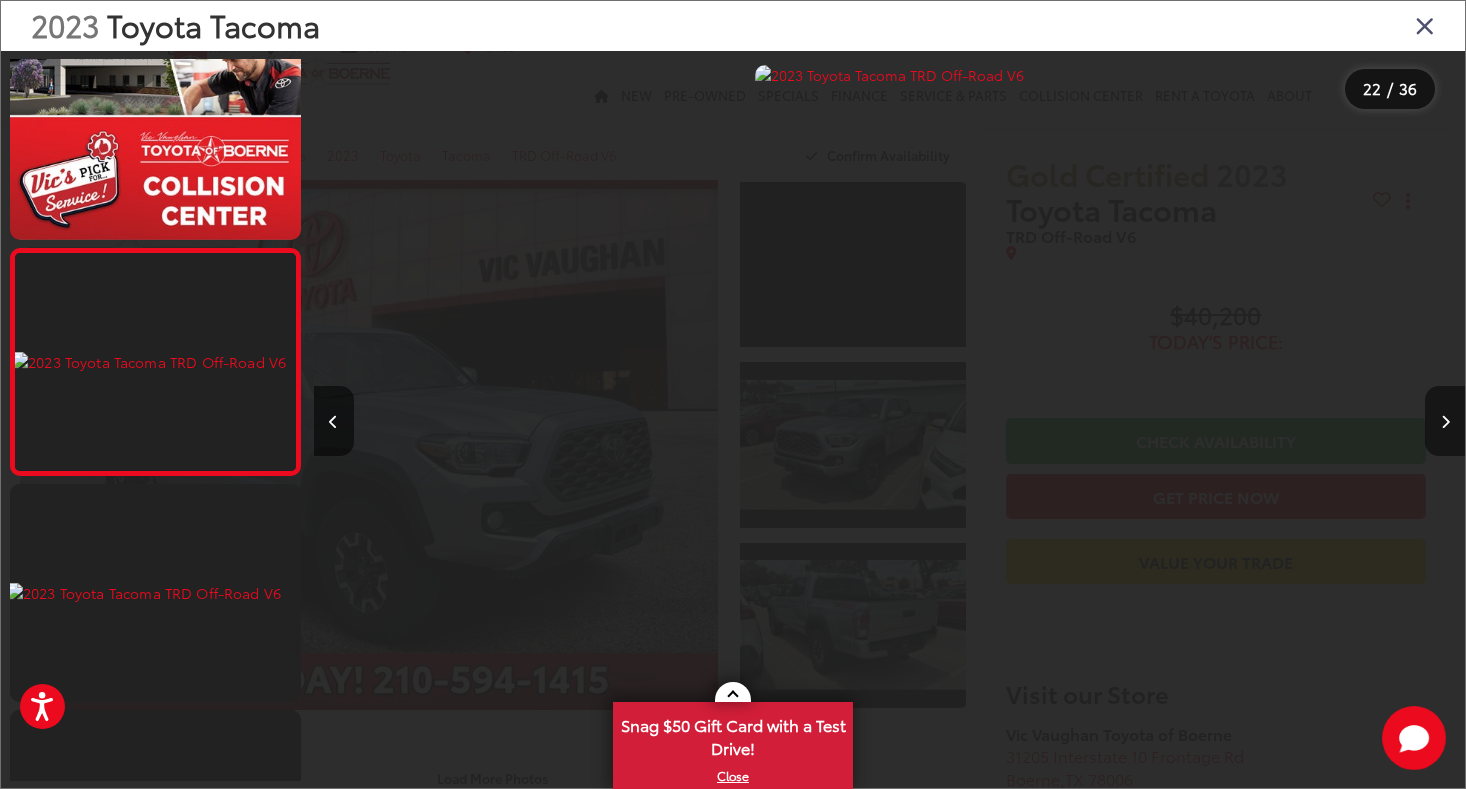 click at bounding box center (1445, 421) 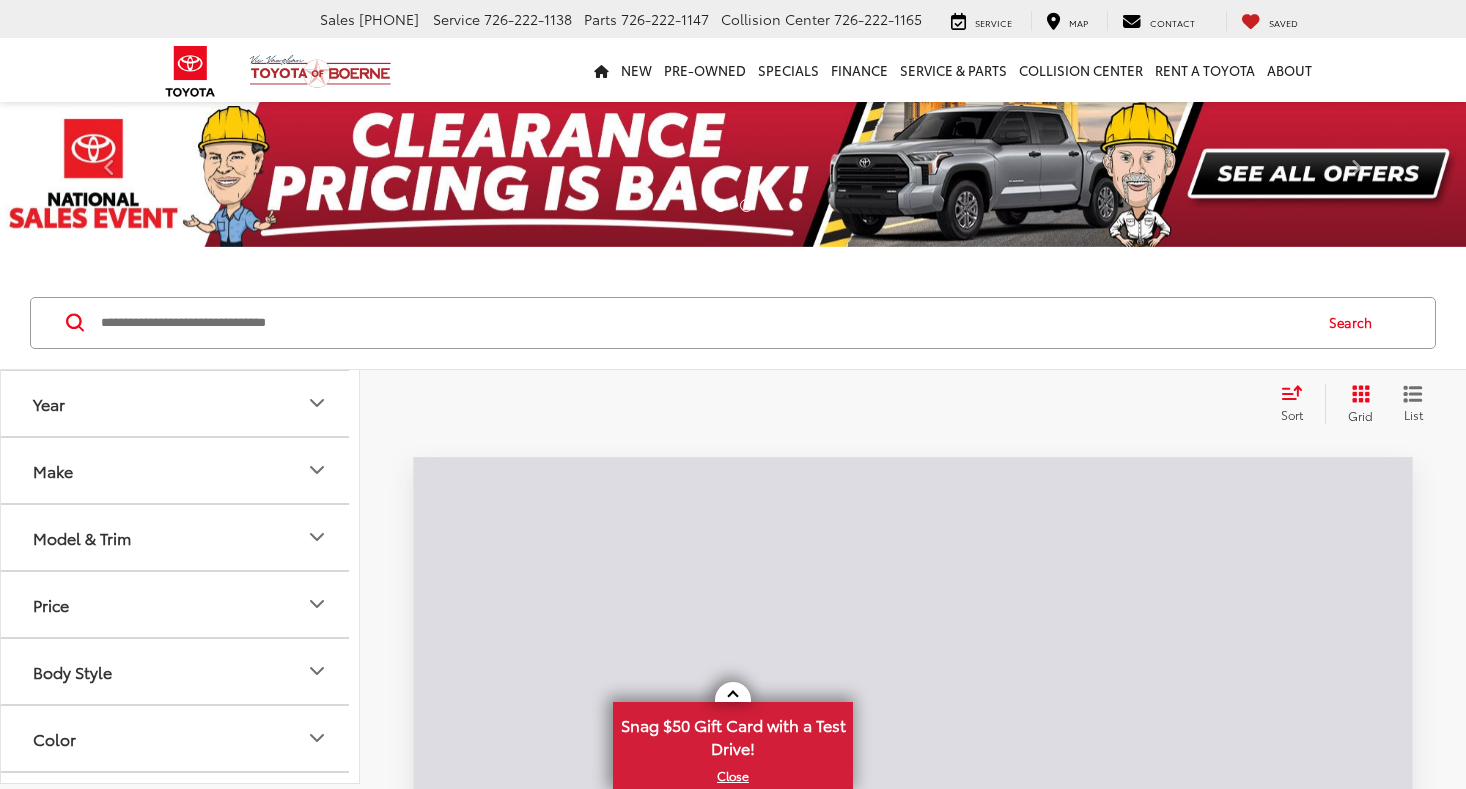 scroll, scrollTop: 0, scrollLeft: 0, axis: both 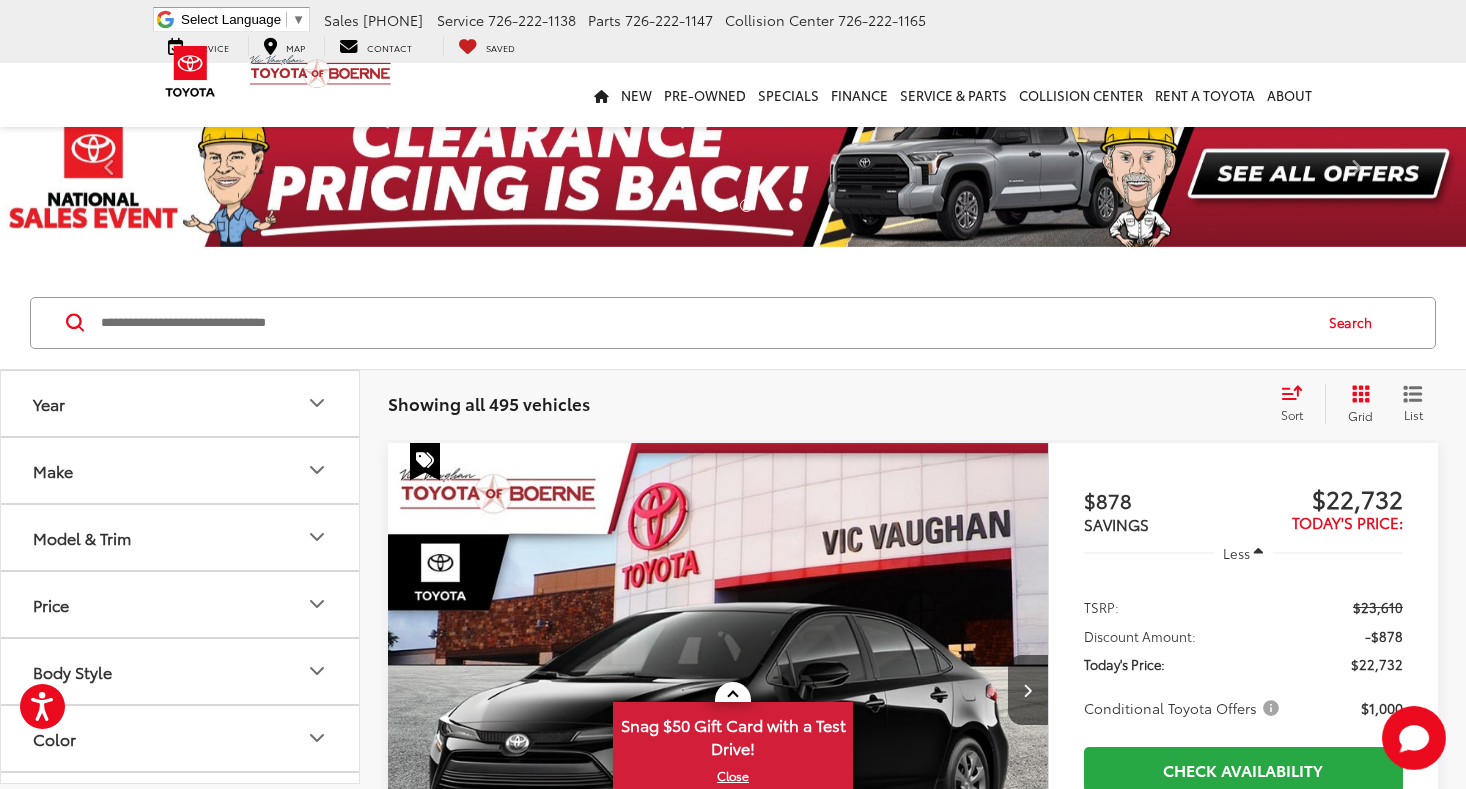 click on "Model & Trim" at bounding box center (82, 537) 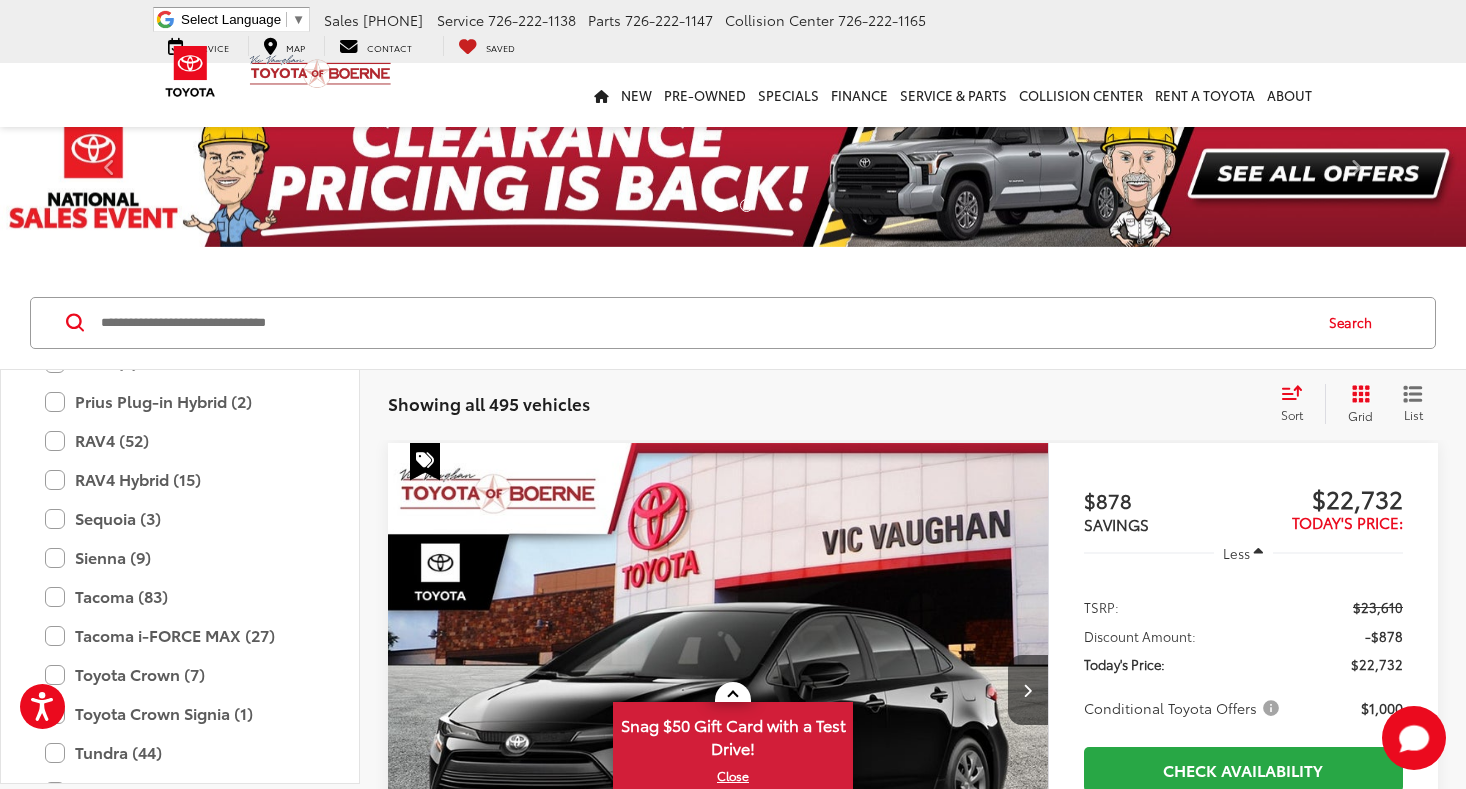 scroll, scrollTop: 830, scrollLeft: 0, axis: vertical 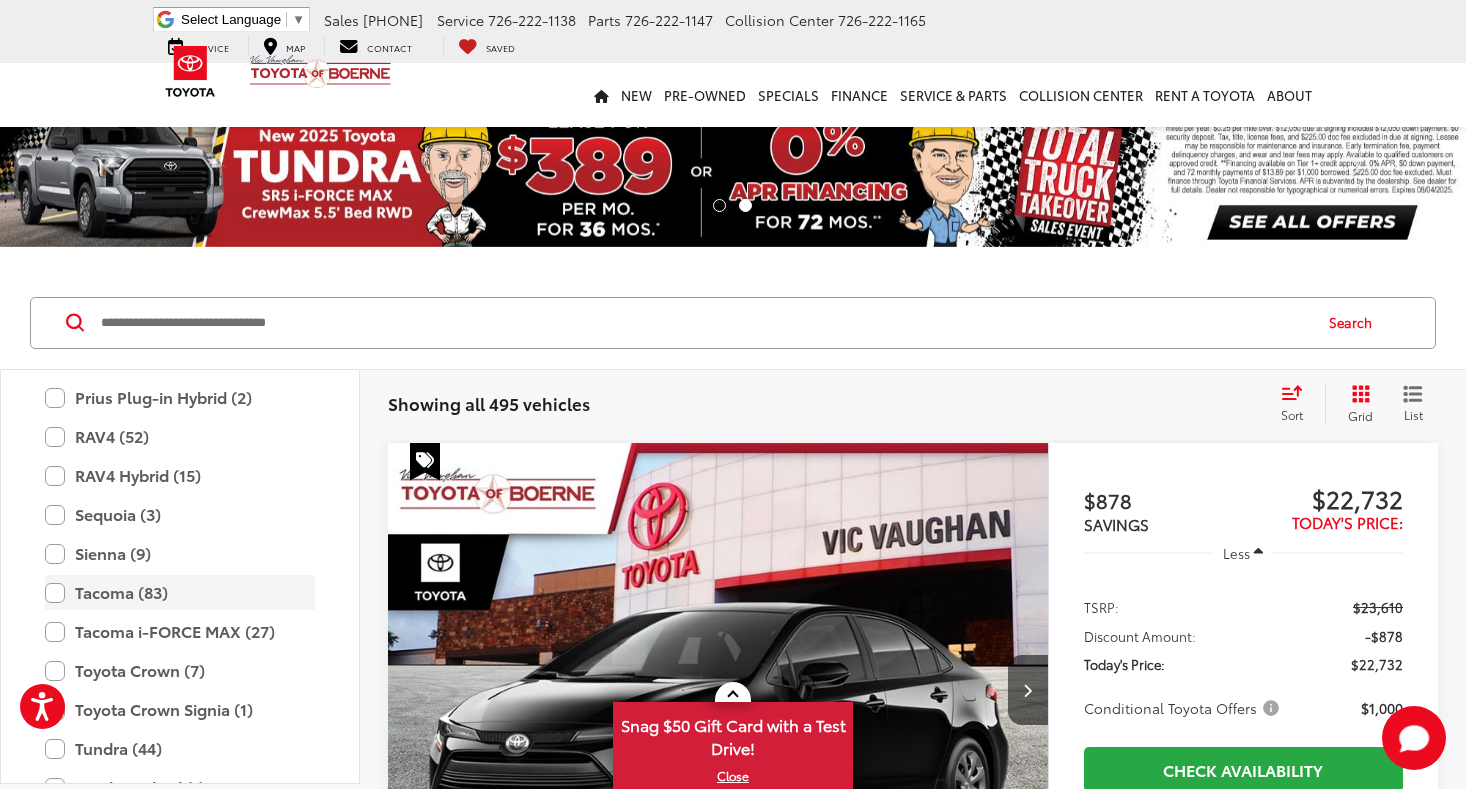 click on "Tacoma (83)" at bounding box center (180, 592) 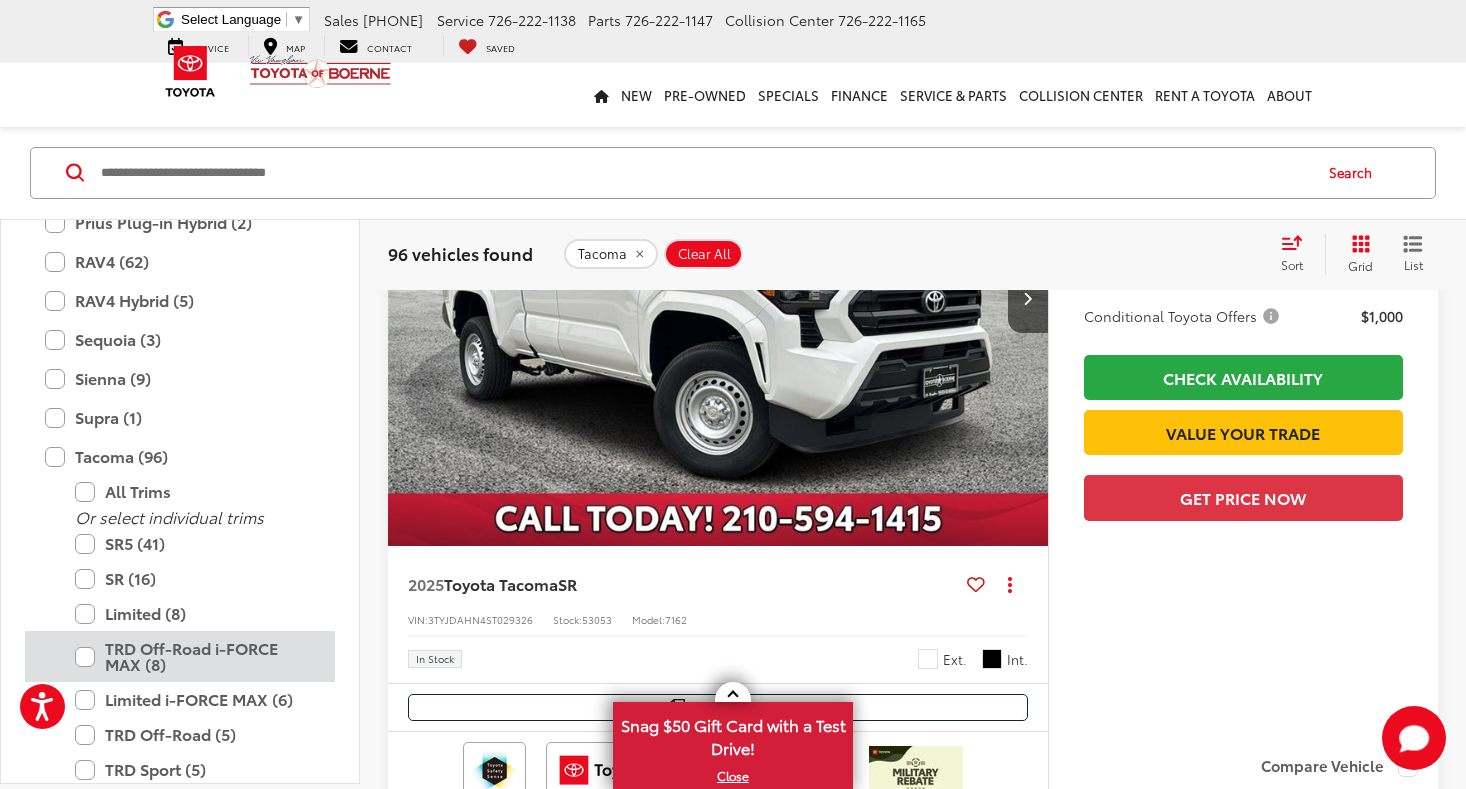 scroll, scrollTop: 456, scrollLeft: 0, axis: vertical 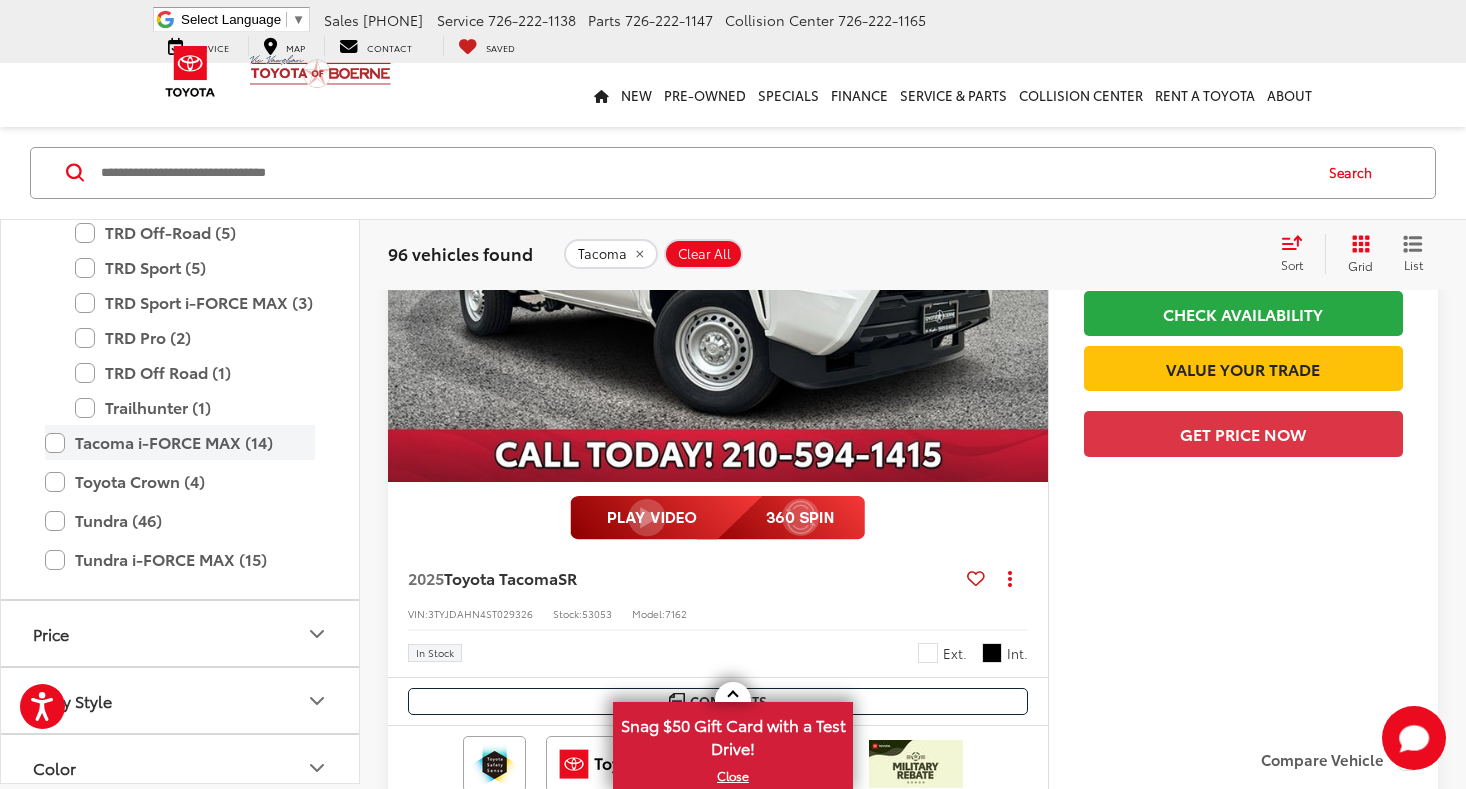 click on "Tacoma i-FORCE MAX (14)" at bounding box center [180, 442] 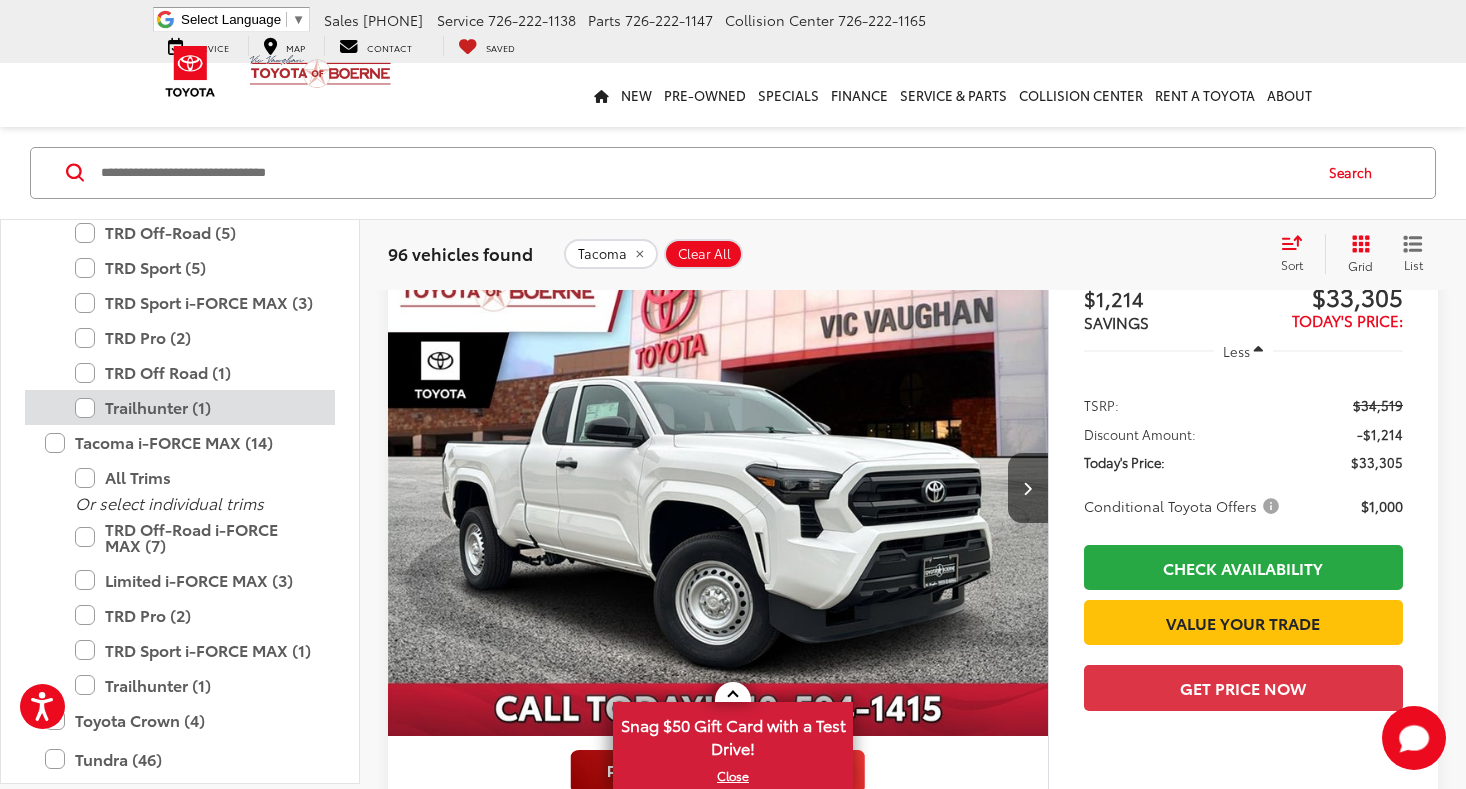 scroll, scrollTop: 150, scrollLeft: 0, axis: vertical 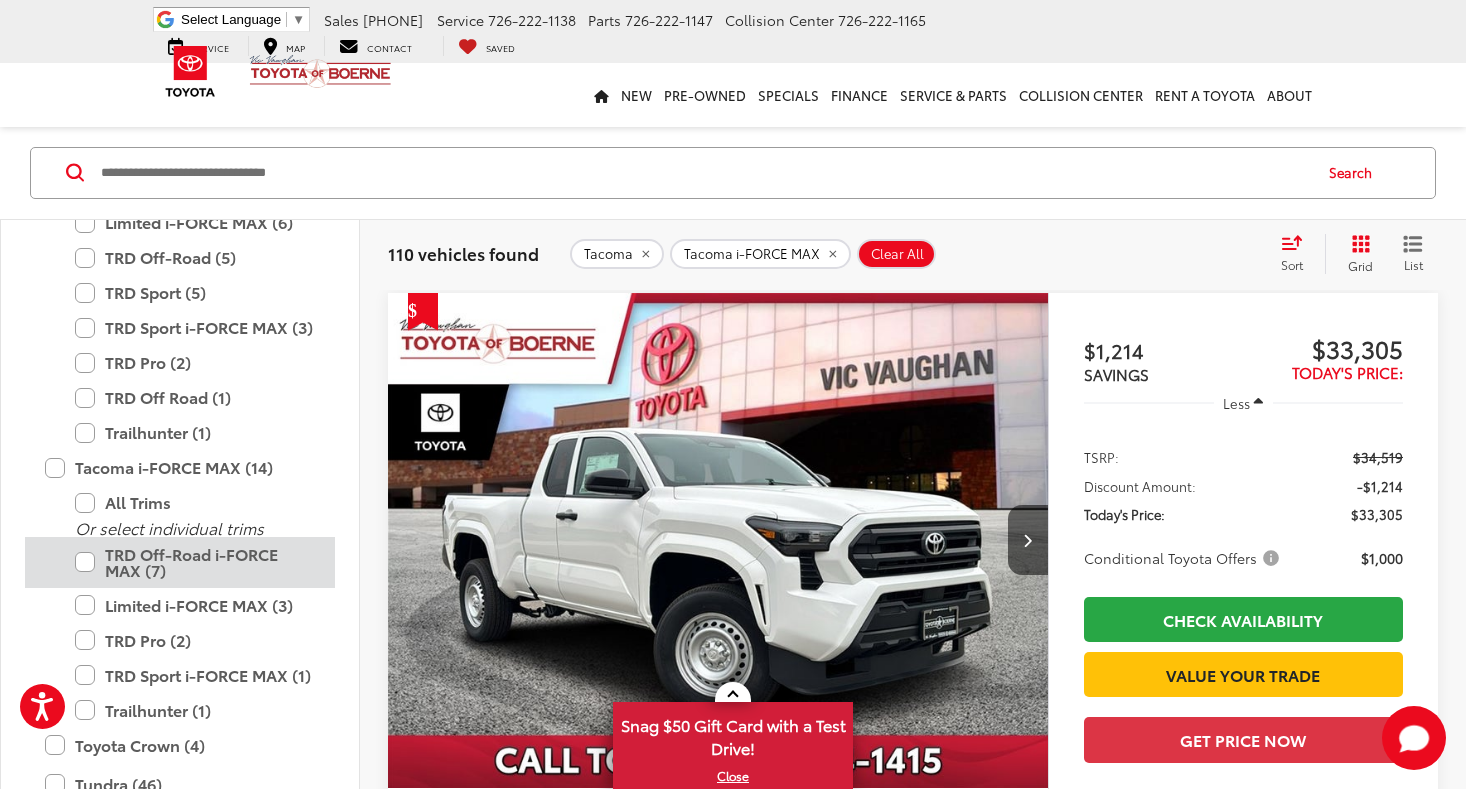 click on "TRD Off-Road i-FORCE MAX (7)" at bounding box center (195, 562) 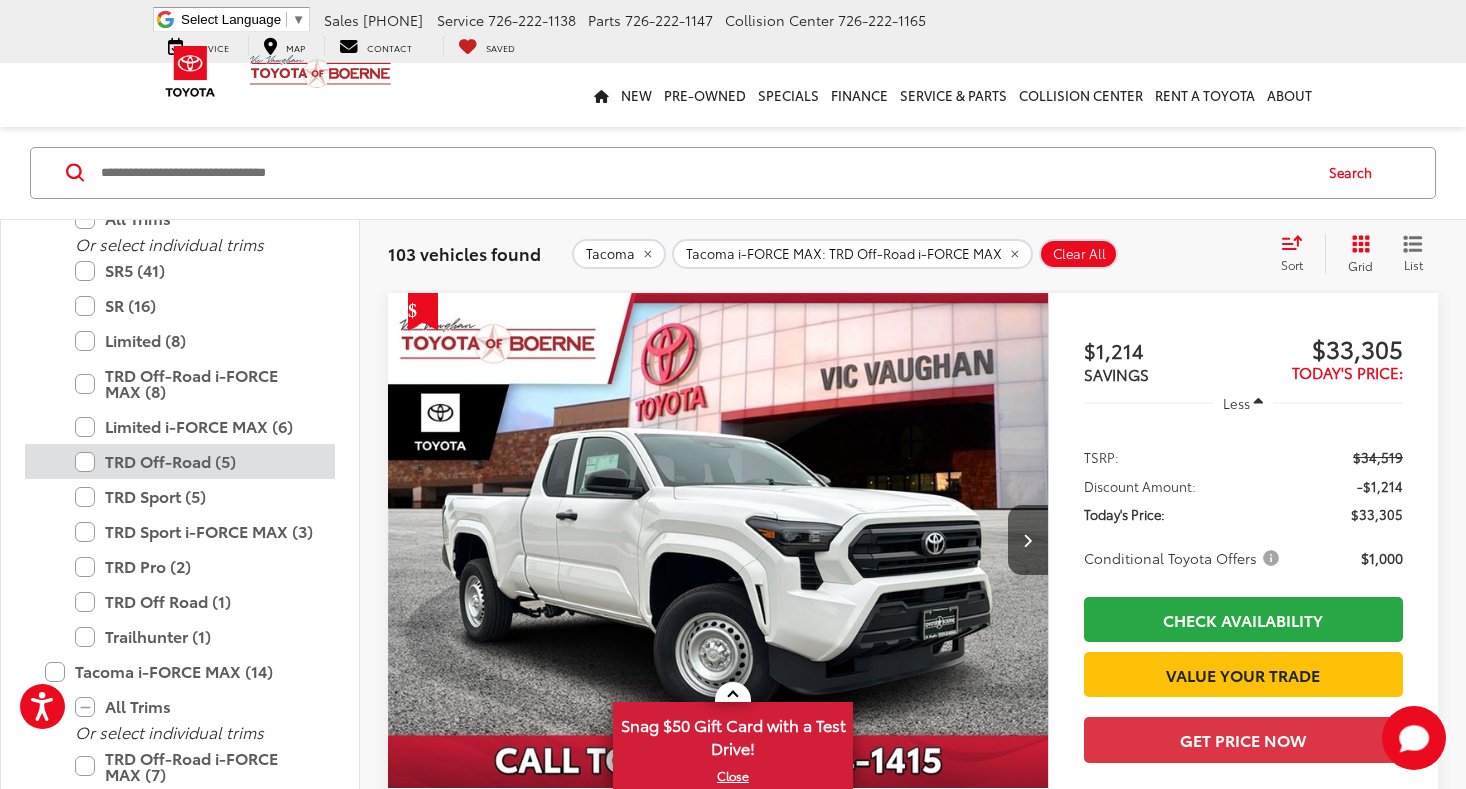 scroll, scrollTop: 1118, scrollLeft: 0, axis: vertical 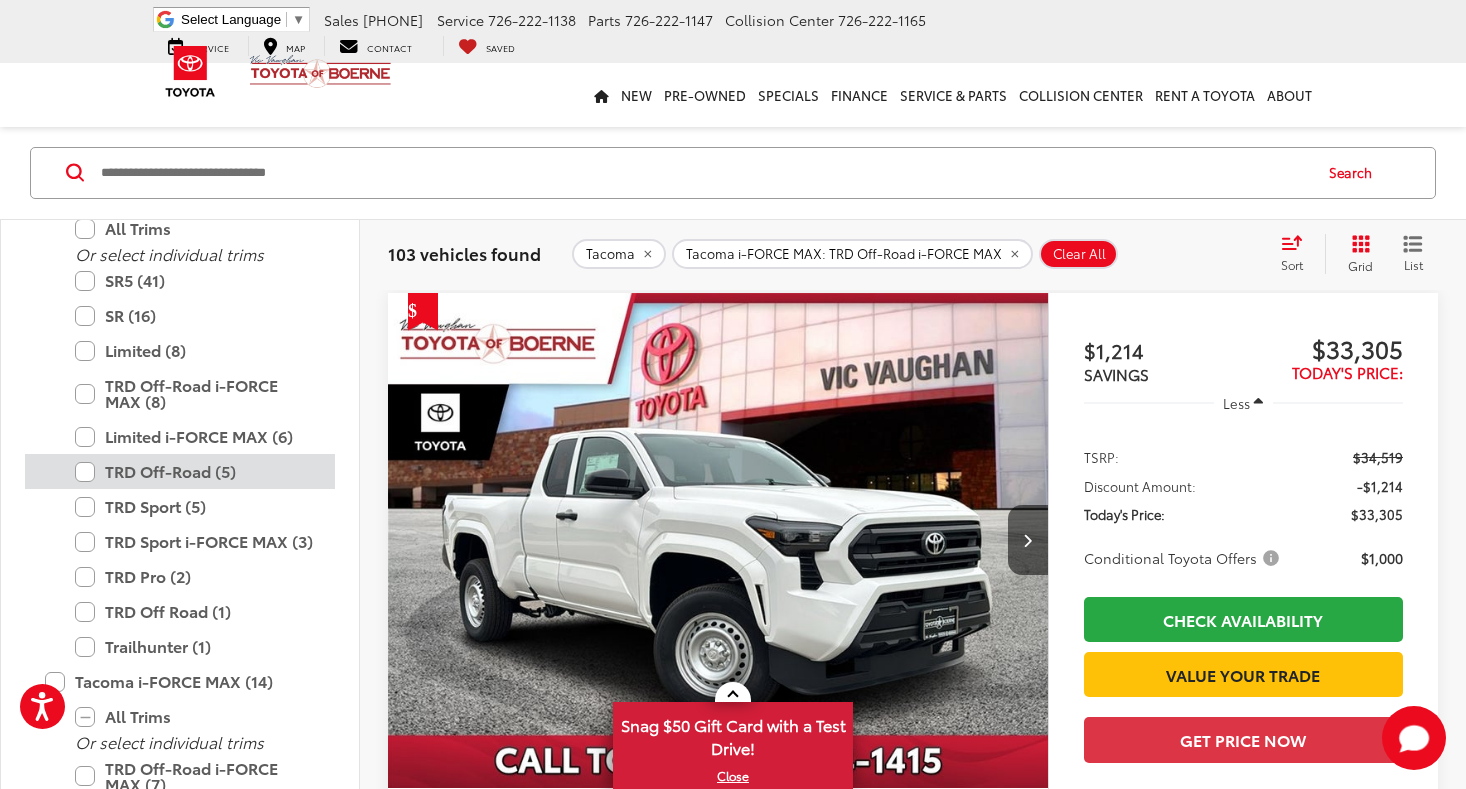 click on "TRD Off-Road (5)" at bounding box center [195, 471] 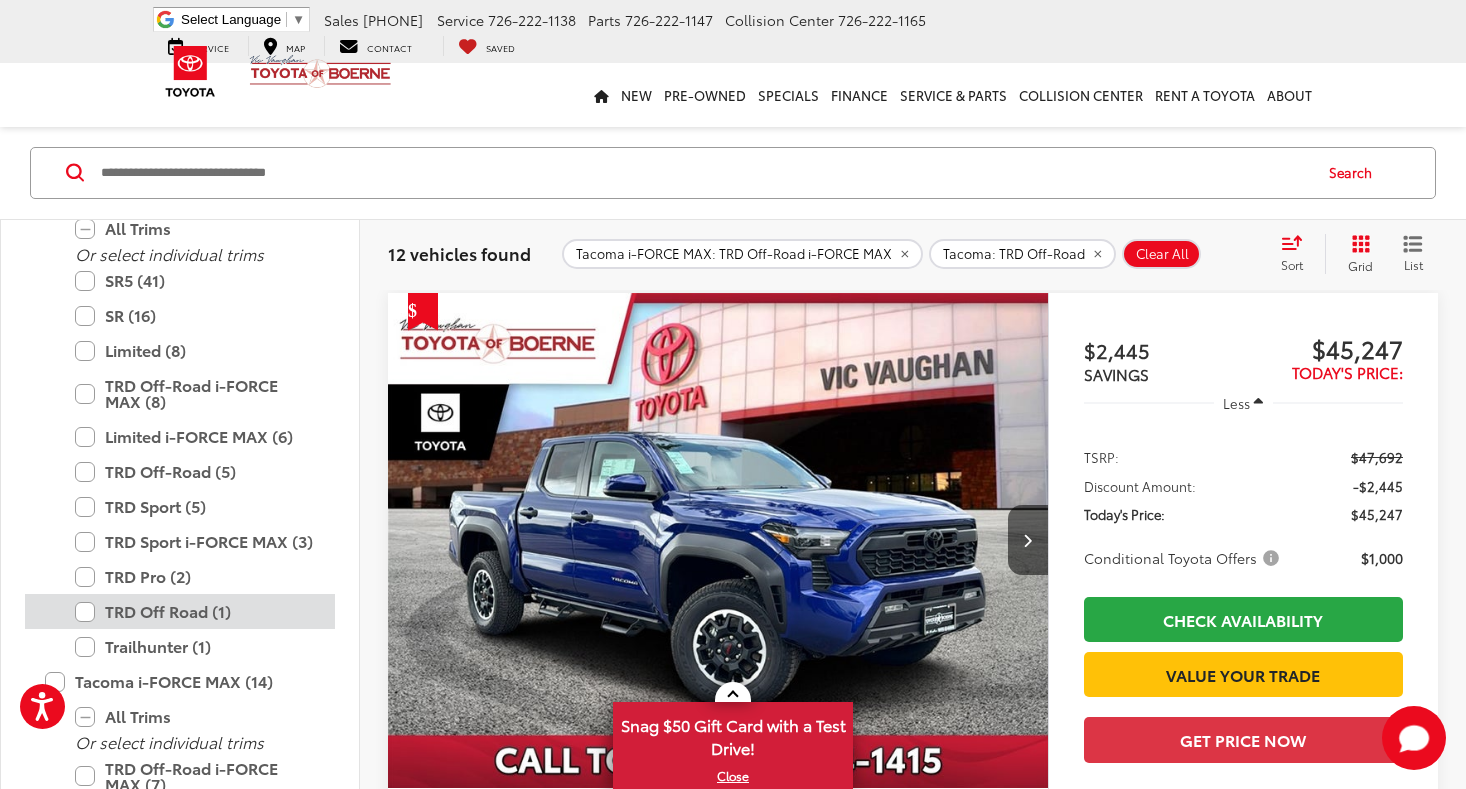click on "TRD Off Road (1)" at bounding box center (195, 611) 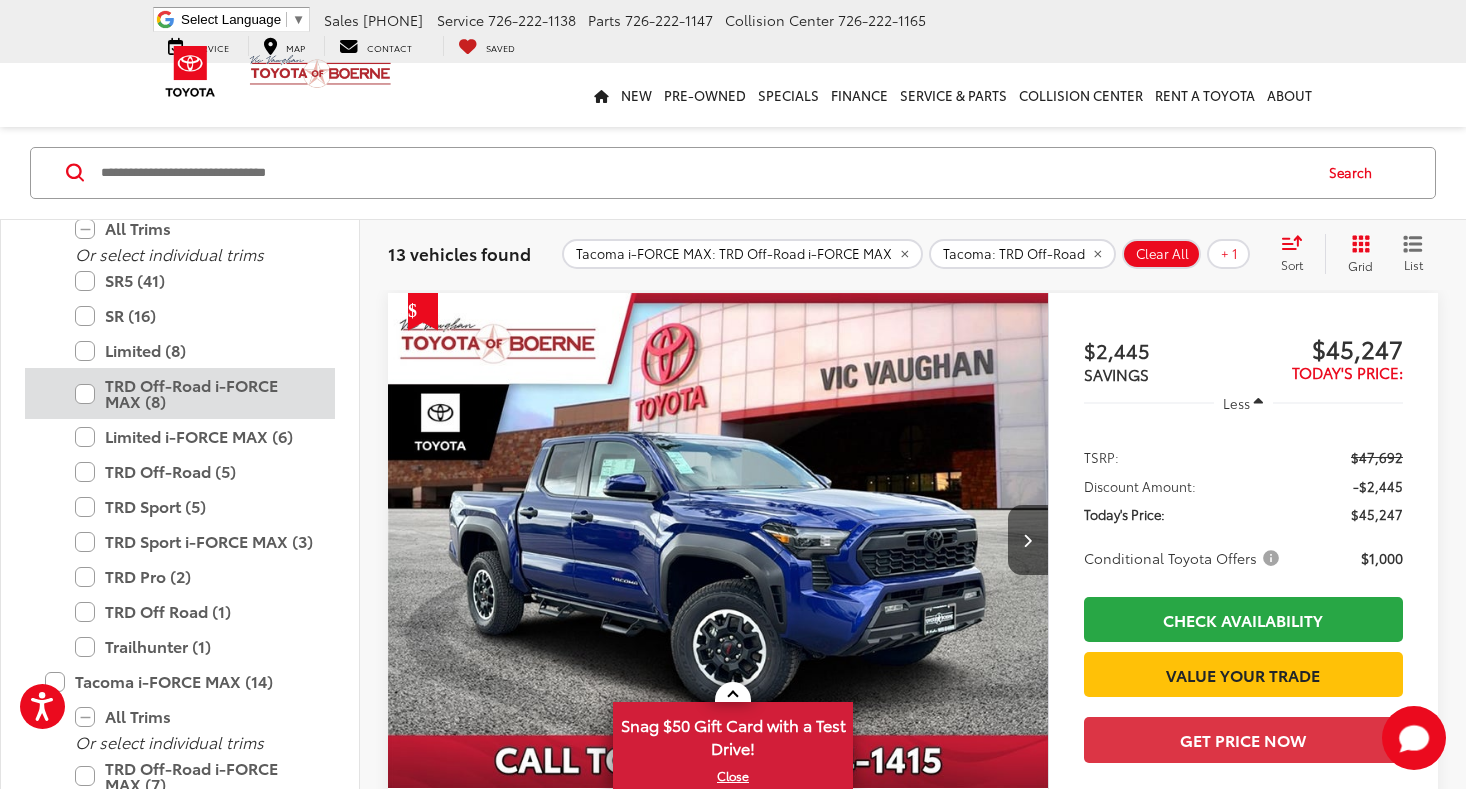 click on "TRD Off-Road i-FORCE MAX (8)" at bounding box center (195, 393) 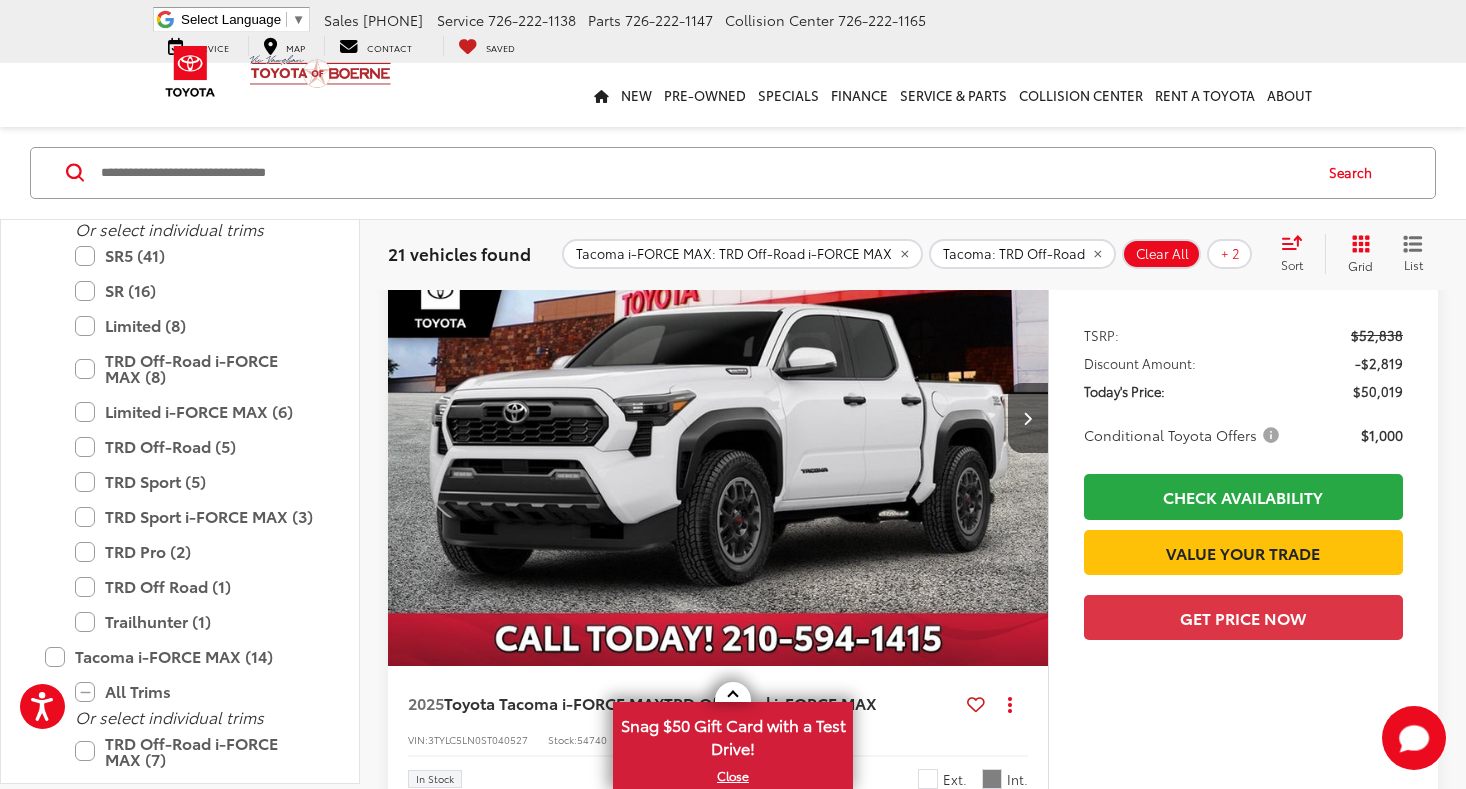 scroll, scrollTop: 4605, scrollLeft: 0, axis: vertical 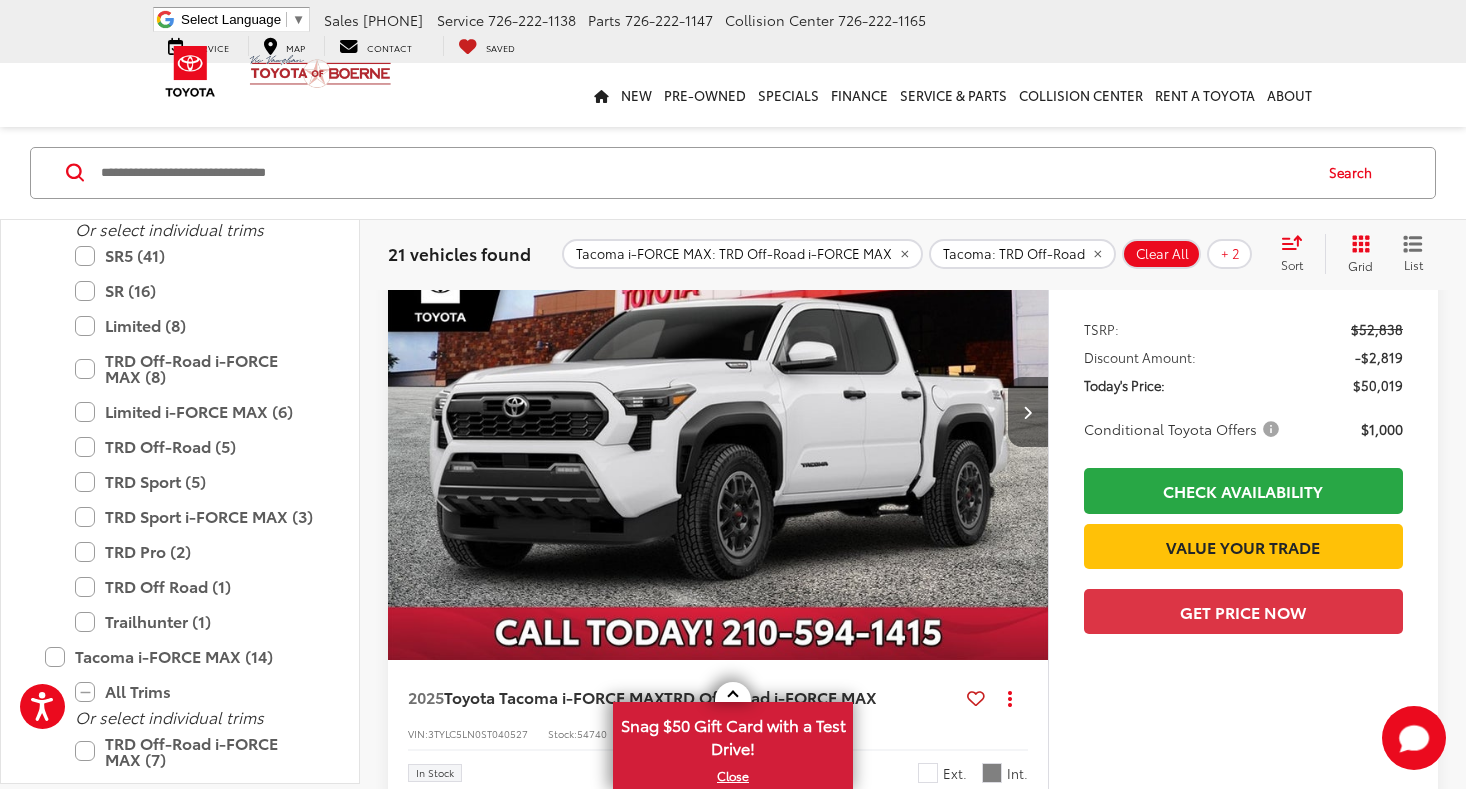 click at bounding box center (1028, 412) 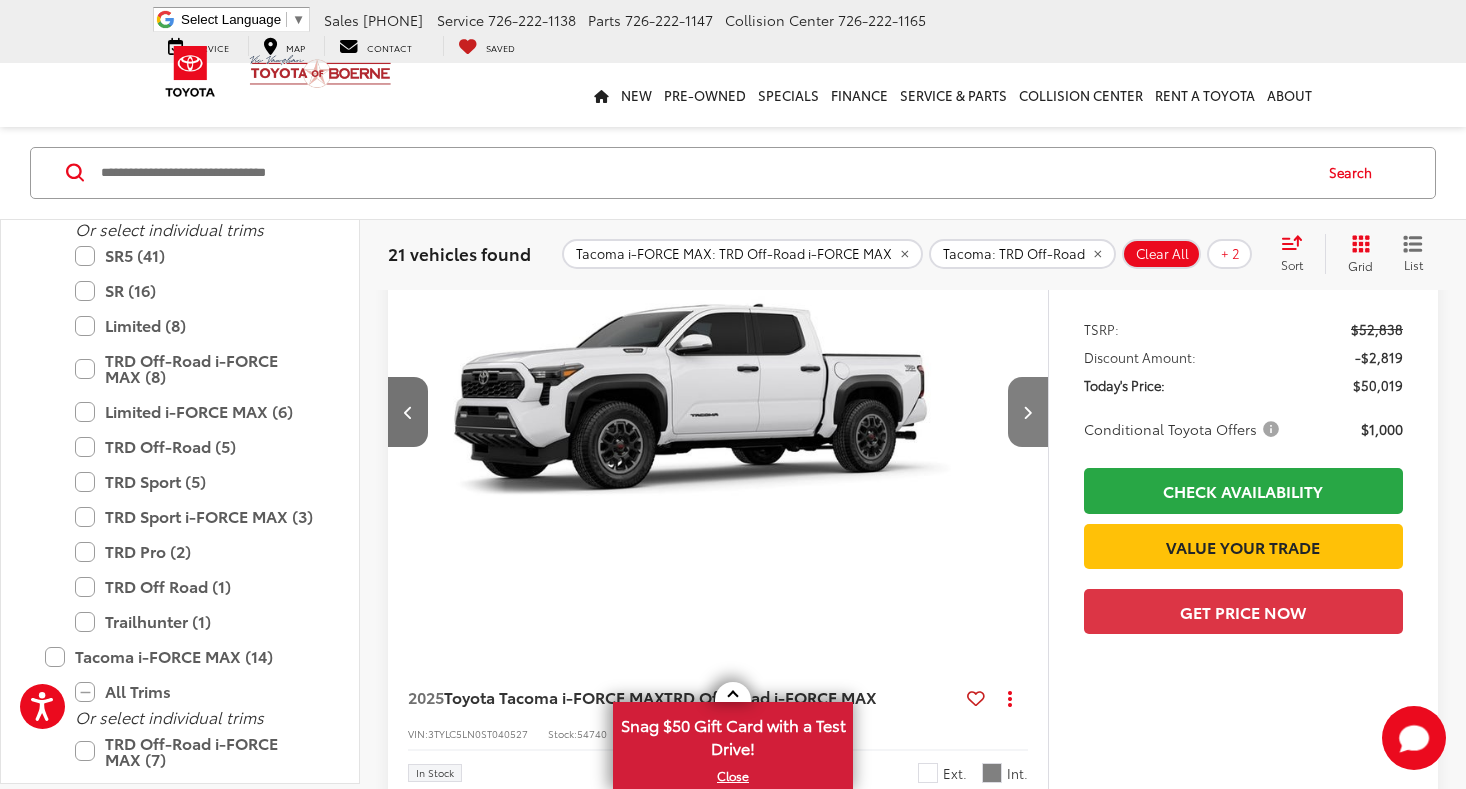 click at bounding box center [1028, 412] 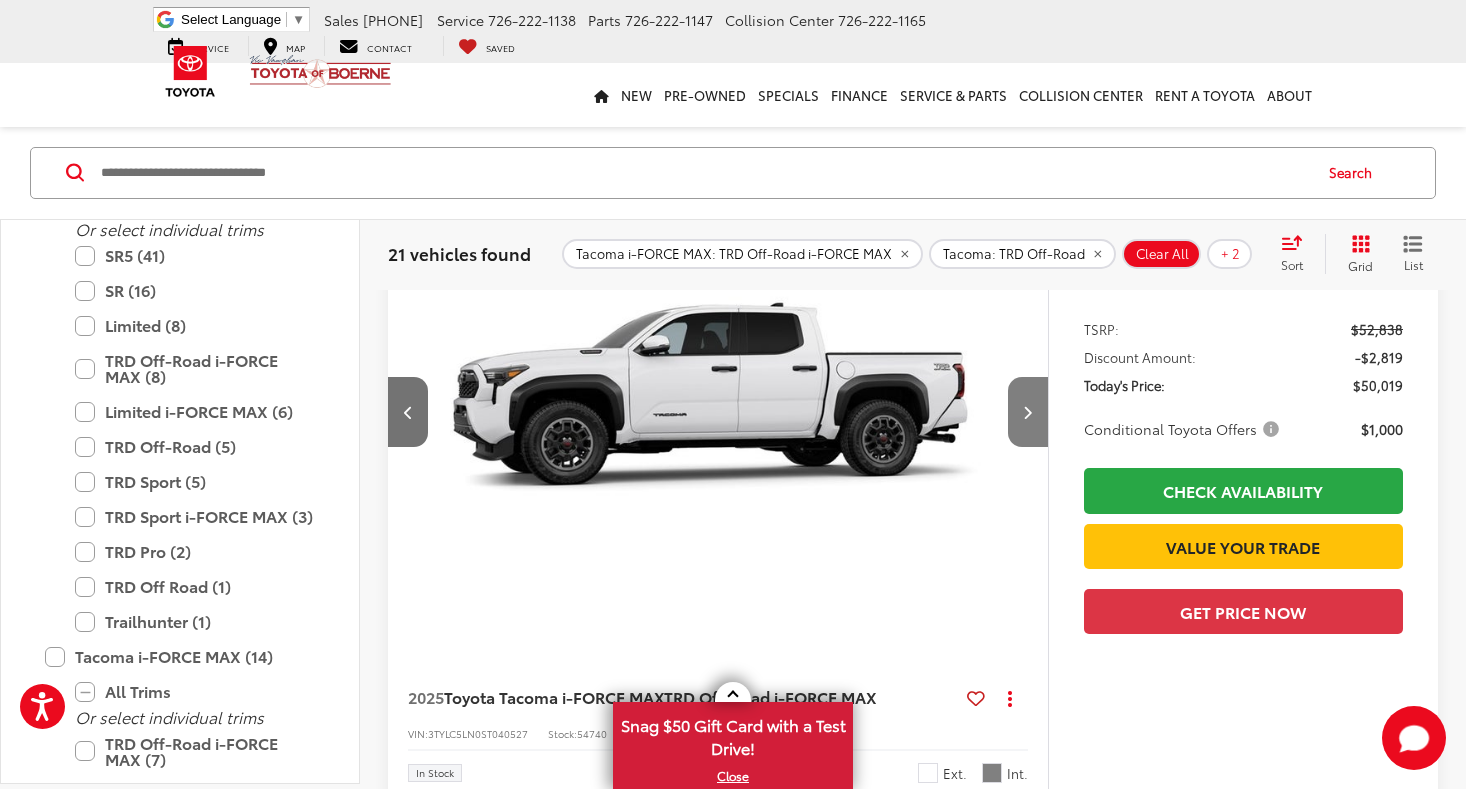 scroll, scrollTop: 0, scrollLeft: 1326, axis: horizontal 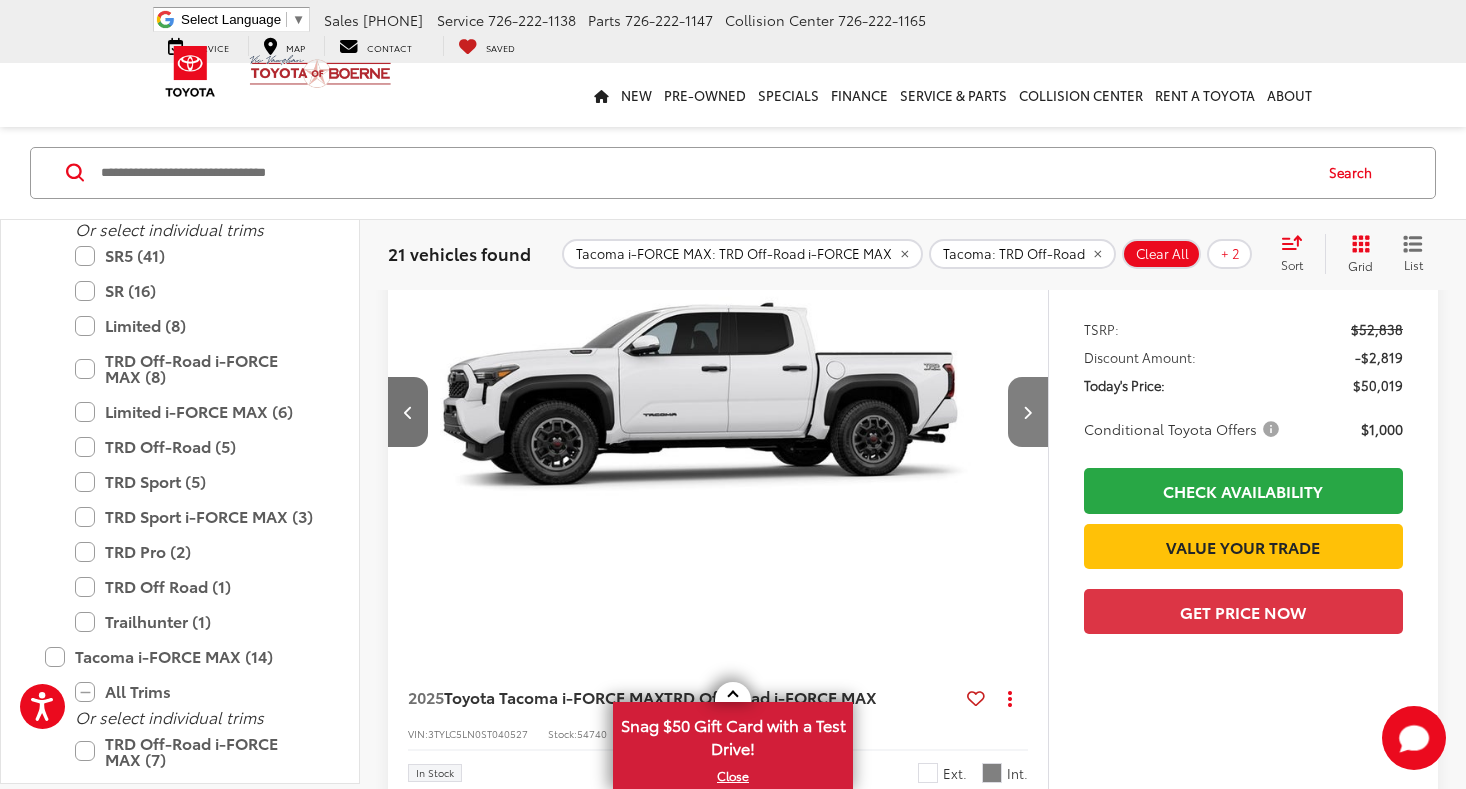 click at bounding box center (1028, 412) 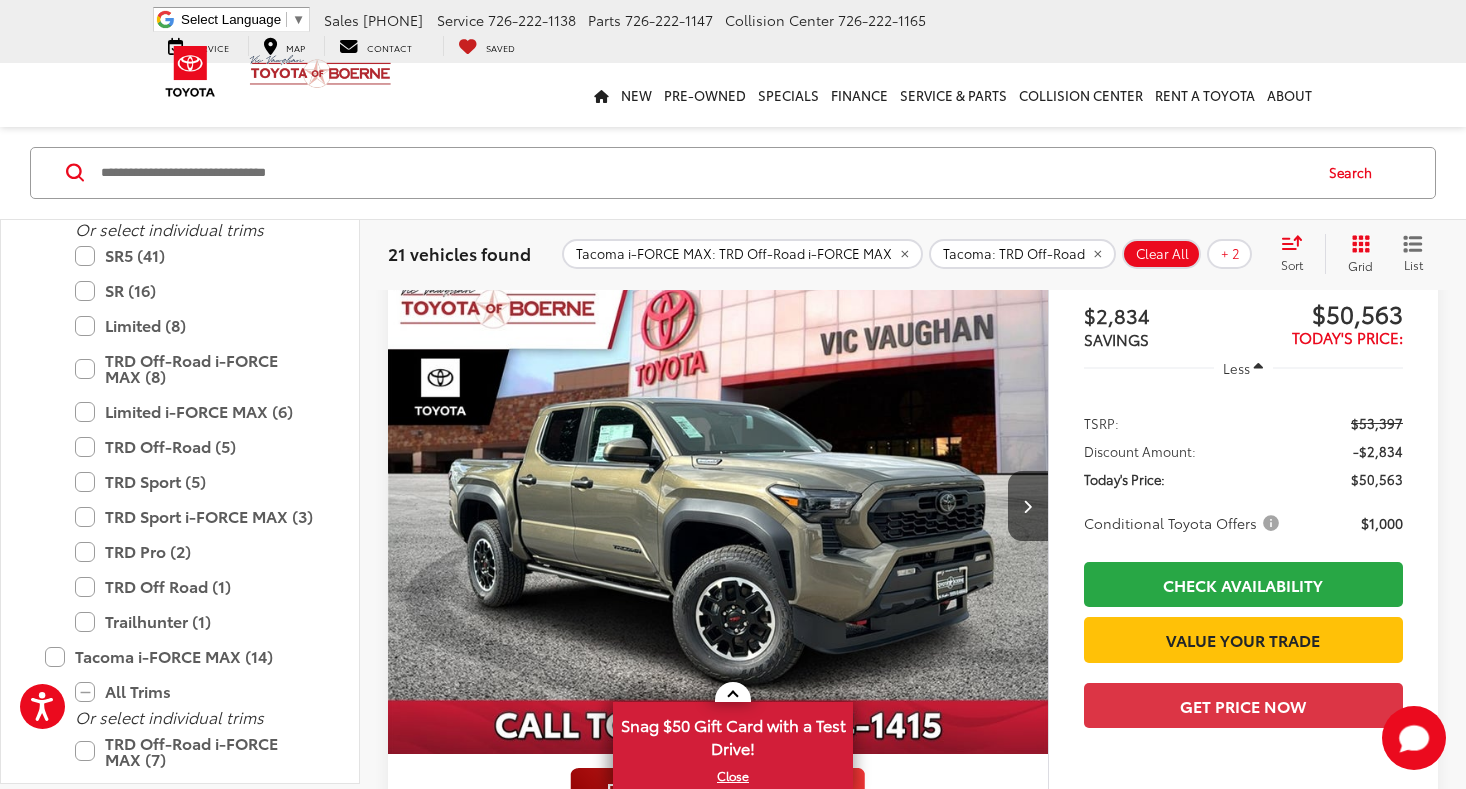 scroll, scrollTop: 6185, scrollLeft: 0, axis: vertical 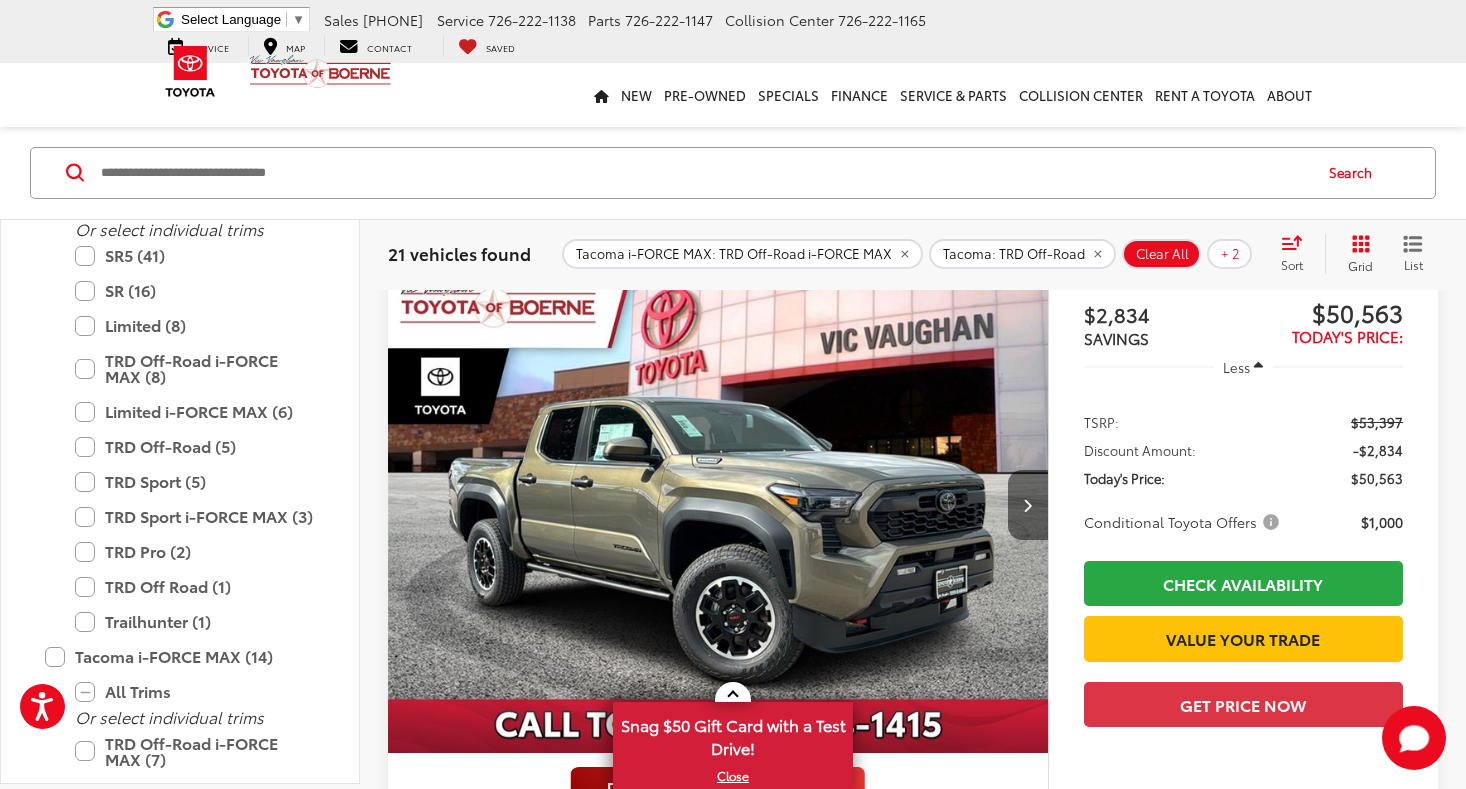 click at bounding box center [1028, 505] 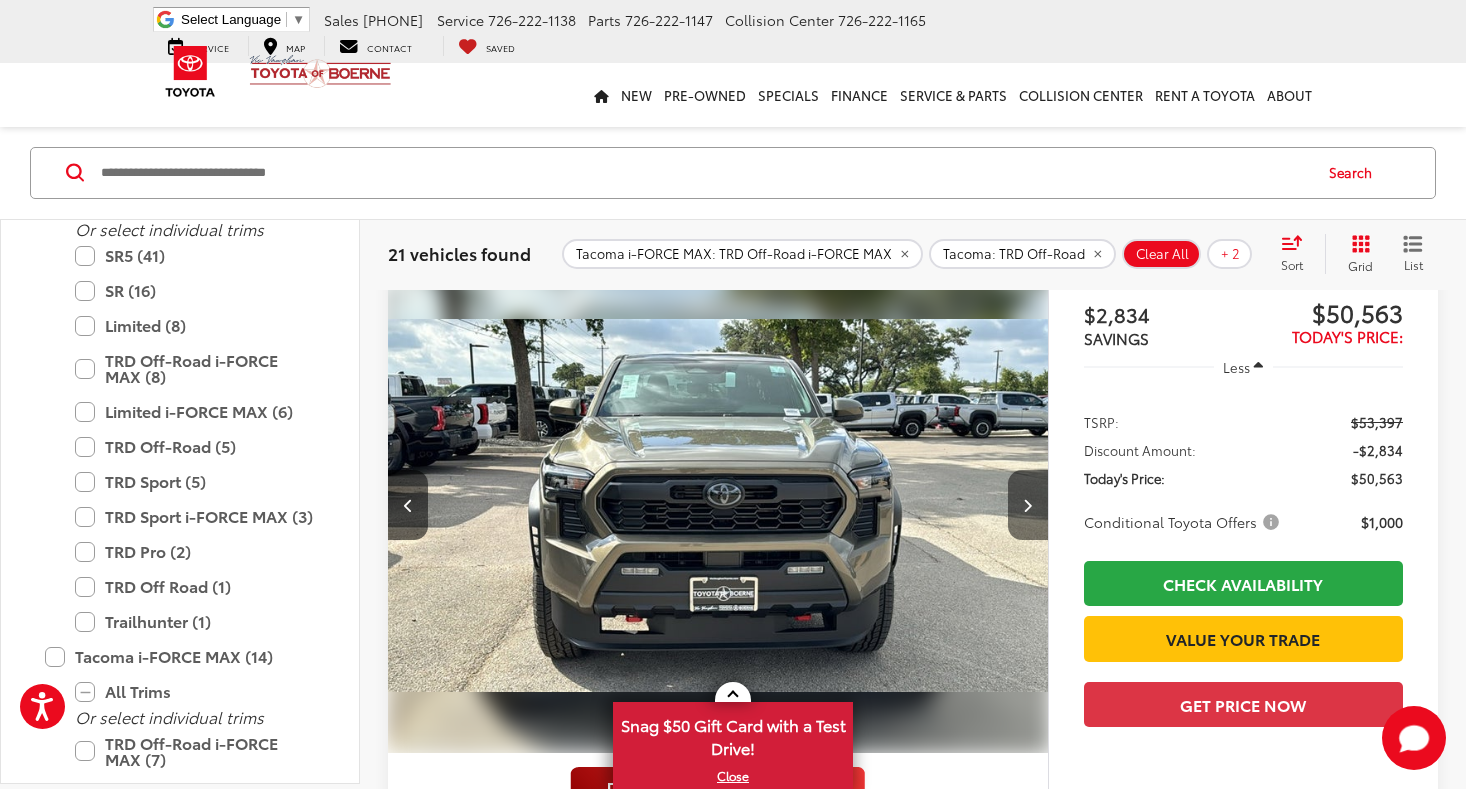 click at bounding box center (1028, 505) 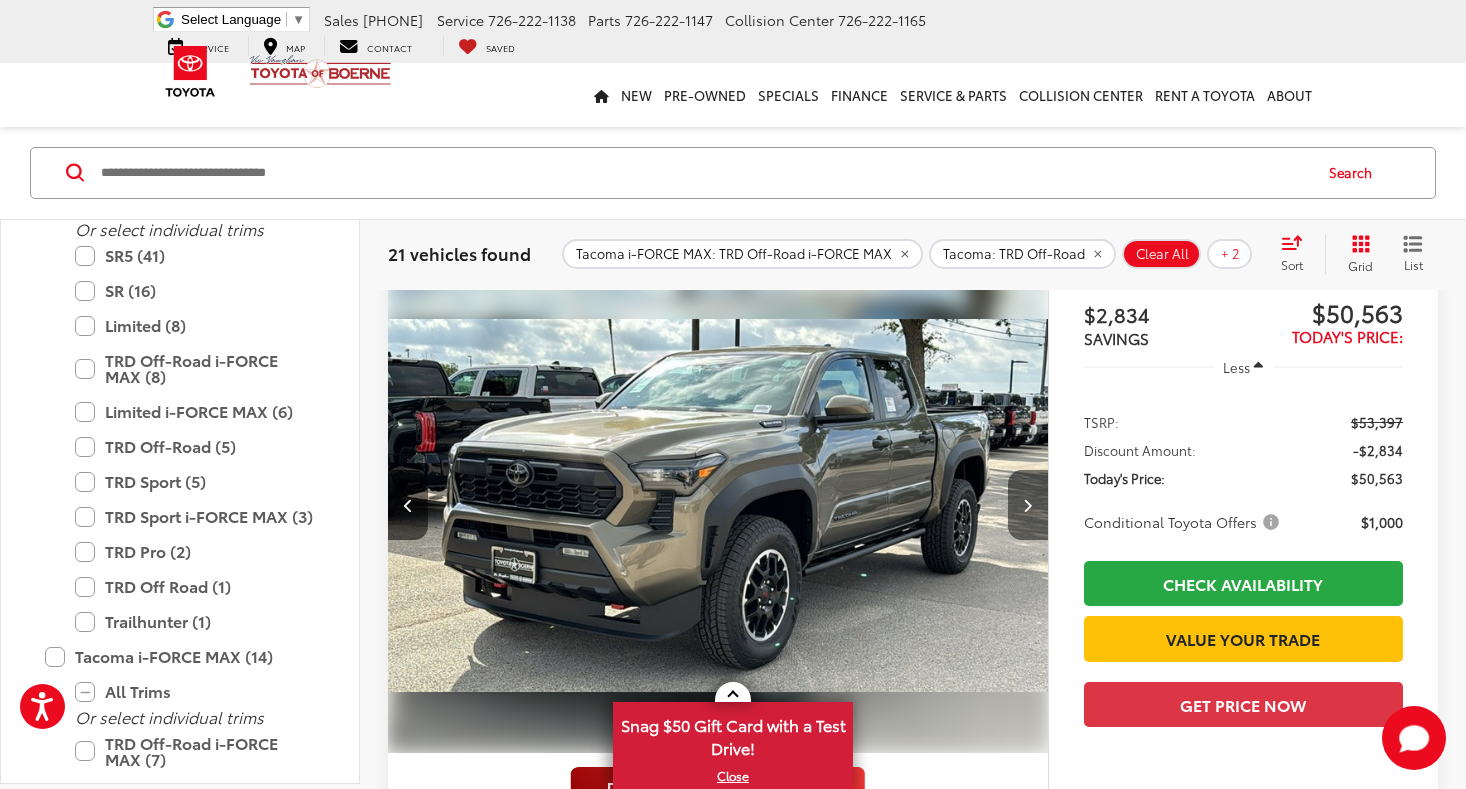 click at bounding box center [1028, 505] 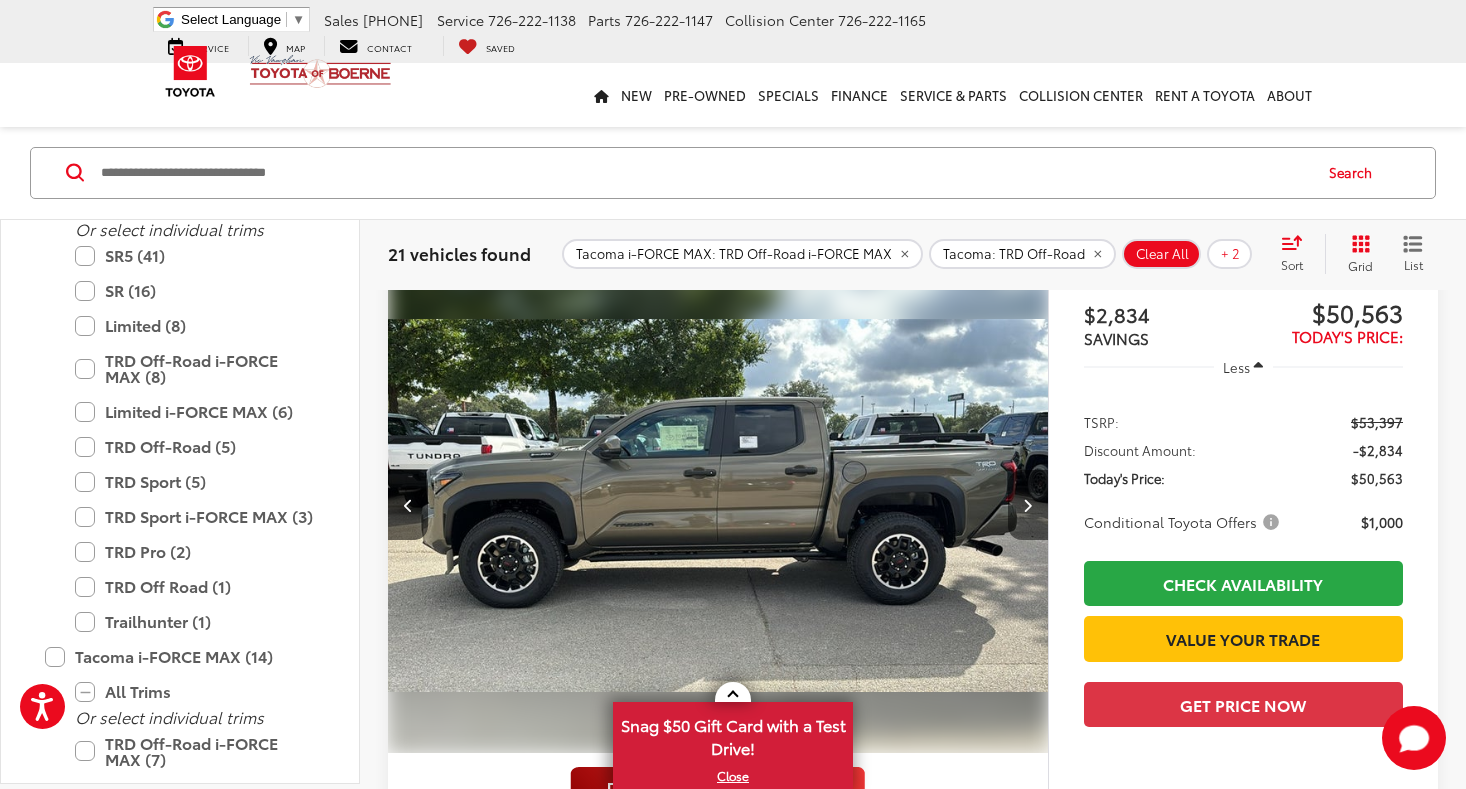 click at bounding box center [1028, 505] 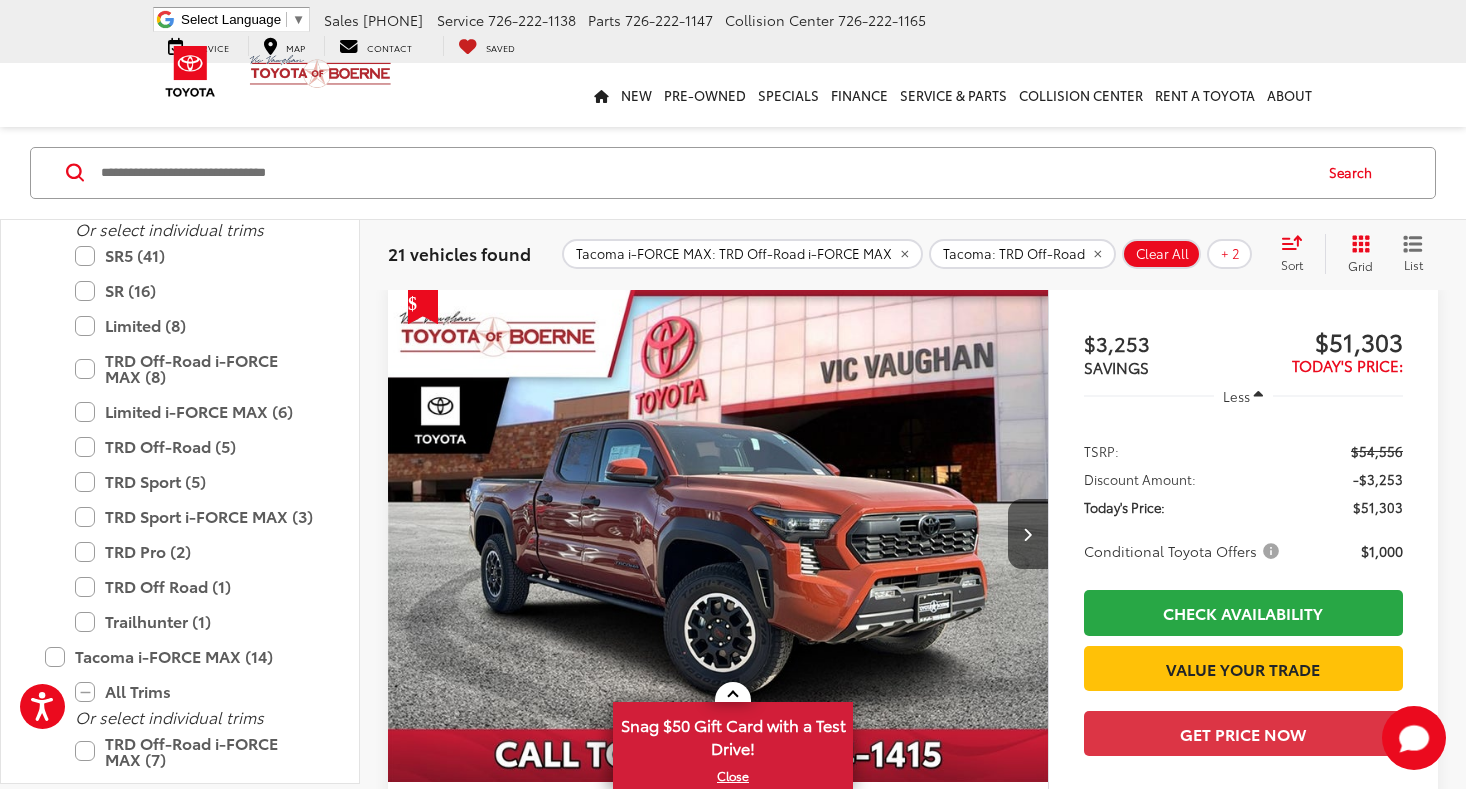 scroll, scrollTop: 7028, scrollLeft: 0, axis: vertical 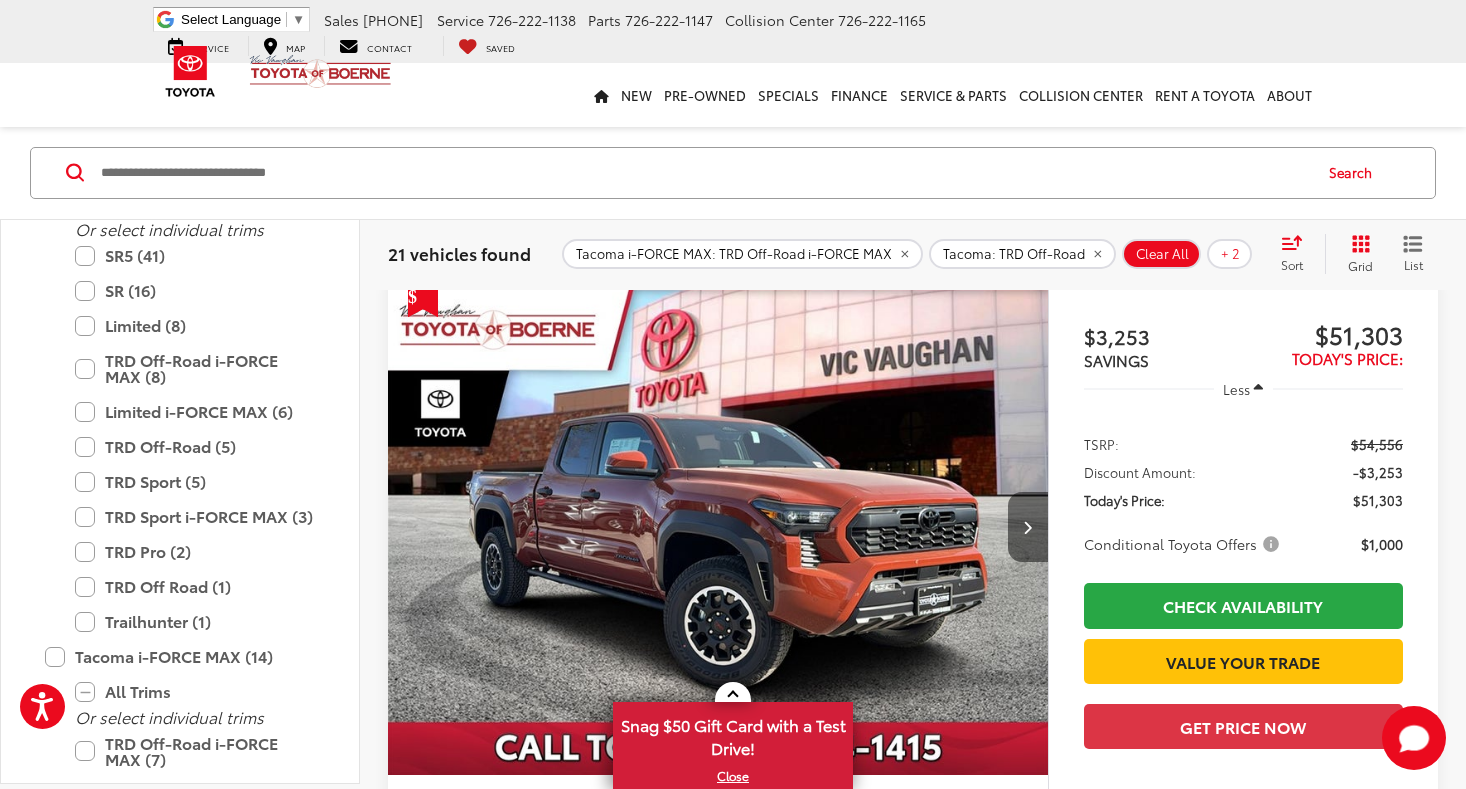 click at bounding box center [1028, 527] 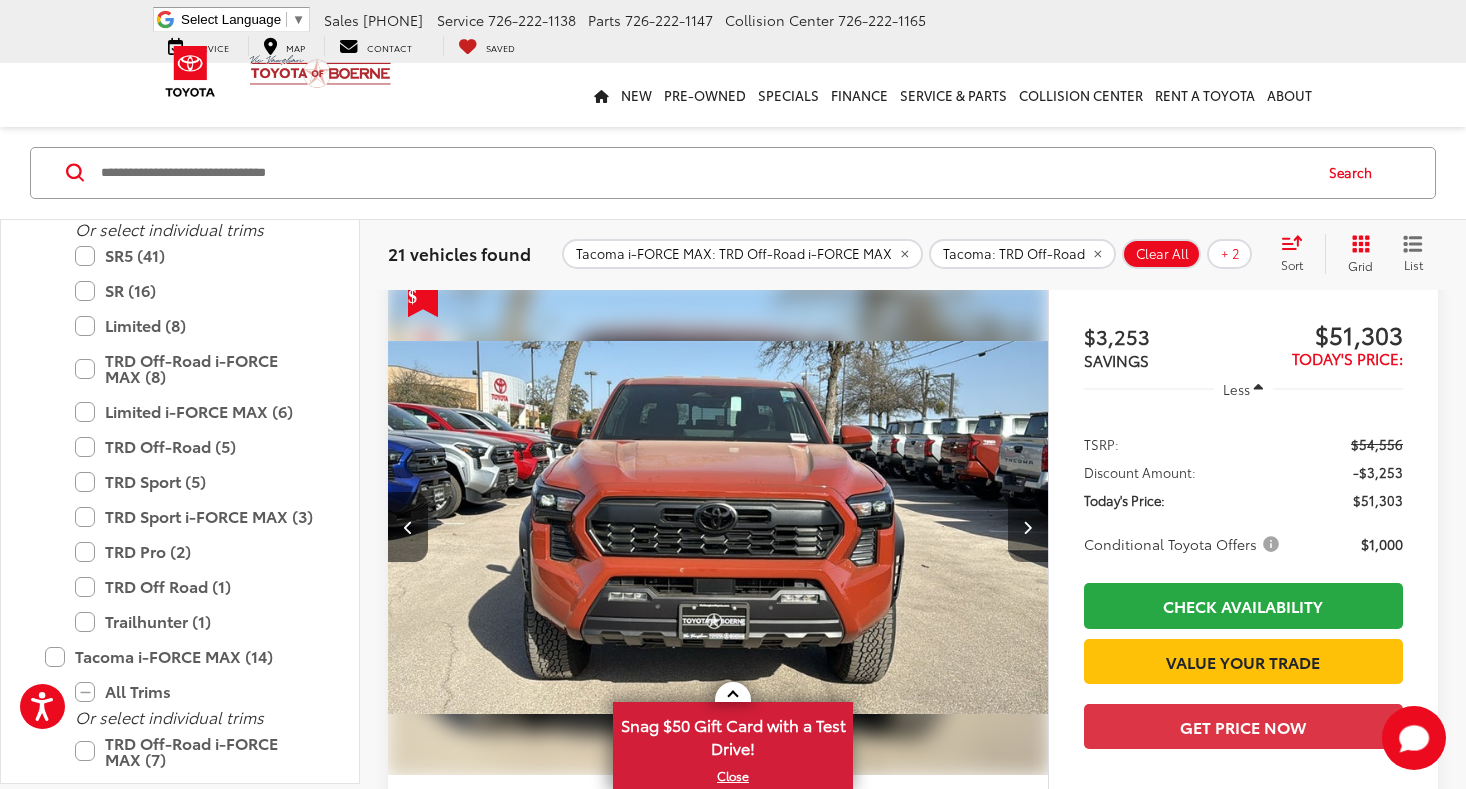 click at bounding box center (1028, 527) 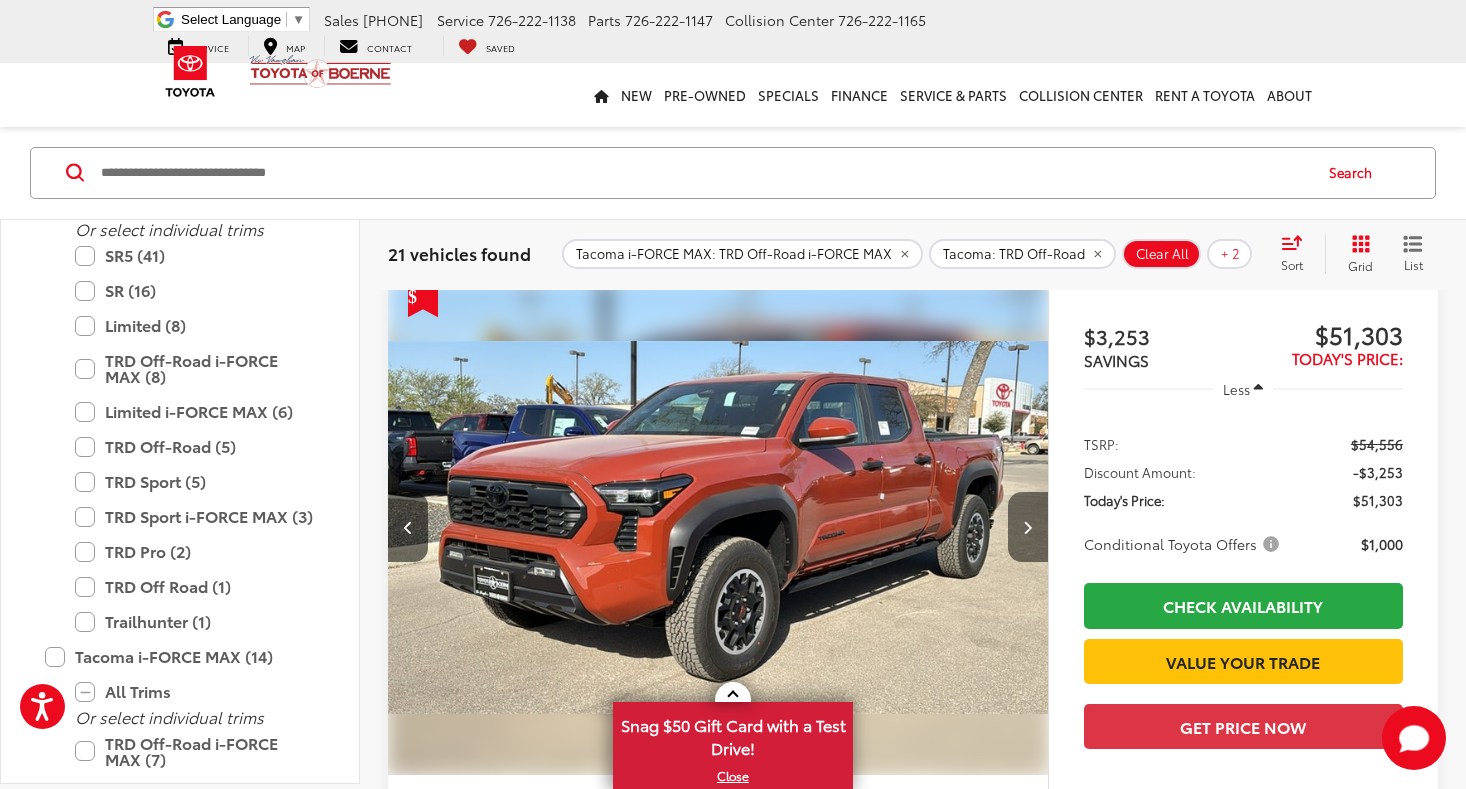click at bounding box center (1028, 527) 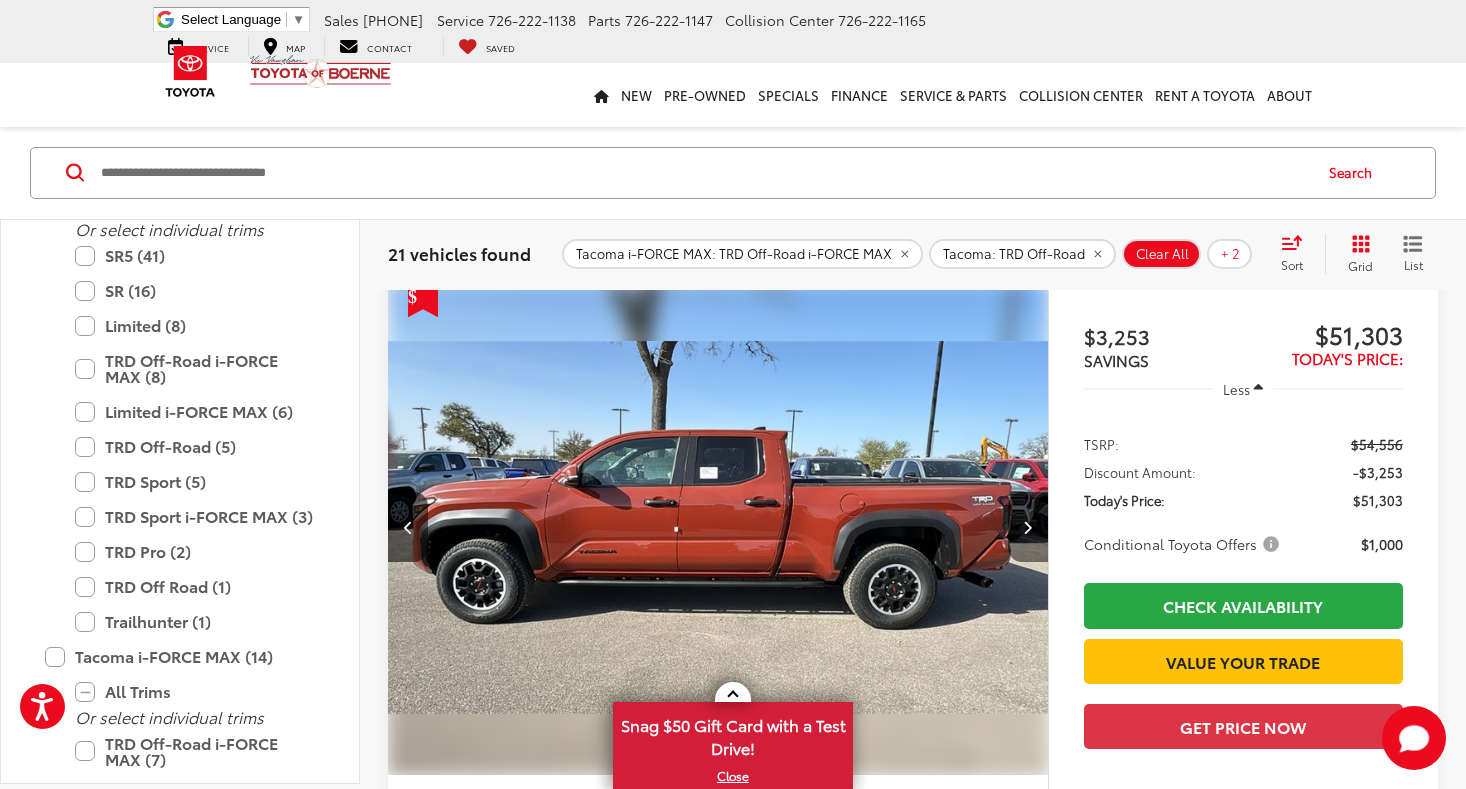click at bounding box center (1028, 527) 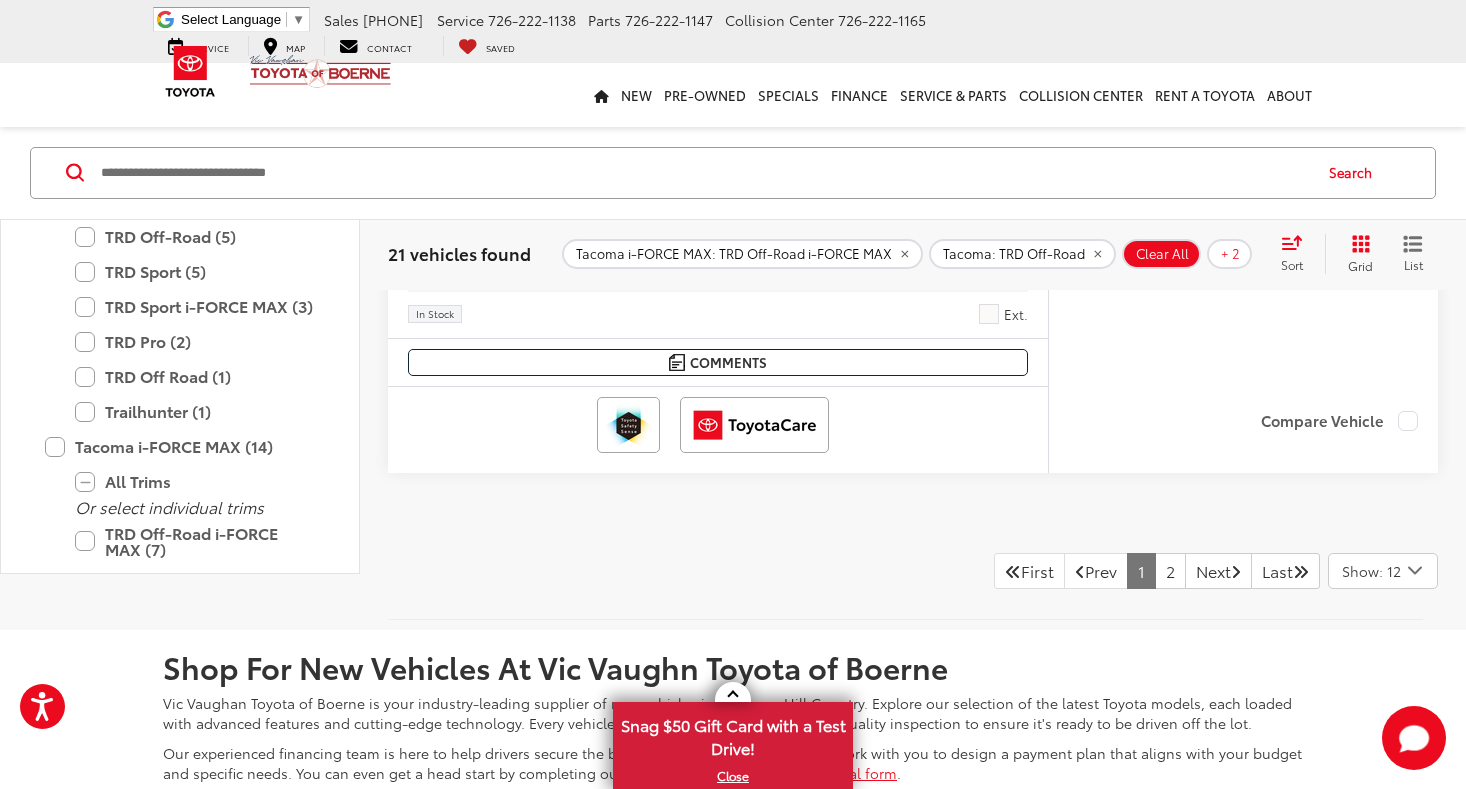 scroll, scrollTop: 10171, scrollLeft: 0, axis: vertical 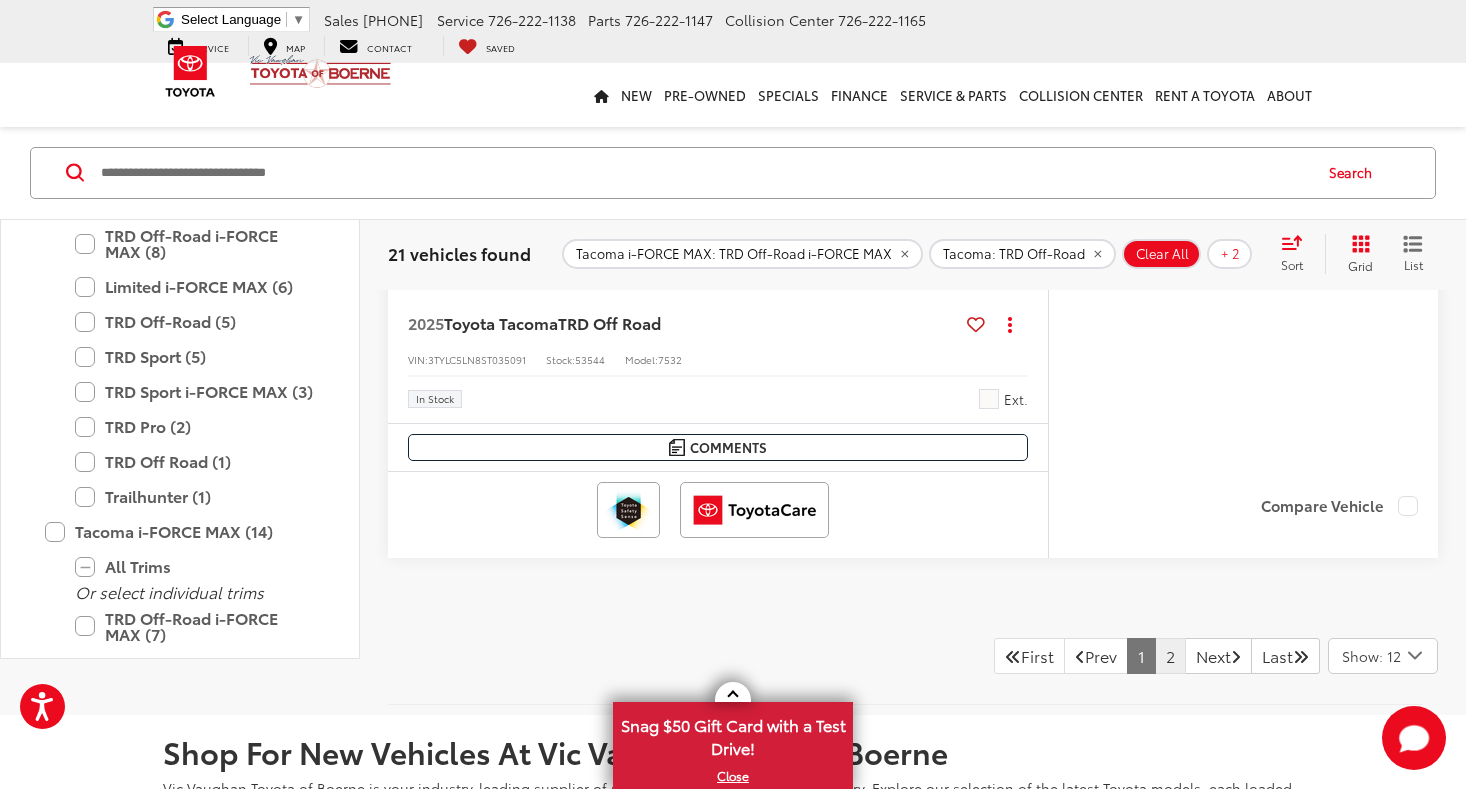 click on "2" at bounding box center [1170, 656] 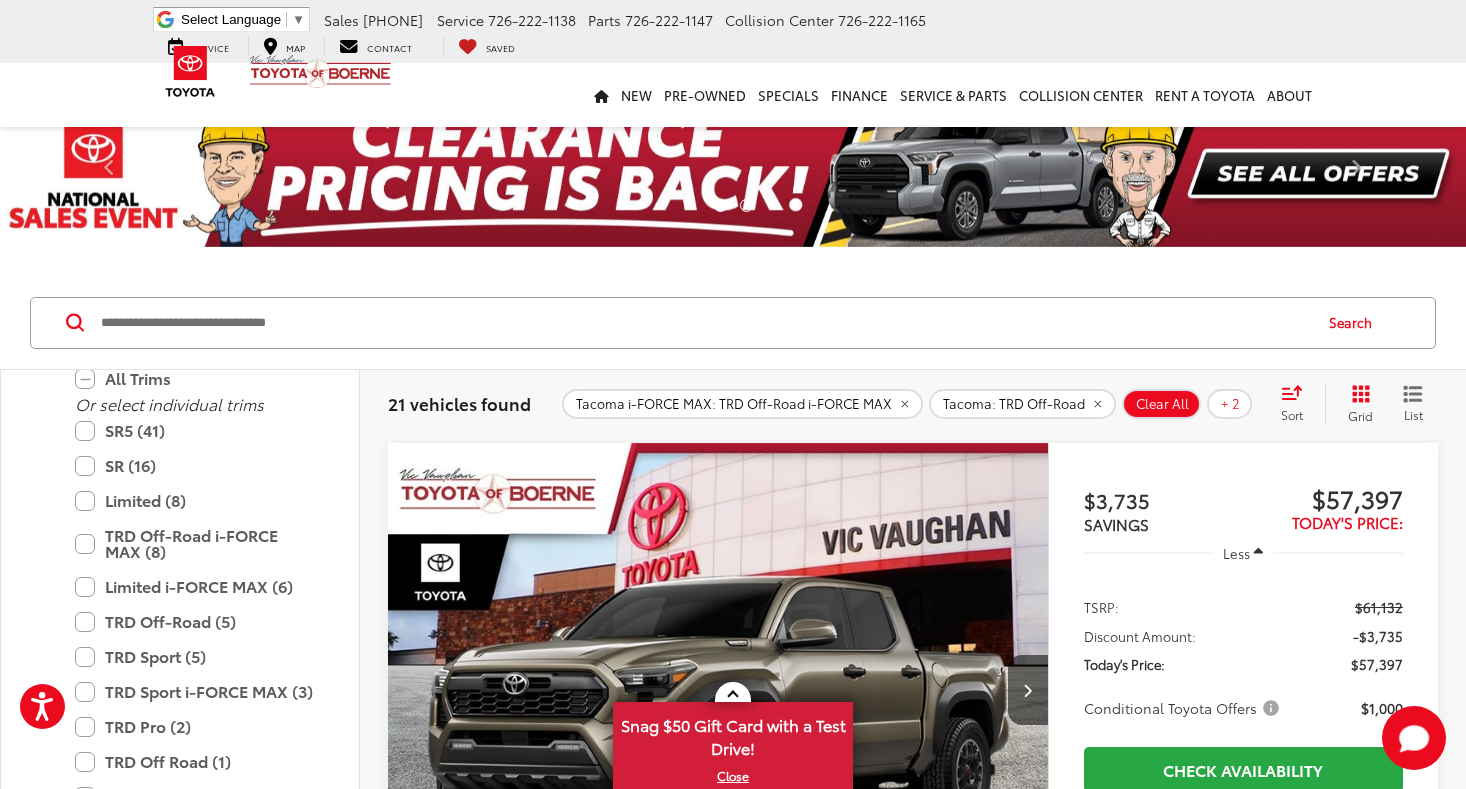 scroll, scrollTop: 0, scrollLeft: 0, axis: both 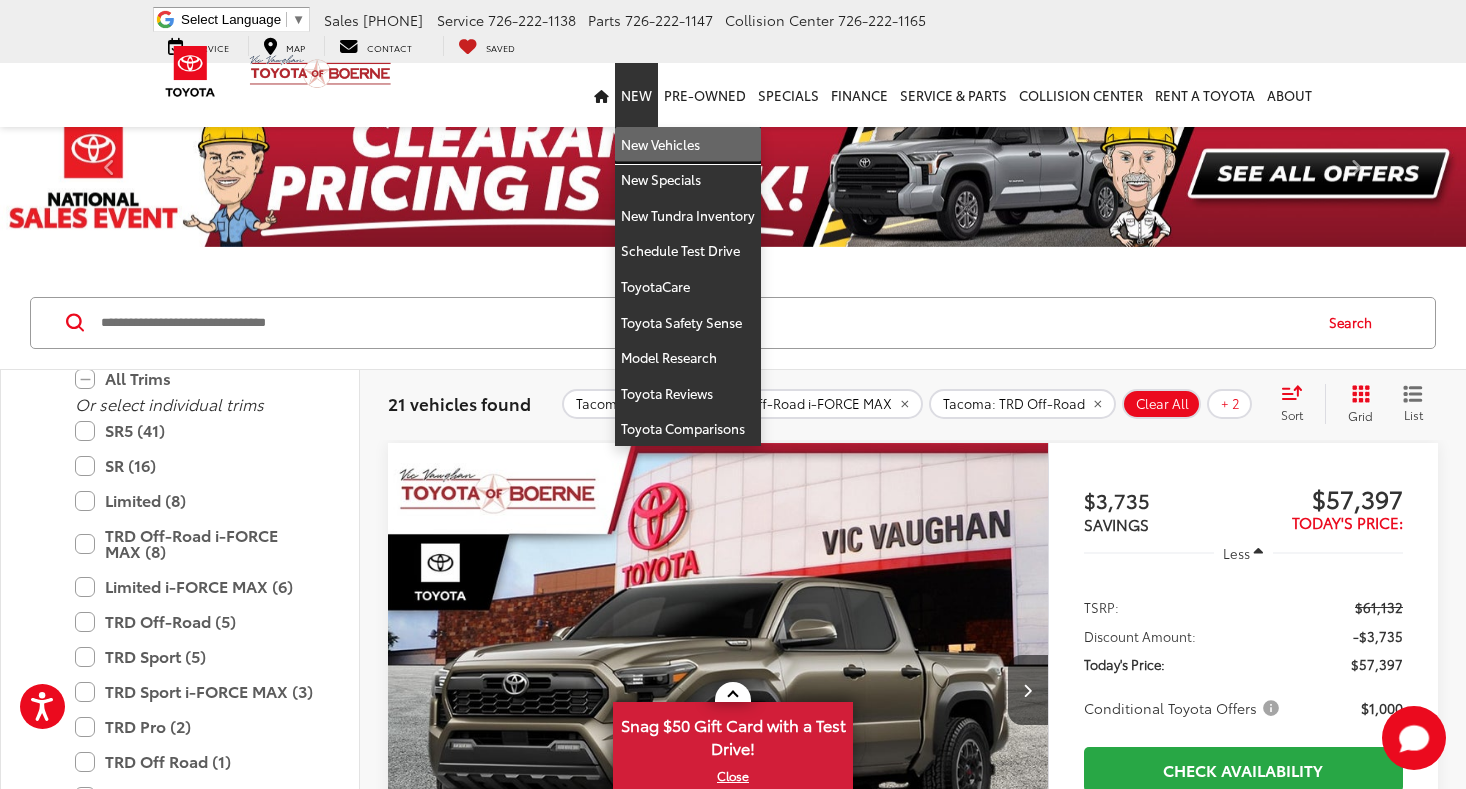 click on "New Vehicles" at bounding box center [688, 145] 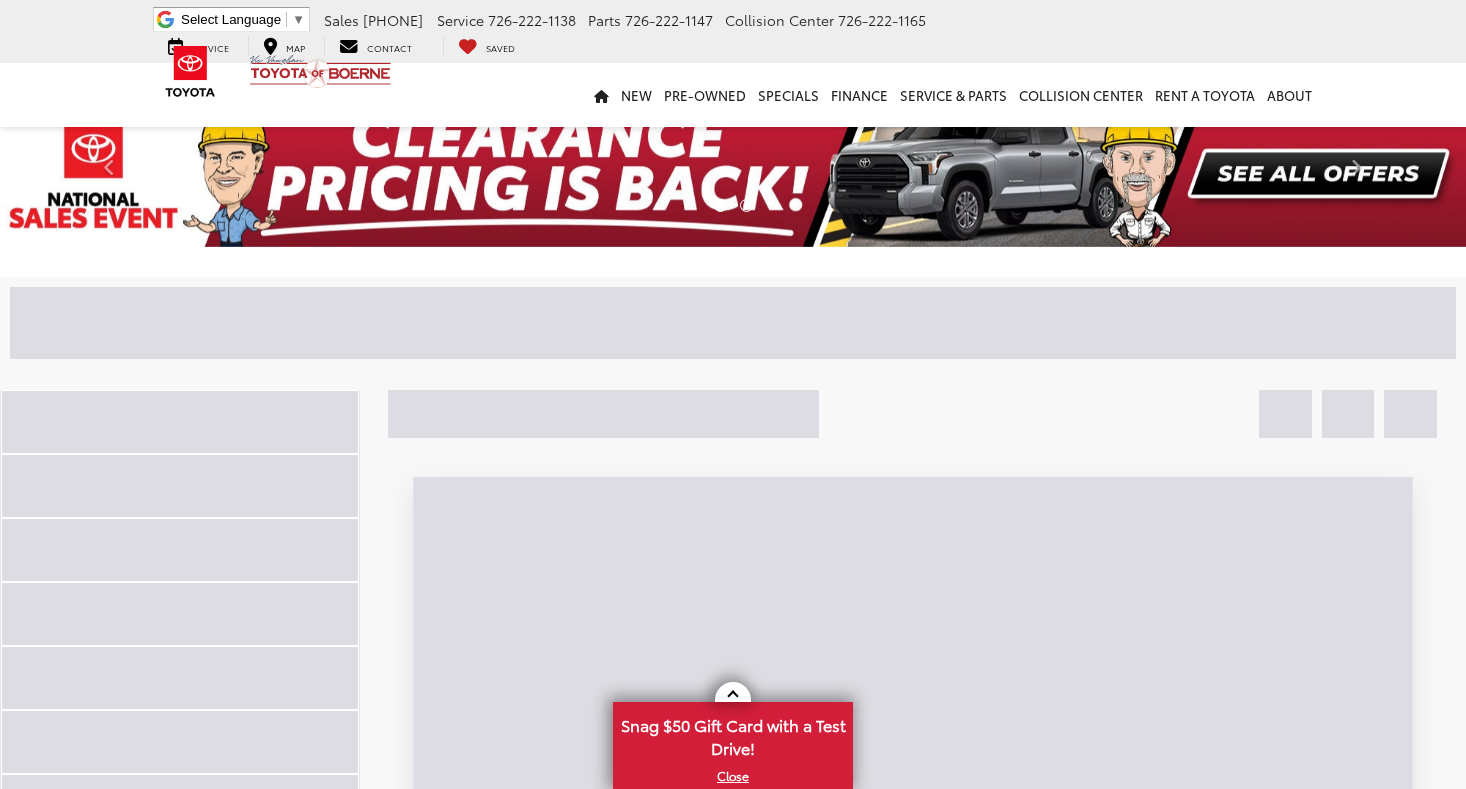 scroll, scrollTop: 0, scrollLeft: 0, axis: both 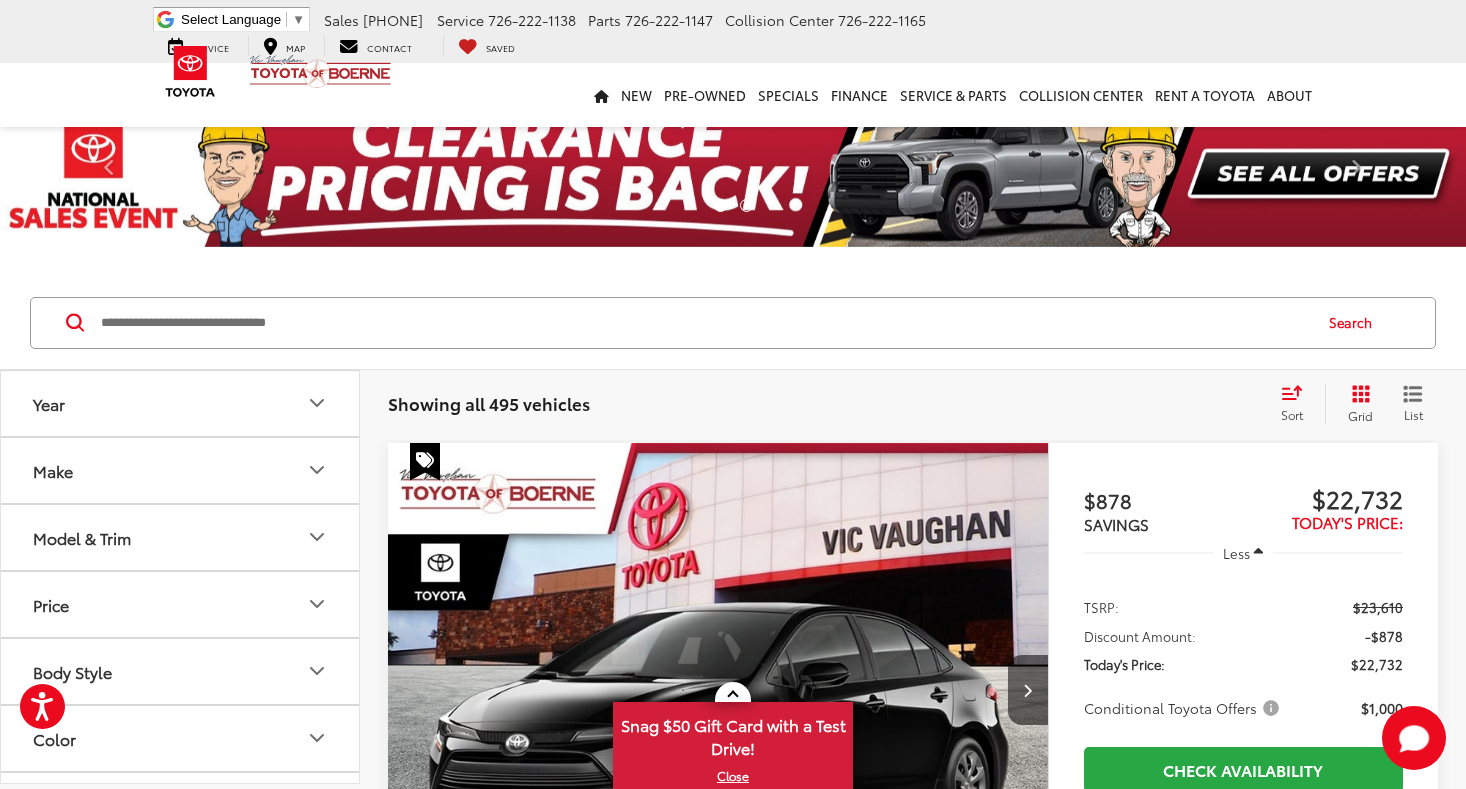 click on "Model & Trim" at bounding box center (82, 537) 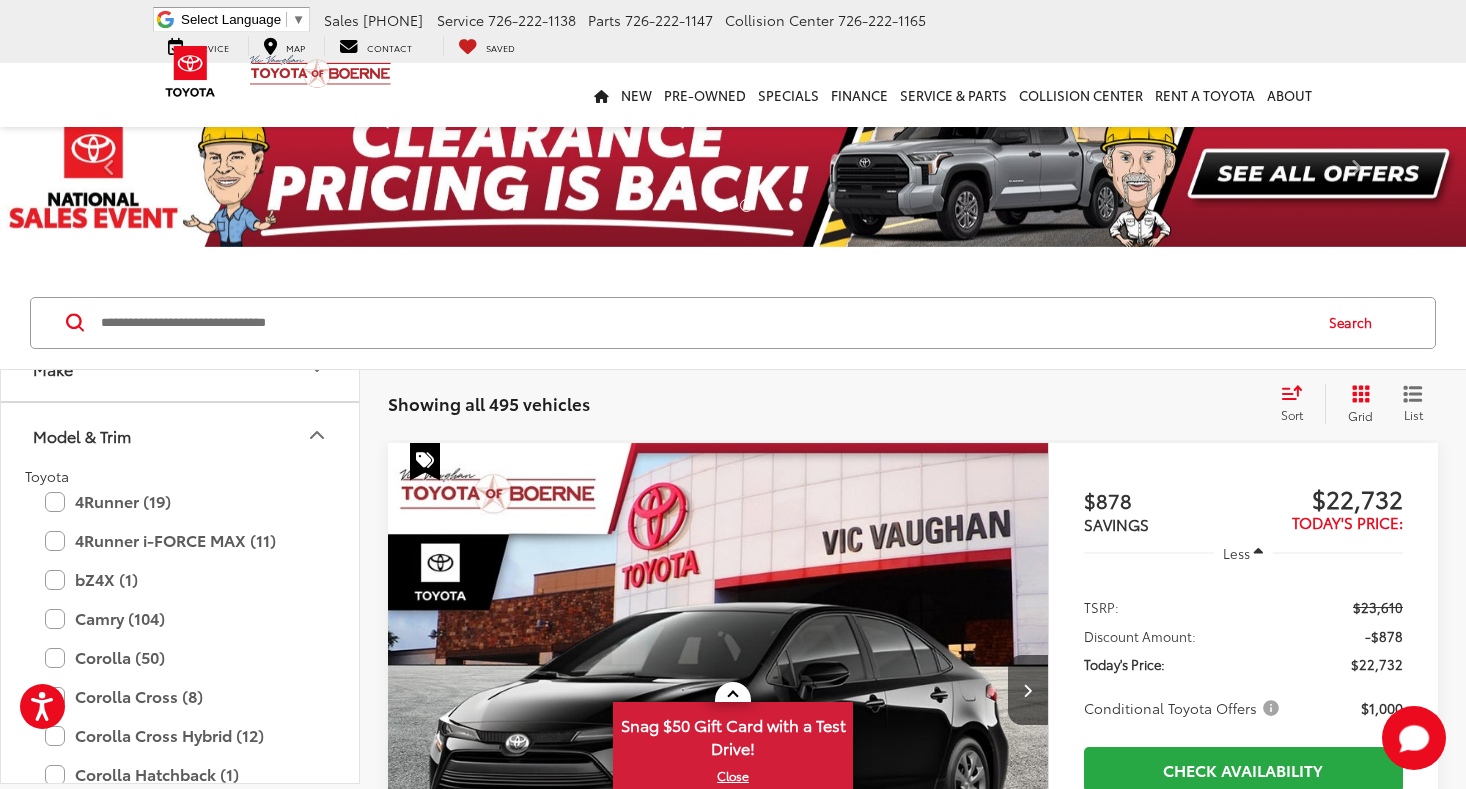 scroll, scrollTop: 117, scrollLeft: 0, axis: vertical 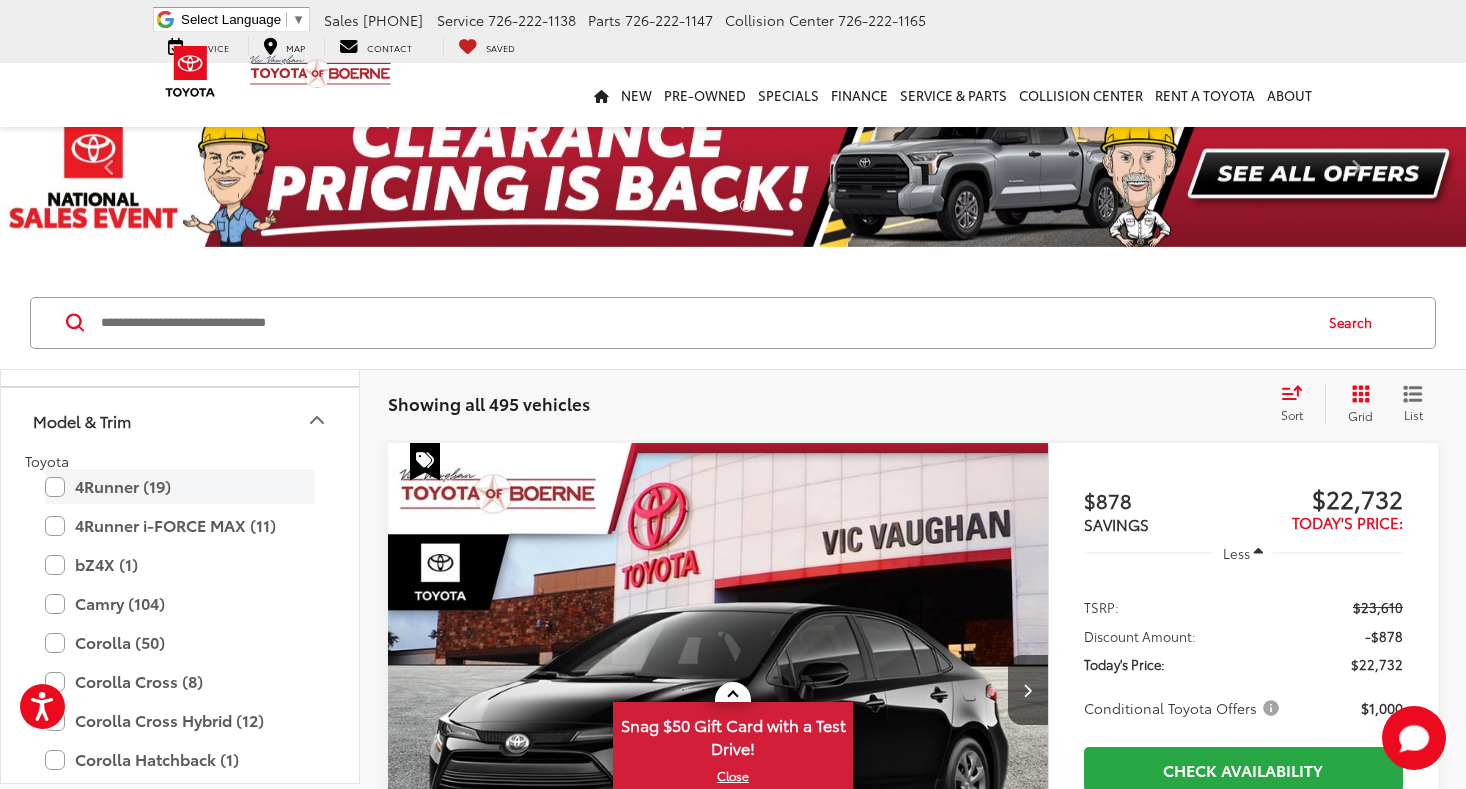 click on "4Runner (19)" at bounding box center [180, 486] 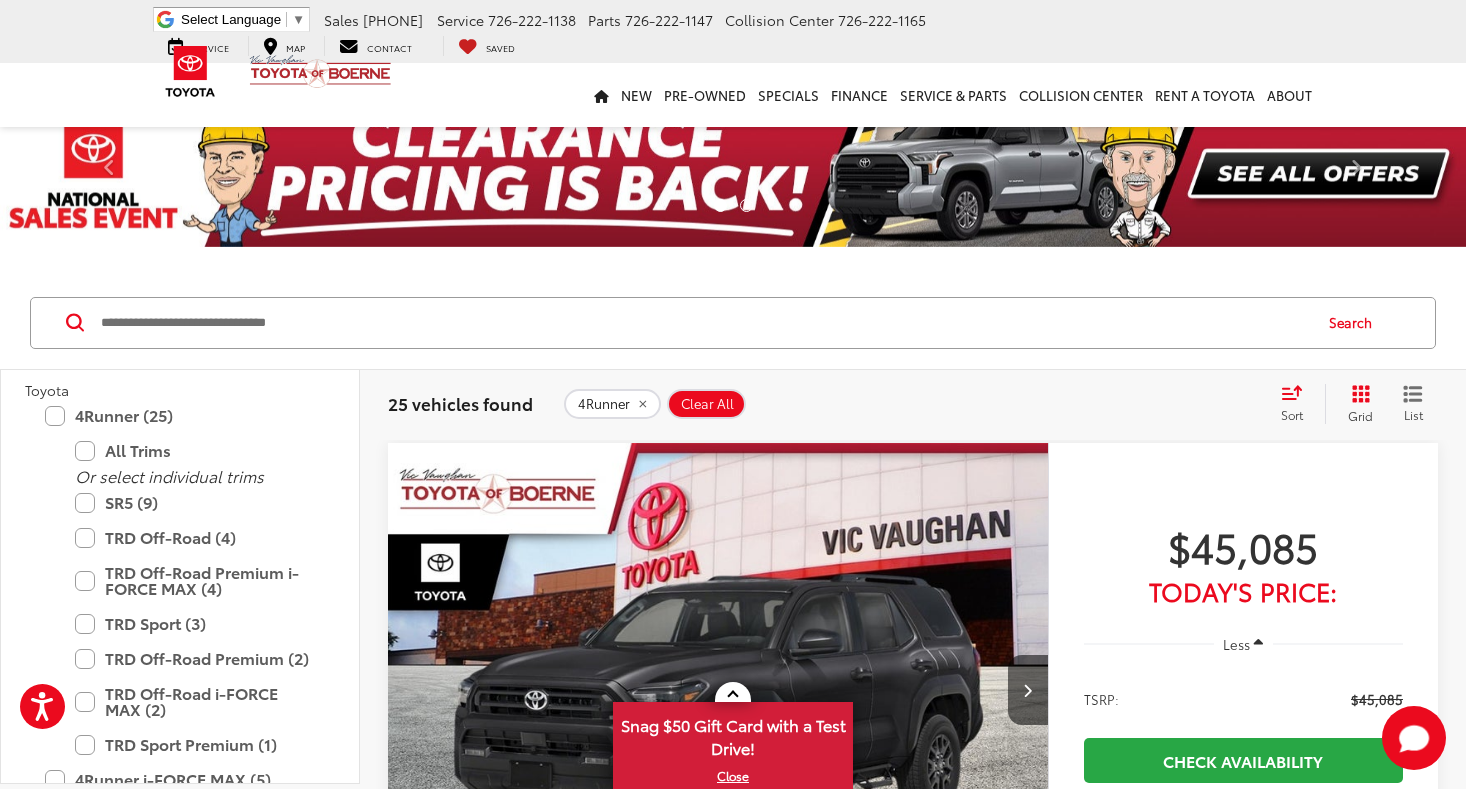 scroll, scrollTop: 190, scrollLeft: 0, axis: vertical 